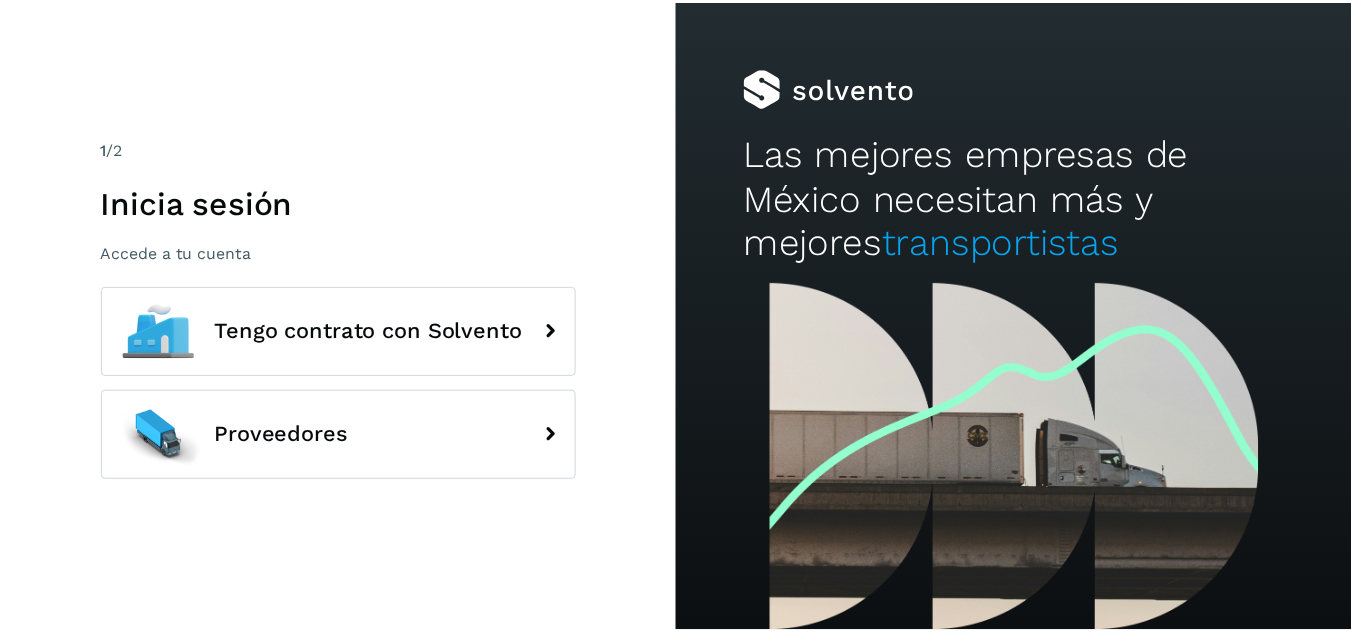 scroll, scrollTop: 0, scrollLeft: 0, axis: both 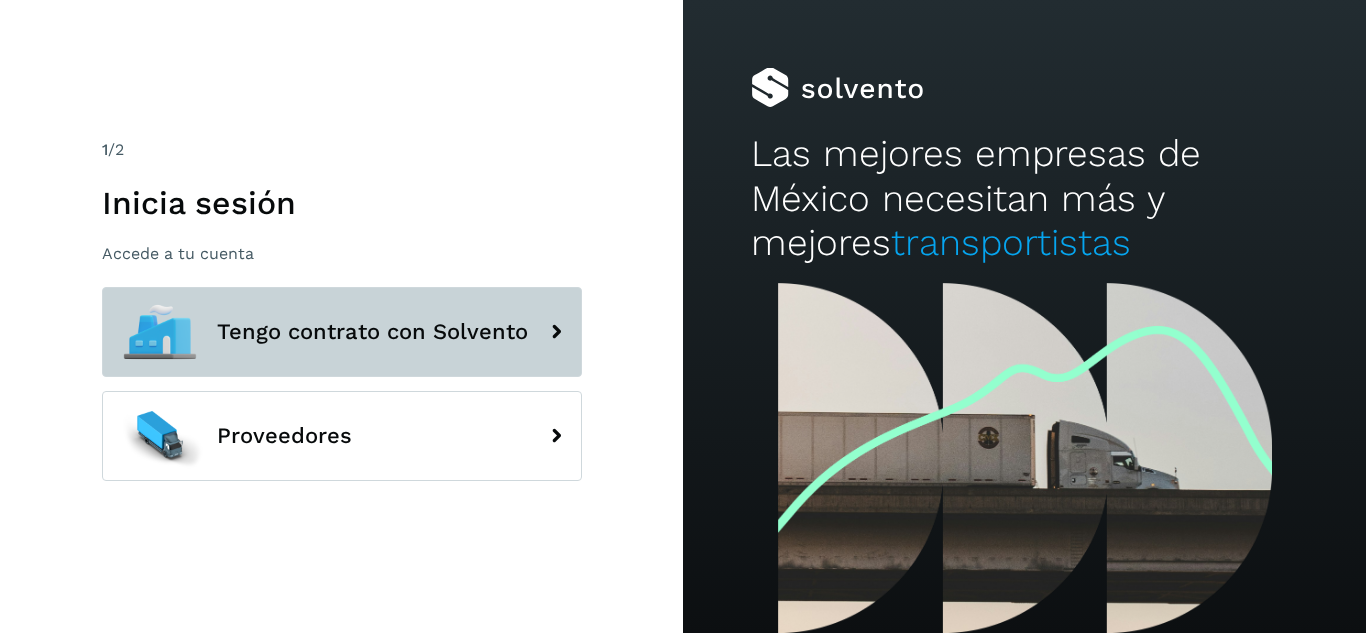 click on "Tengo contrato con Solvento" at bounding box center (342, 332) 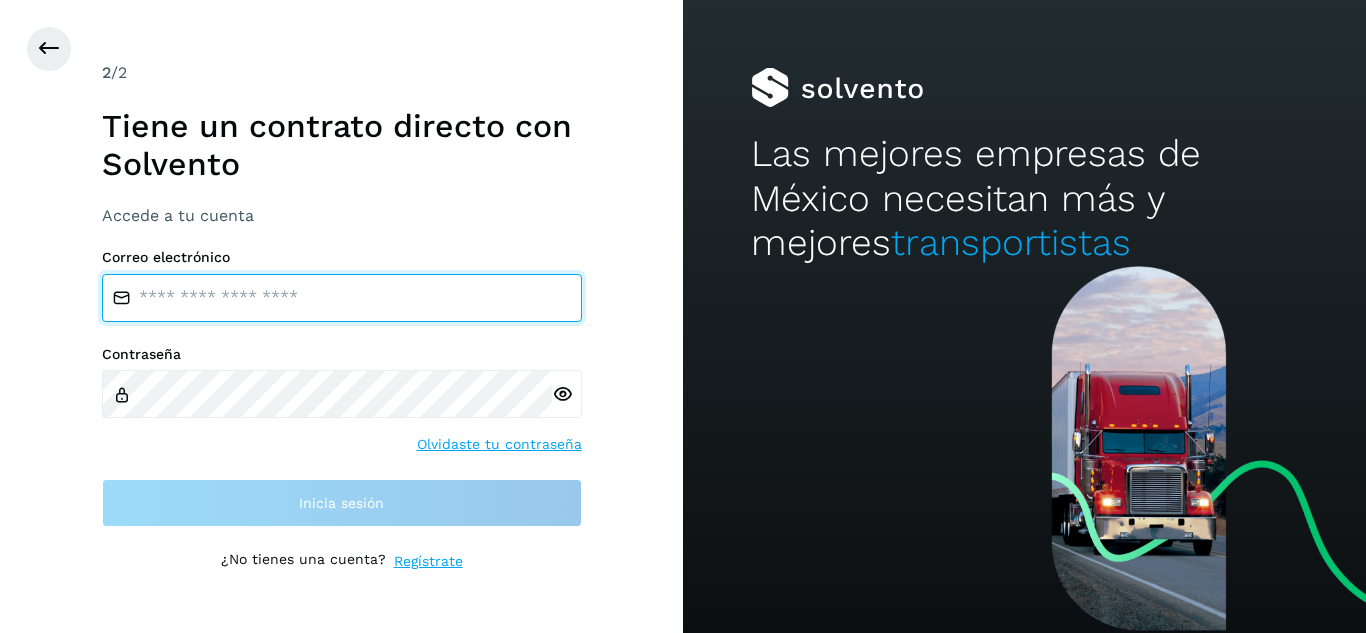 type on "**********" 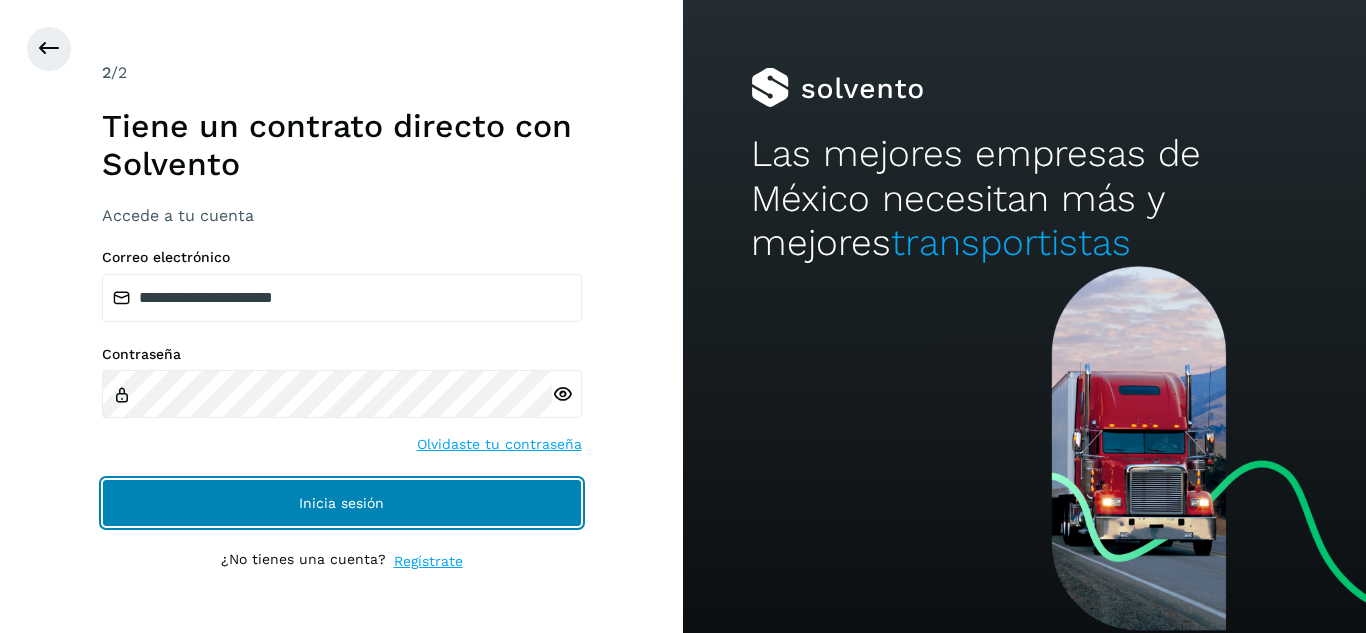 click on "Inicia sesión" 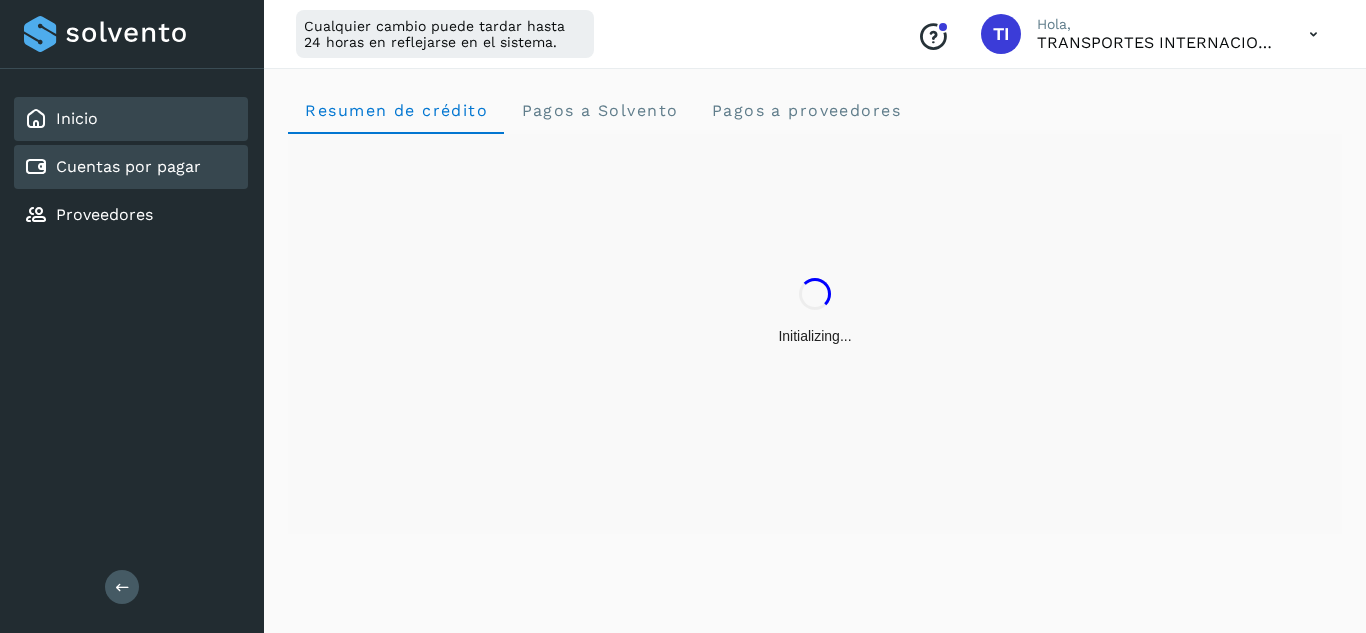 click on "Cuentas por pagar" at bounding box center (128, 166) 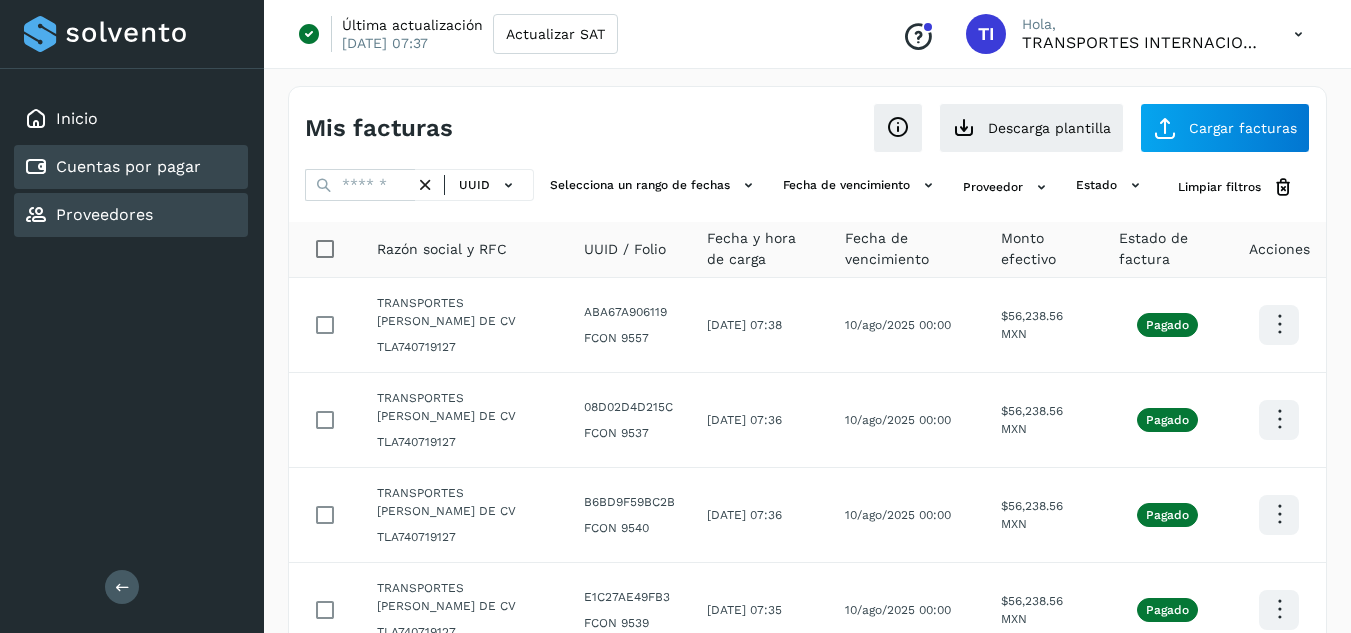 click on "Proveedores" at bounding box center (104, 214) 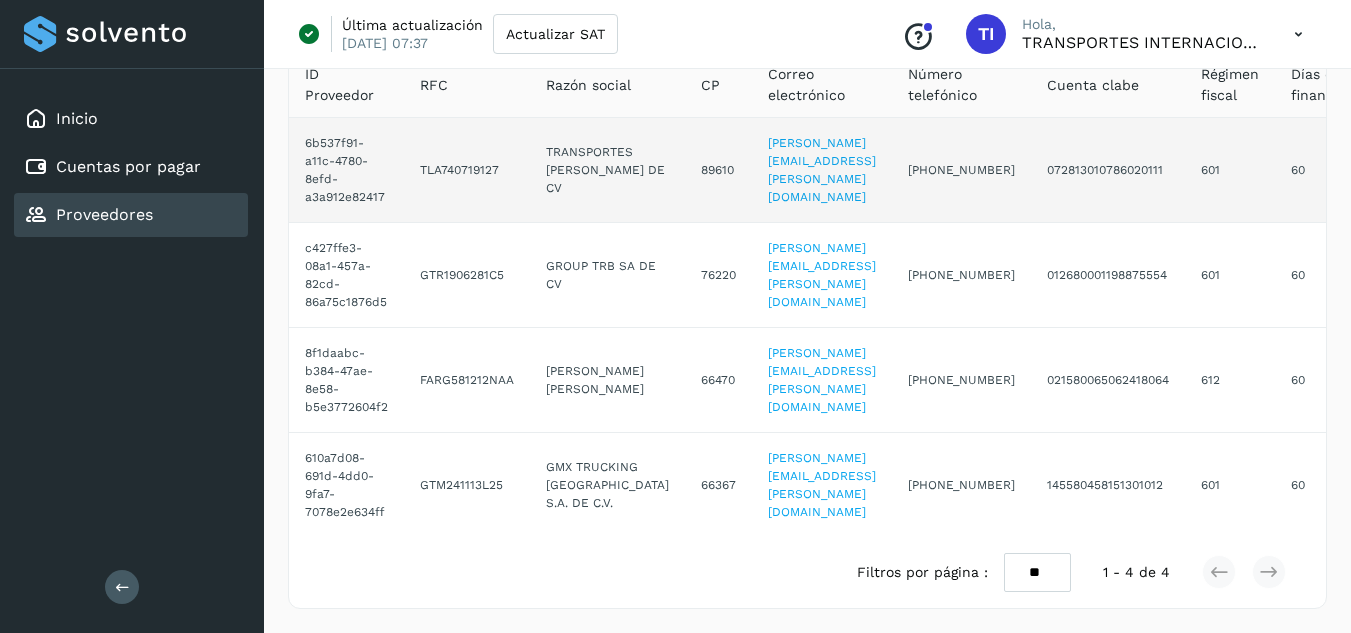 scroll, scrollTop: 183, scrollLeft: 0, axis: vertical 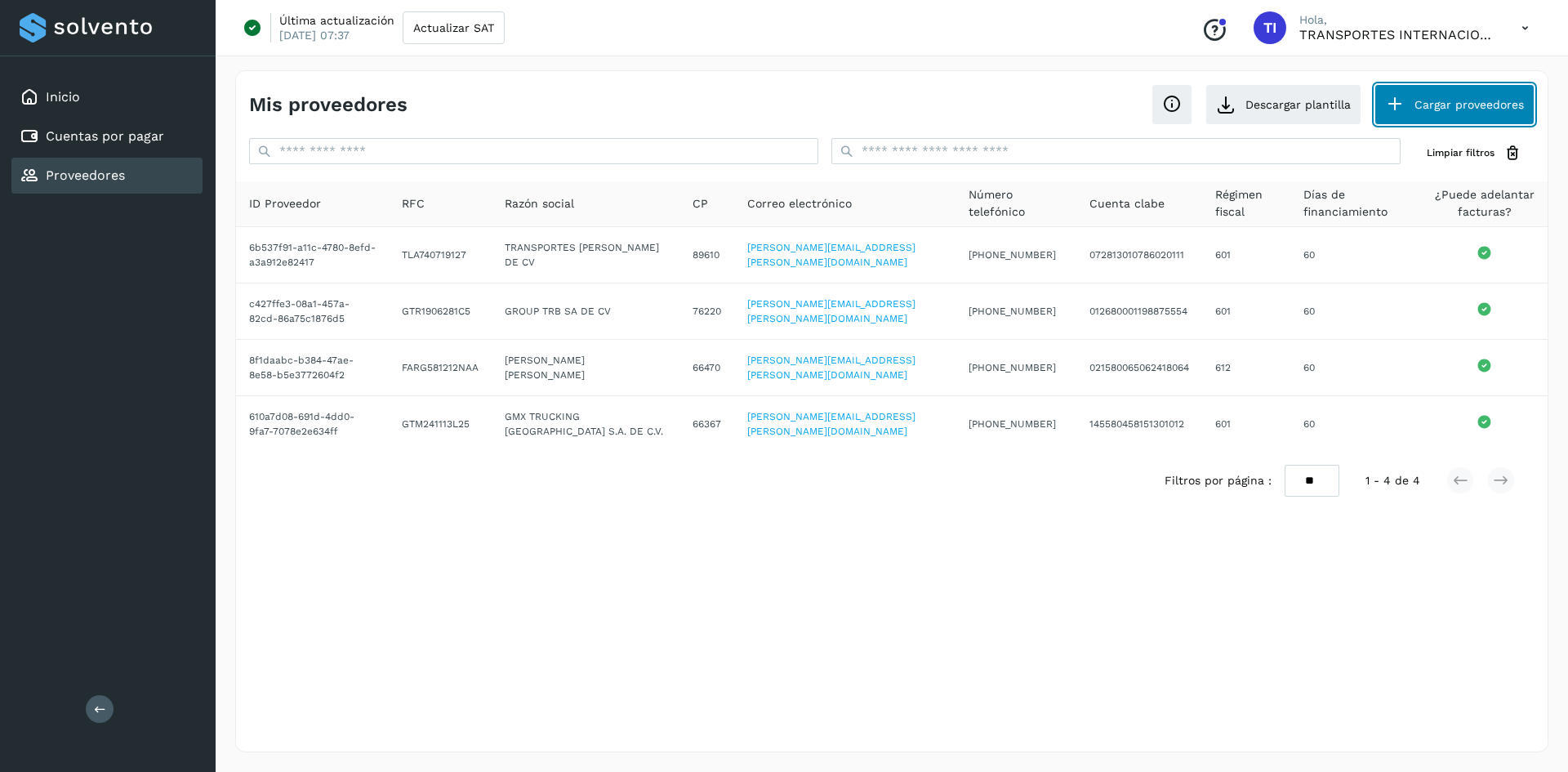 click on "Cargar proveedores" at bounding box center [1454, 105] 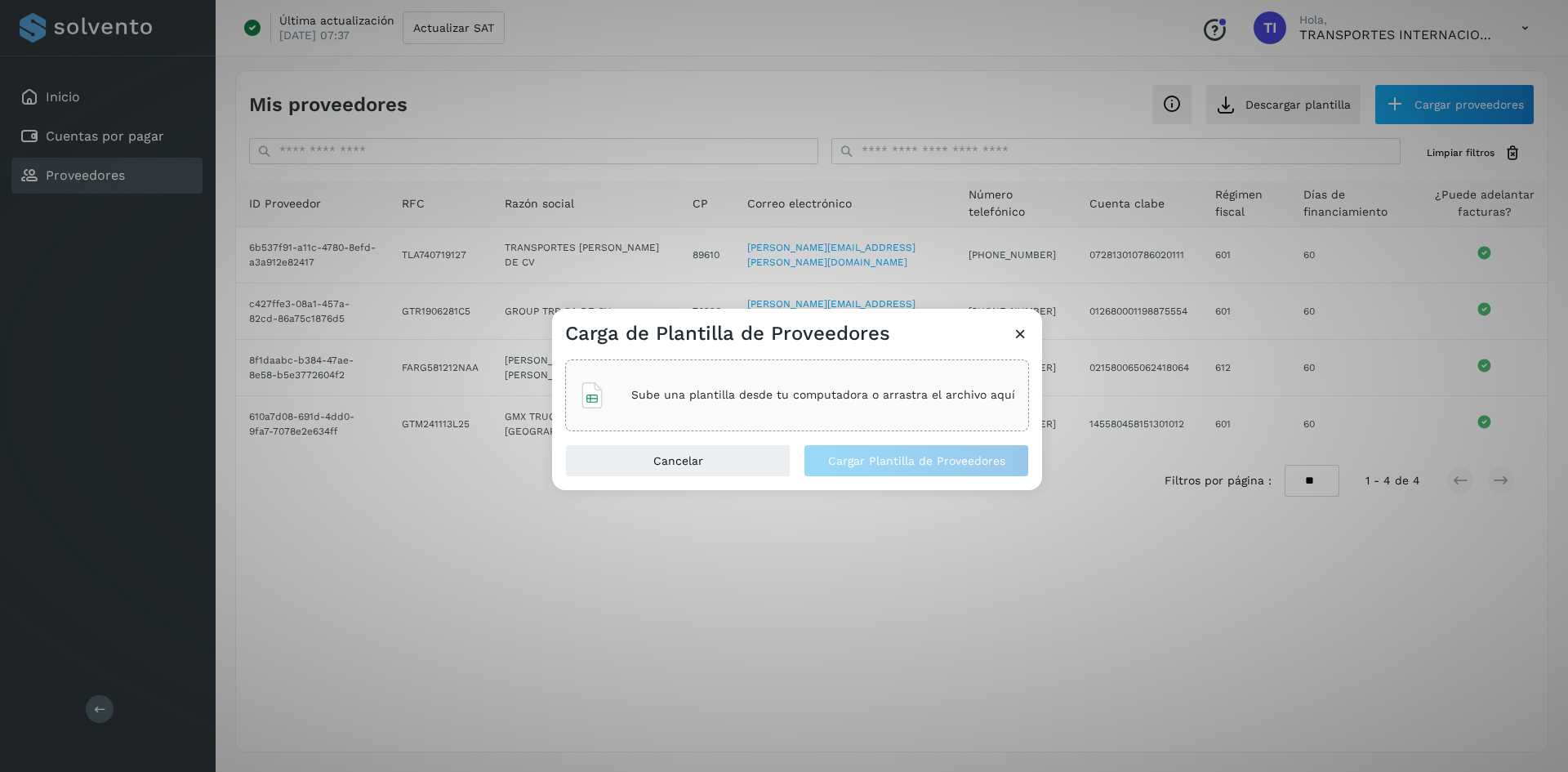 click on "Sube una plantilla desde tu computadora o arrastra el archivo aquí" at bounding box center [823, 395] 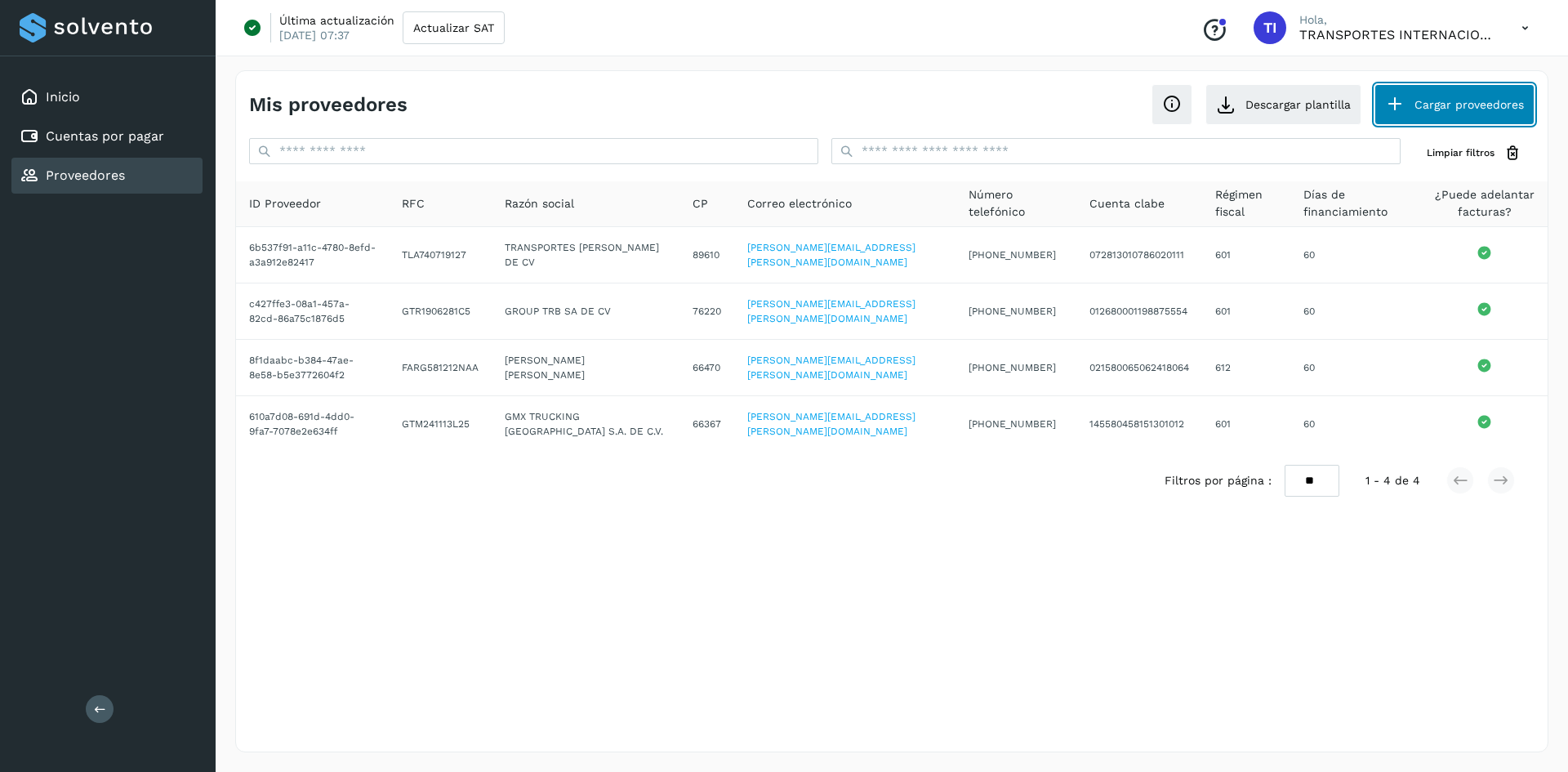 click on "Cargar proveedores" at bounding box center (1454, 105) 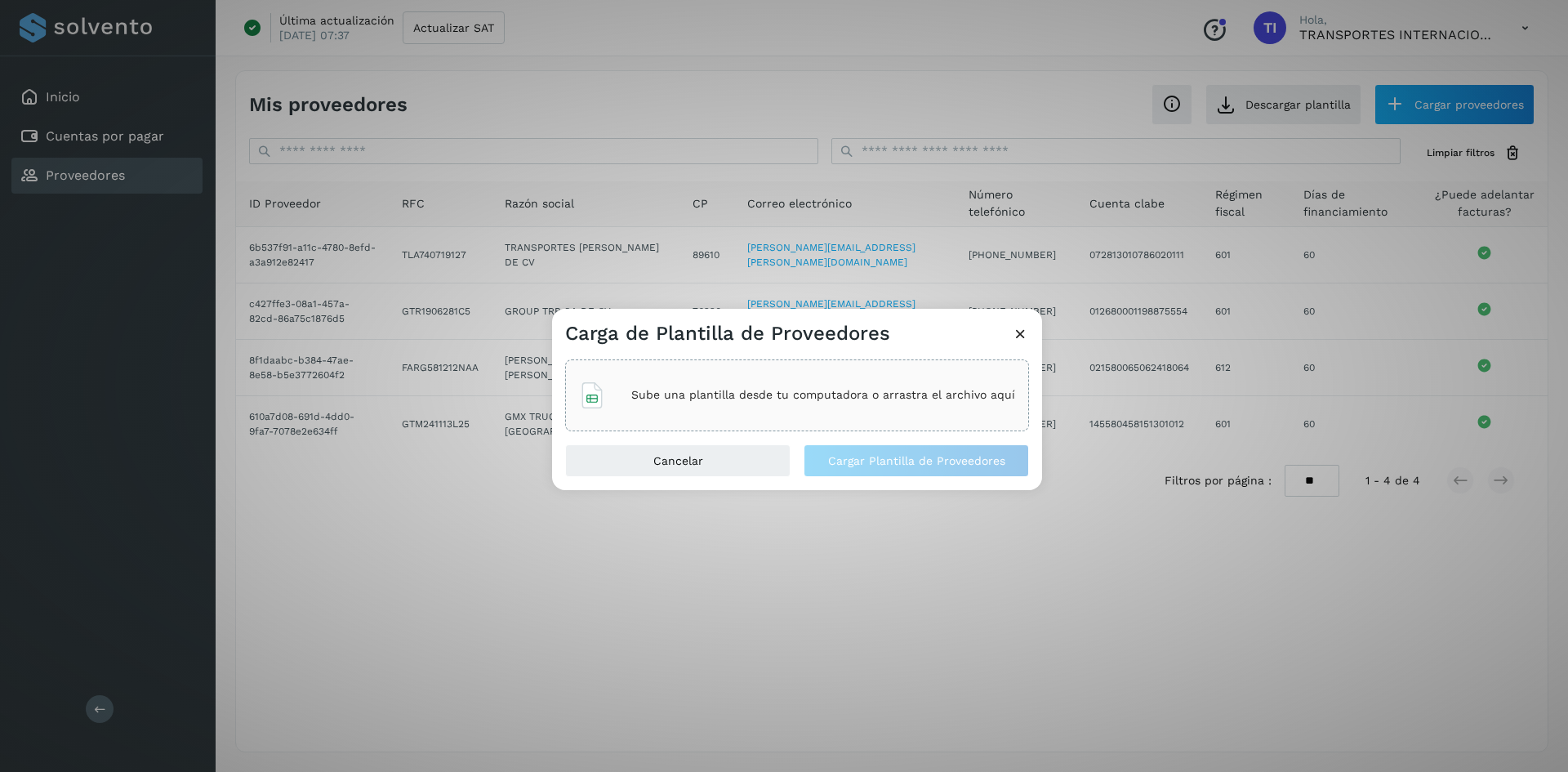 click on "Sube una plantilla desde tu computadora o arrastra el archivo aquí" at bounding box center (823, 395) 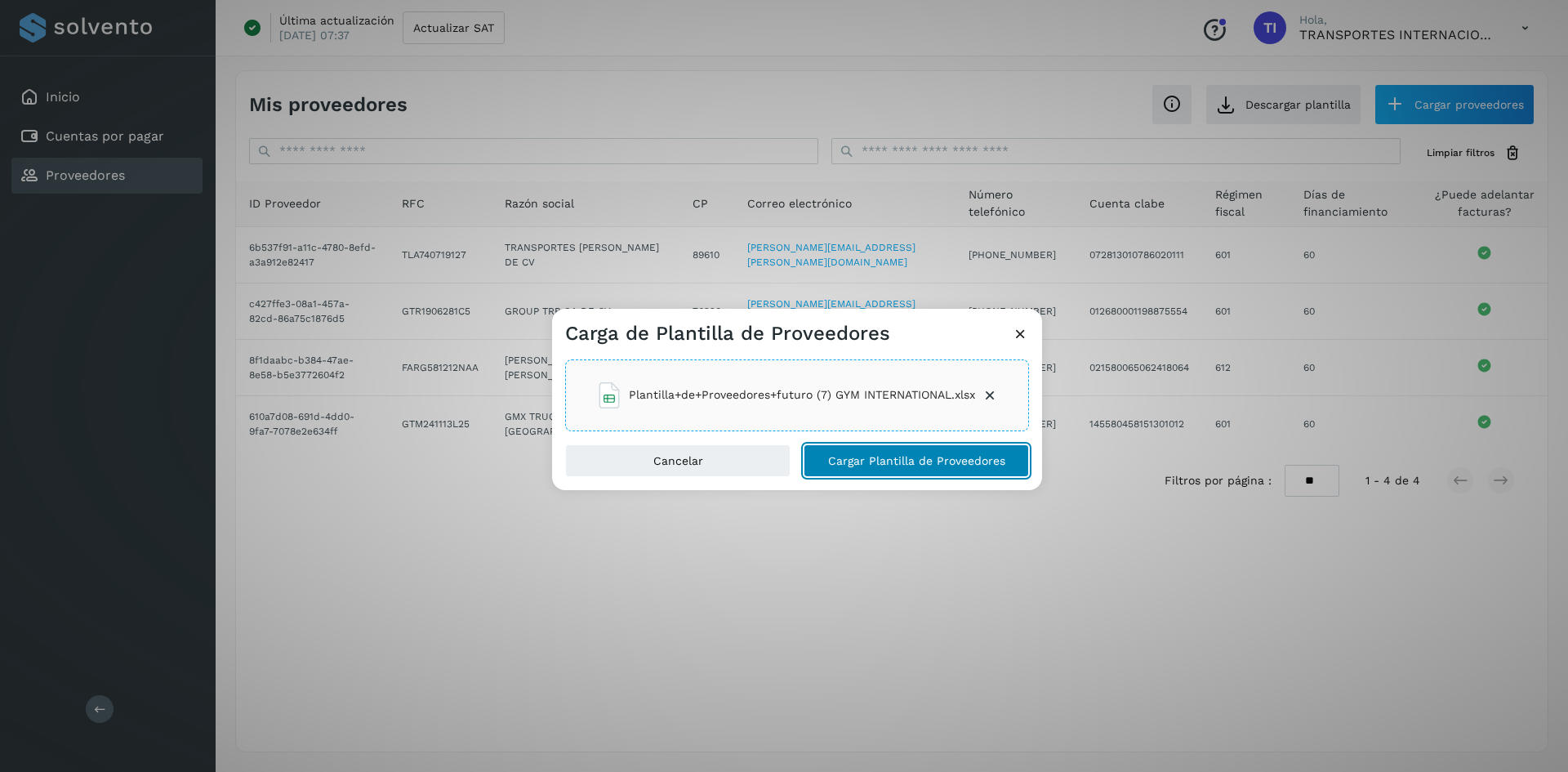 click on "Cargar Plantilla de Proveedores" 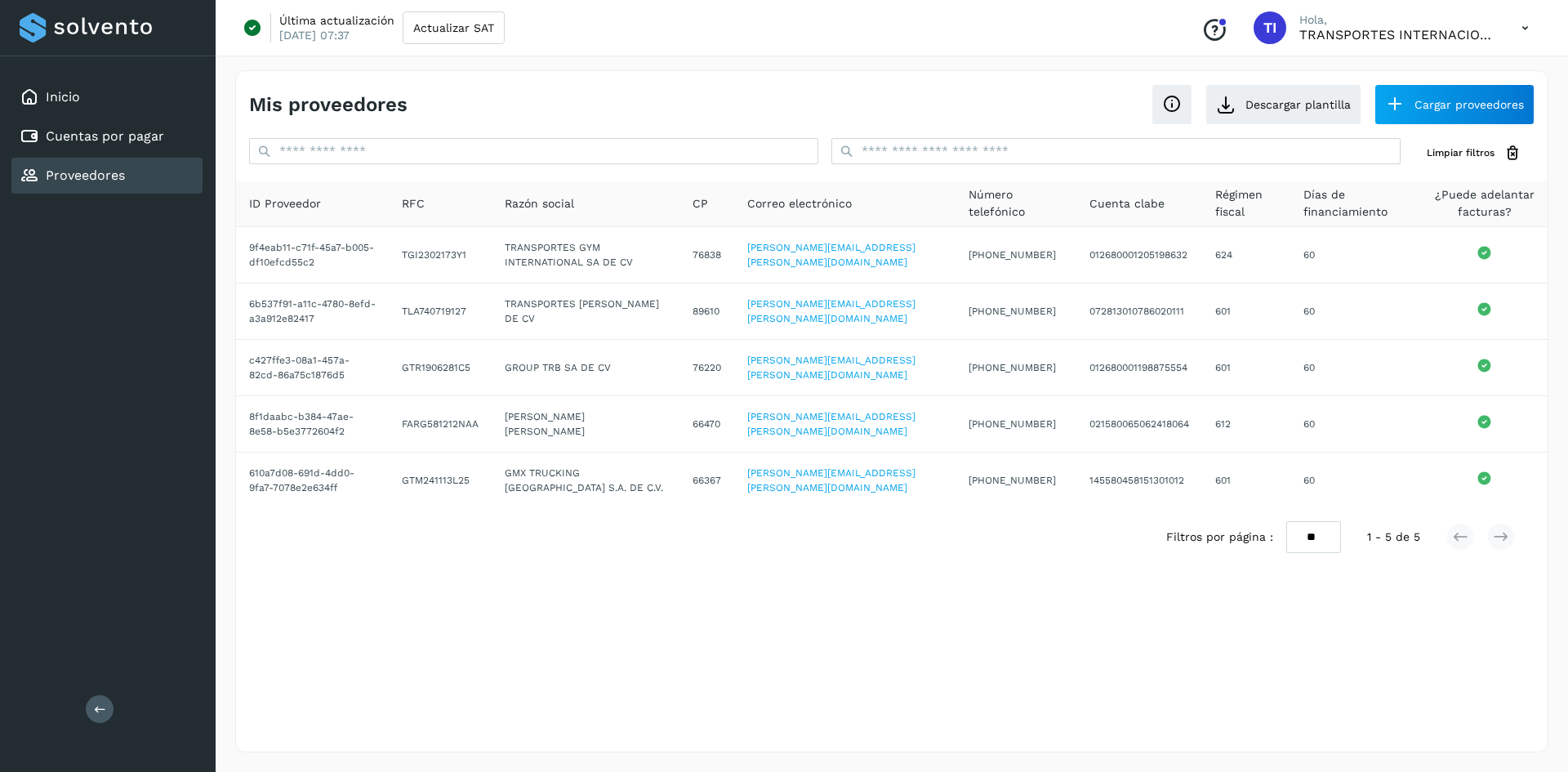 click on "Mis proveedores Descargar plantilla Cargar proveedores Limpiar filtros ID Proveedor RFC Razón social CP Correo electrónico Número telefónico Cuenta [PERSON_NAME] Régimen fiscal [PERSON_NAME] de financiamiento ¿Puede adelantar facturas? 9f4eab11-c71f-45a7-b005-df10efcd55c2 TGI2302173Y1 TRANSPORTES GYM INTERNATIONAL SA DE CV 76838 [PERSON_NAME][EMAIL_ADDRESS][PERSON_NAME][DOMAIN_NAME] [PHONE_NUMBER] 012680001205198632 624 60 6b537f91-a11c-4780-8efd-a3a912e82417 TLA740719127 TRANSPORTES [PERSON_NAME] DE CV 89610 [PERSON_NAME][EMAIL_ADDRESS][PERSON_NAME][DOMAIN_NAME] [PHONE_NUMBER] 072813010786020111 601 60 c427ffe3-08a1-457a-82cd-86a75c1876d5 GTR1906281C5 GROUP TRB SA DE CV 76220 [PERSON_NAME][EMAIL_ADDRESS][PERSON_NAME][DOMAIN_NAME] [PHONE_NUMBER] 012680001198875554 601 60 8f1daabc-b384-47ae-8e58-b5e3772604f2 FARG581212NAA [PERSON_NAME] [PERSON_NAME] 66470 [PERSON_NAME][EMAIL_ADDRESS][PERSON_NAME][DOMAIN_NAME] [PHONE_NUMBER] 021580065062418064 612 60 610a7d08-691d-4dd0-9fa7-7078e2e634ff GTM241113L25 GMX TRUCKING MEXICO S.A. DE C.V. 66367 [PERSON_NAME][EMAIL_ADDRESS][PERSON_NAME][DOMAIN_NAME] [PHONE_NUMBER] 601" at bounding box center (892, 411) 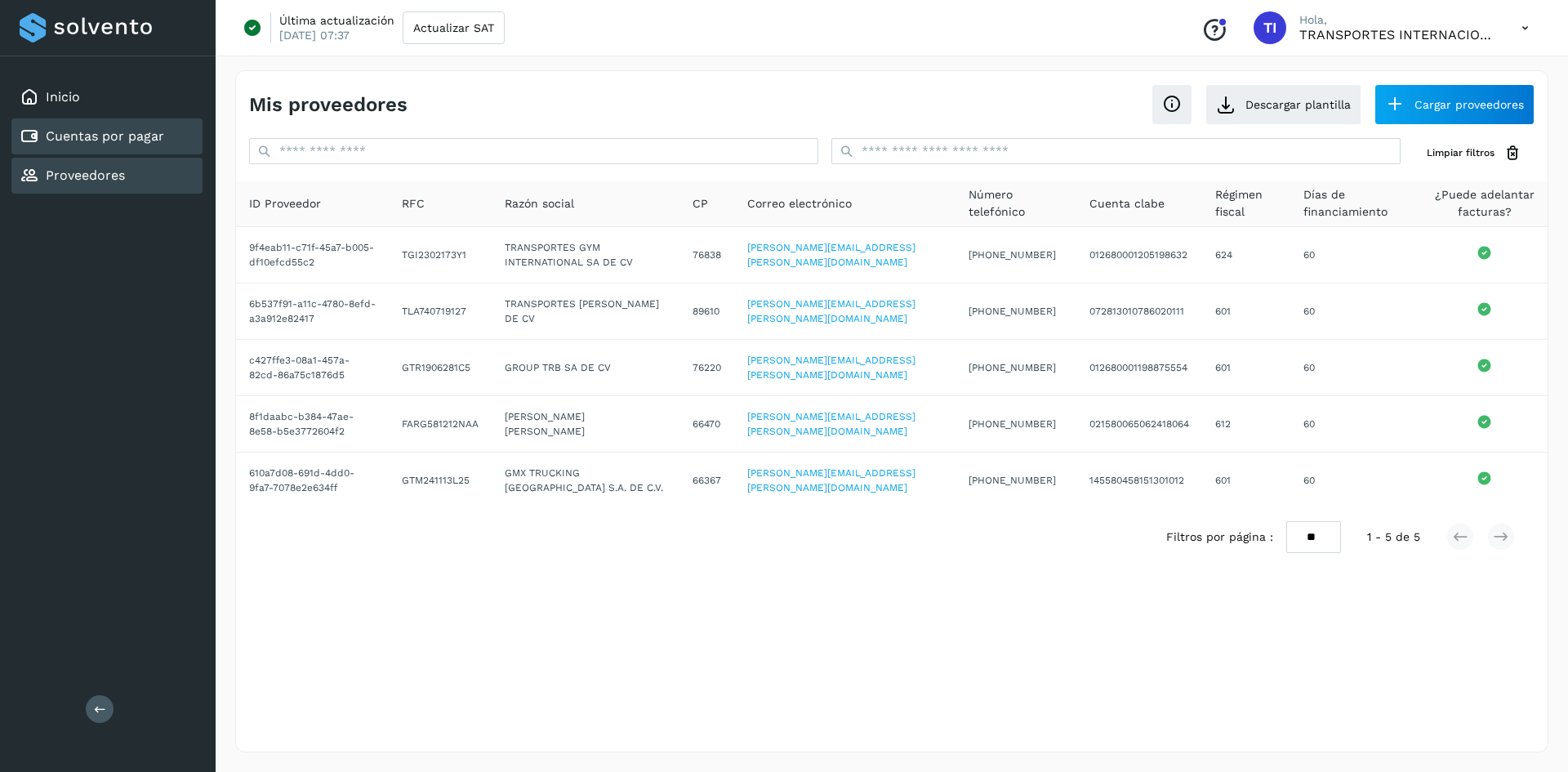 click on "Cuentas por pagar" at bounding box center (91, 136) 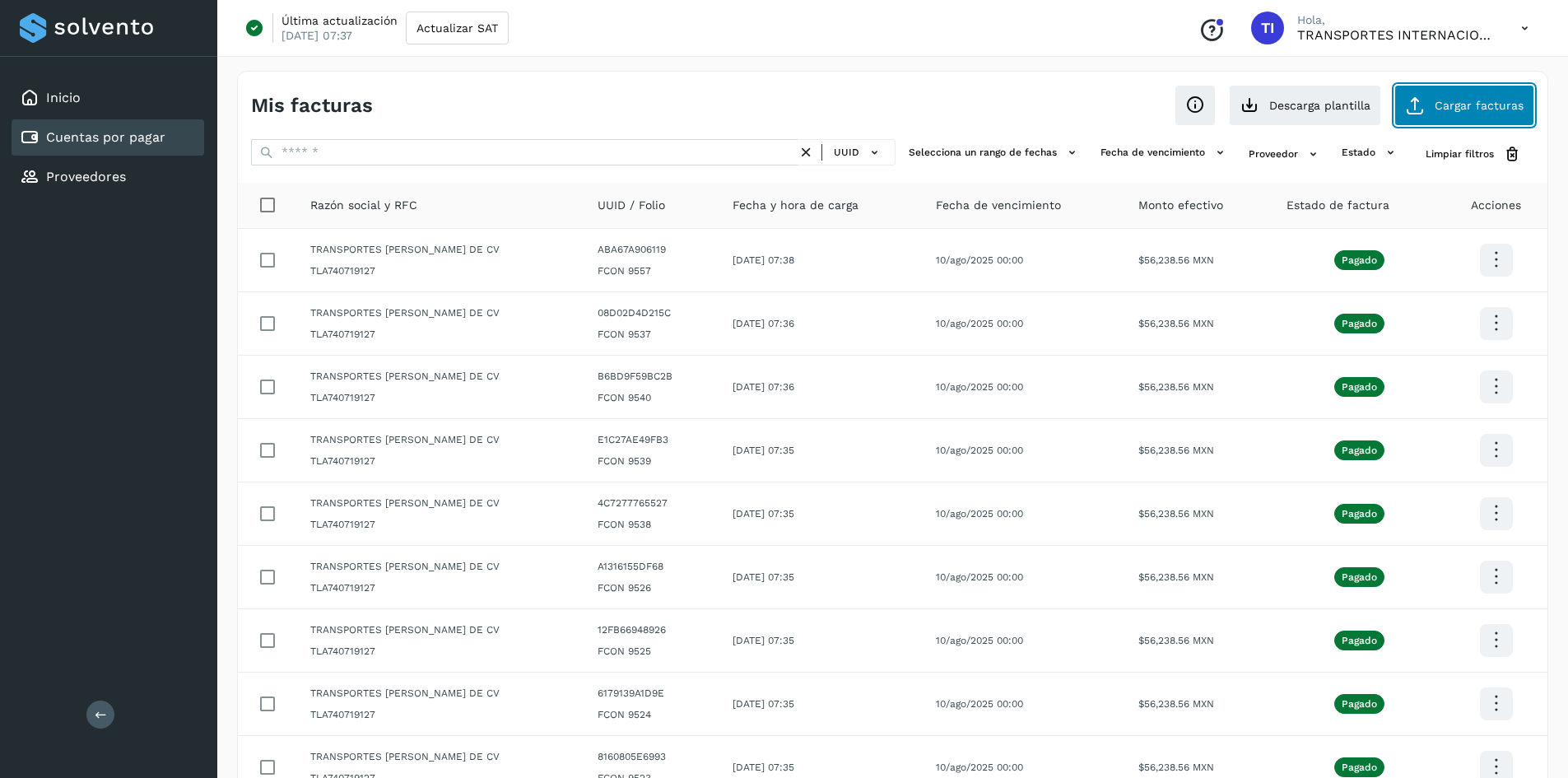 click on "Cargar facturas" 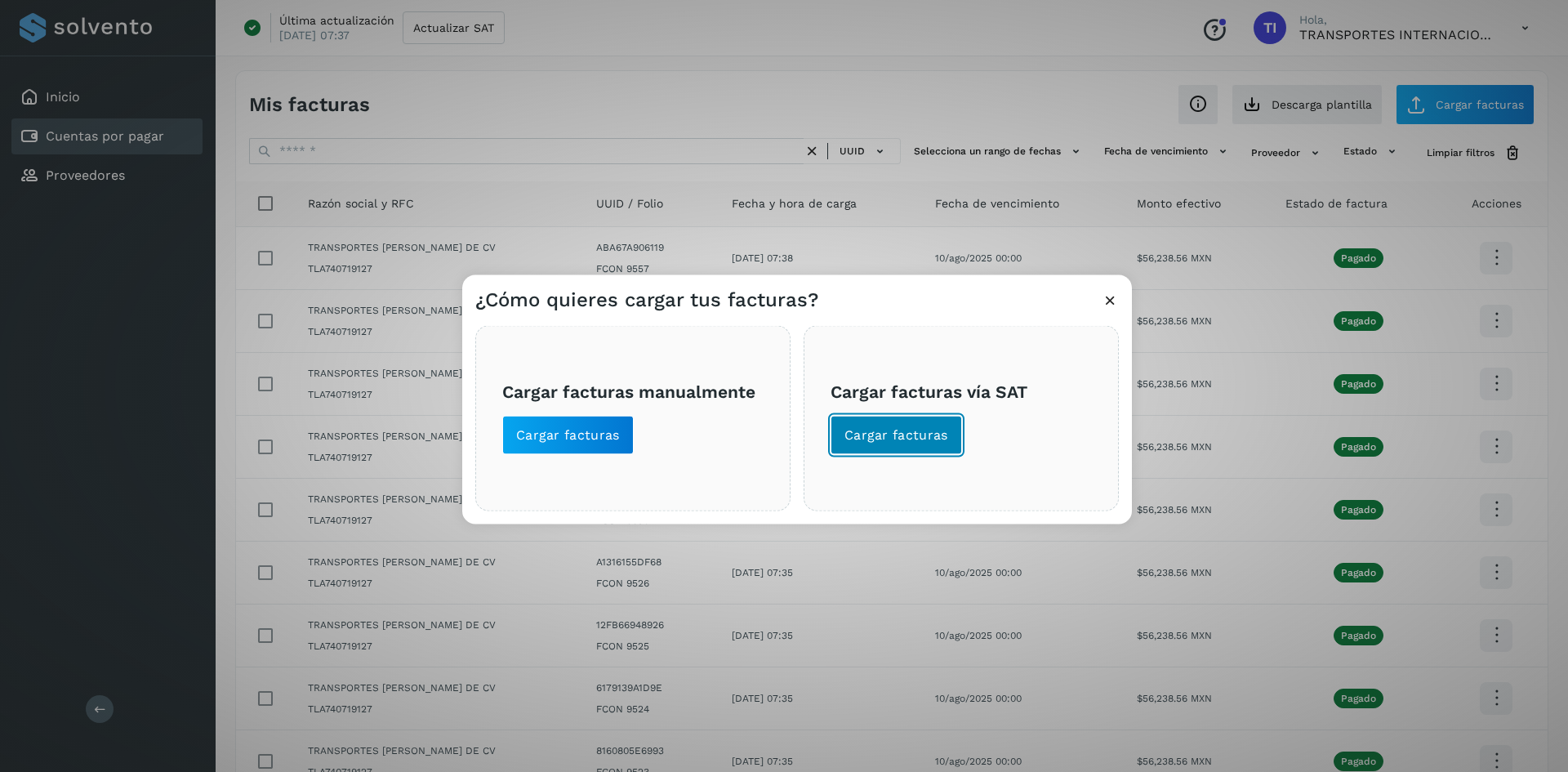 click on "Cargar facturas" 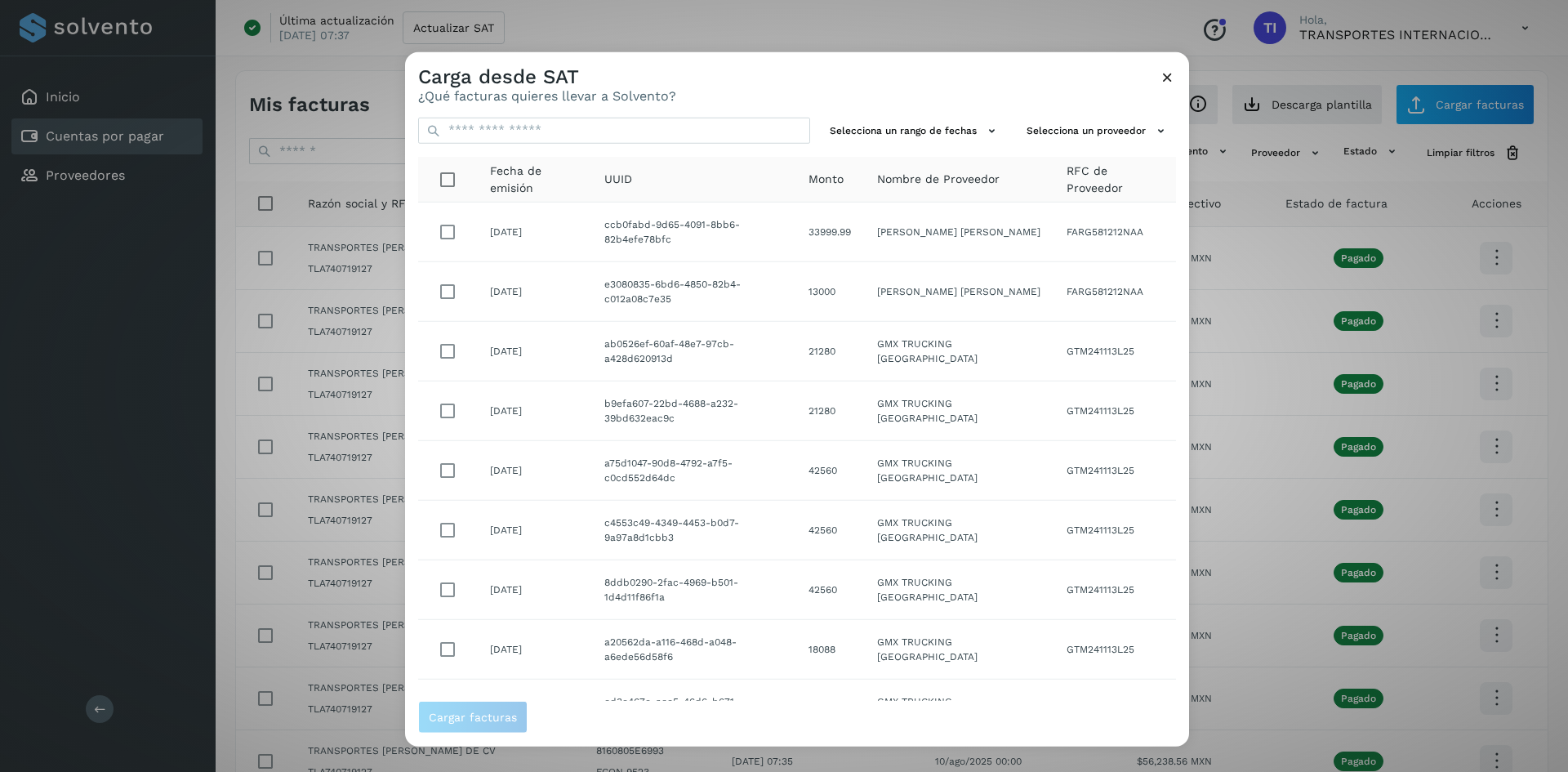 click on "Selecciona un rango de fechas  Selecciona un proveedor Fecha de emisión UUID Monto Nombre de Proveedor RFC de Proveedor [DATE] ccb0fabd-9d65-4091-8bb6-82b4efe78bfc 33999.99 [PERSON_NAME] [PERSON_NAME] FARG581212NAA [DATE] e3080835-6bd6-4850-82b4-c012a08c7e35 13000 [PERSON_NAME] [PERSON_NAME] FARG581212NAA [DATE] ab0526ef-60af-48e7-97cb-a428d620913d 21280 GMX TRUCKING MEXICO GTM241113L25 [DATE] b9efa607-22bd-4688-a232-39bd632eac9c 21280 GMX TRUCKING MEXICO GTM241113L25 [DATE] a75d1047-90d8-4792-a7f5-c0cd552d64dc 42560 GMX TRUCKING MEXICO GTM241113L25 [DATE] c4553c49-4349-4453-b0d7-9a97a8d1cbb3 42560 GMX TRUCKING MEXICO GTM241113L25 [DATE] 8ddb0290-2fac-4969-b501-1d4d11f86f1a 42560 GMX TRUCKING MEXICO GTM241113L25 [DATE] a20562da-a116-468d-a048-a6ede56d58f6 18088 GMX TRUCKING MEXICO GTM241113L25 [DATE] cd3e467e-acc5-46d6-b671-4cf7da1164b3 42560 GMX TRUCKING MEXICO GTM241113L25 [DATE] dbfc7716-de58-4883-8ddb-513c7f4059bd 18088 GMX TRUCKING [GEOGRAPHIC_DATA] ** **" at bounding box center [797, 402] 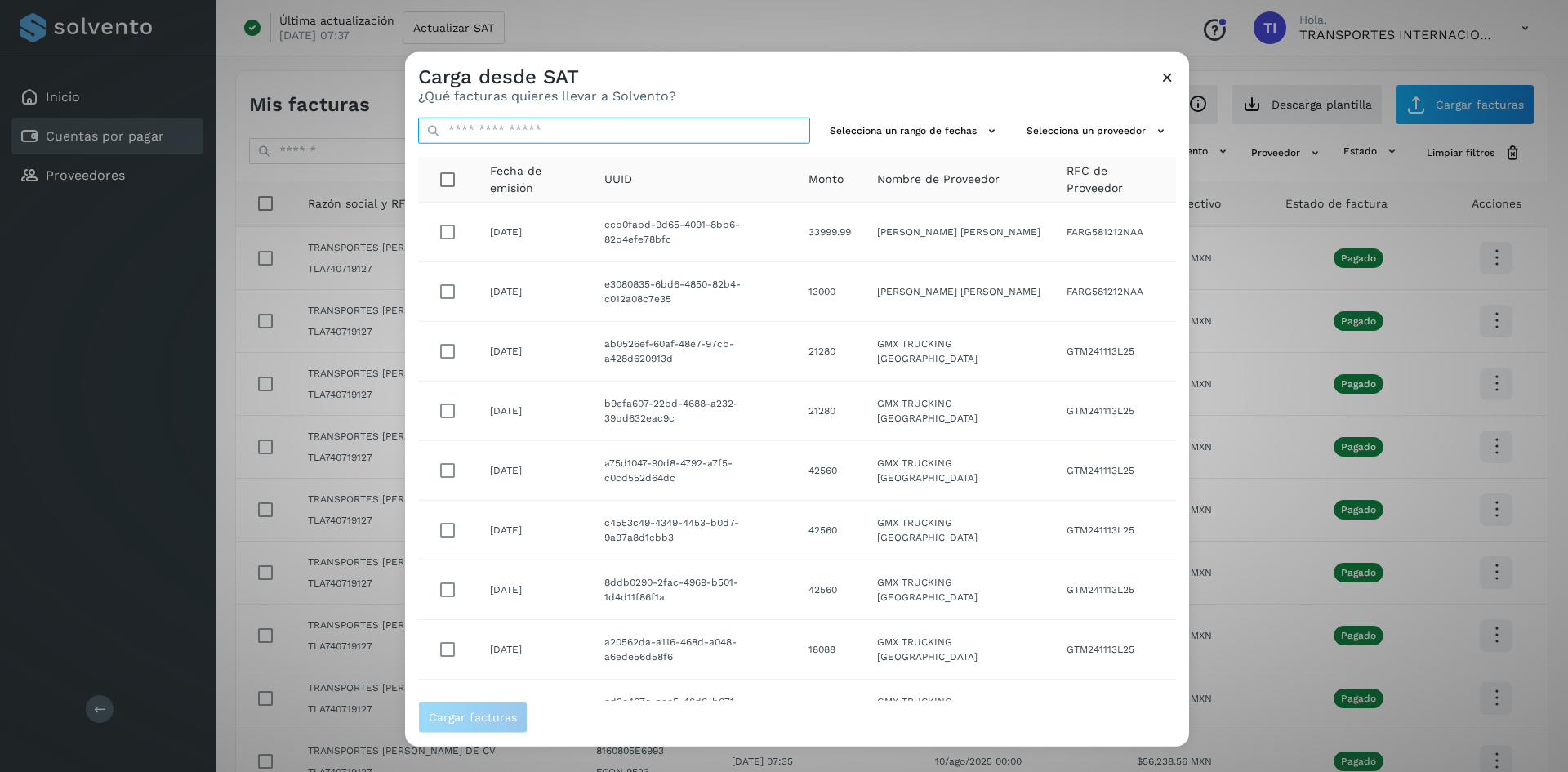 click at bounding box center [614, 130] 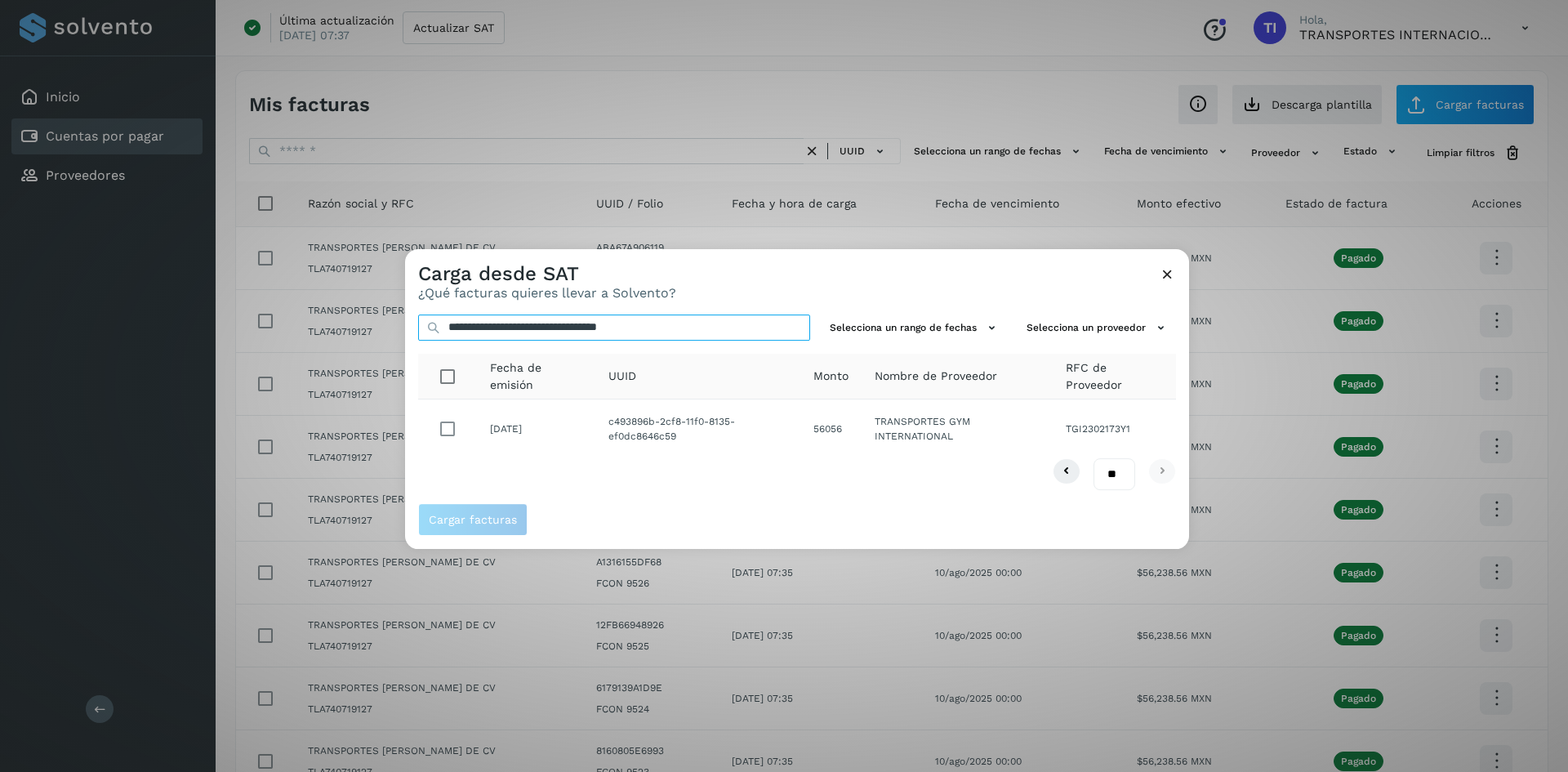 type on "**********" 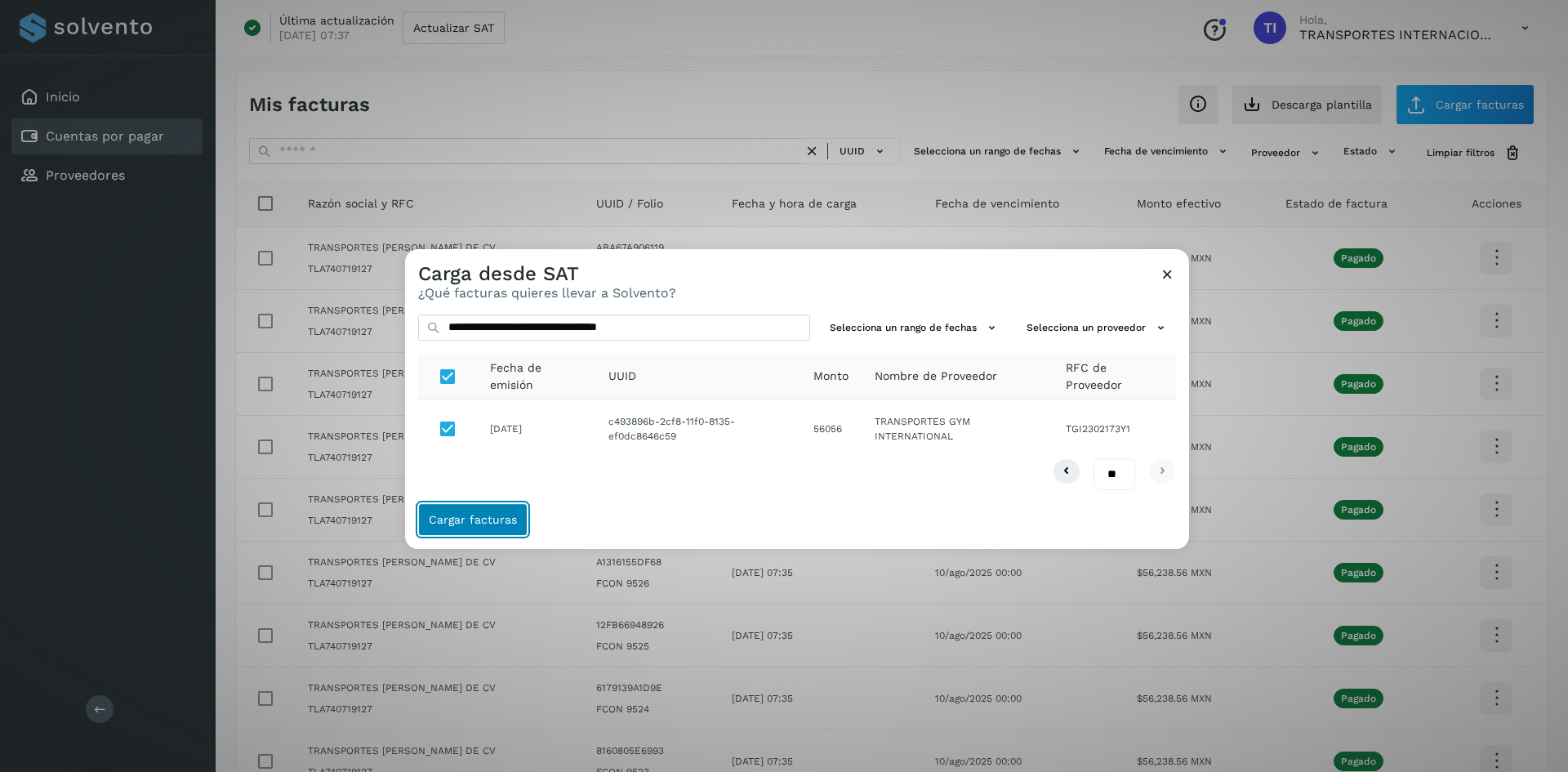 click on "Cargar facturas" 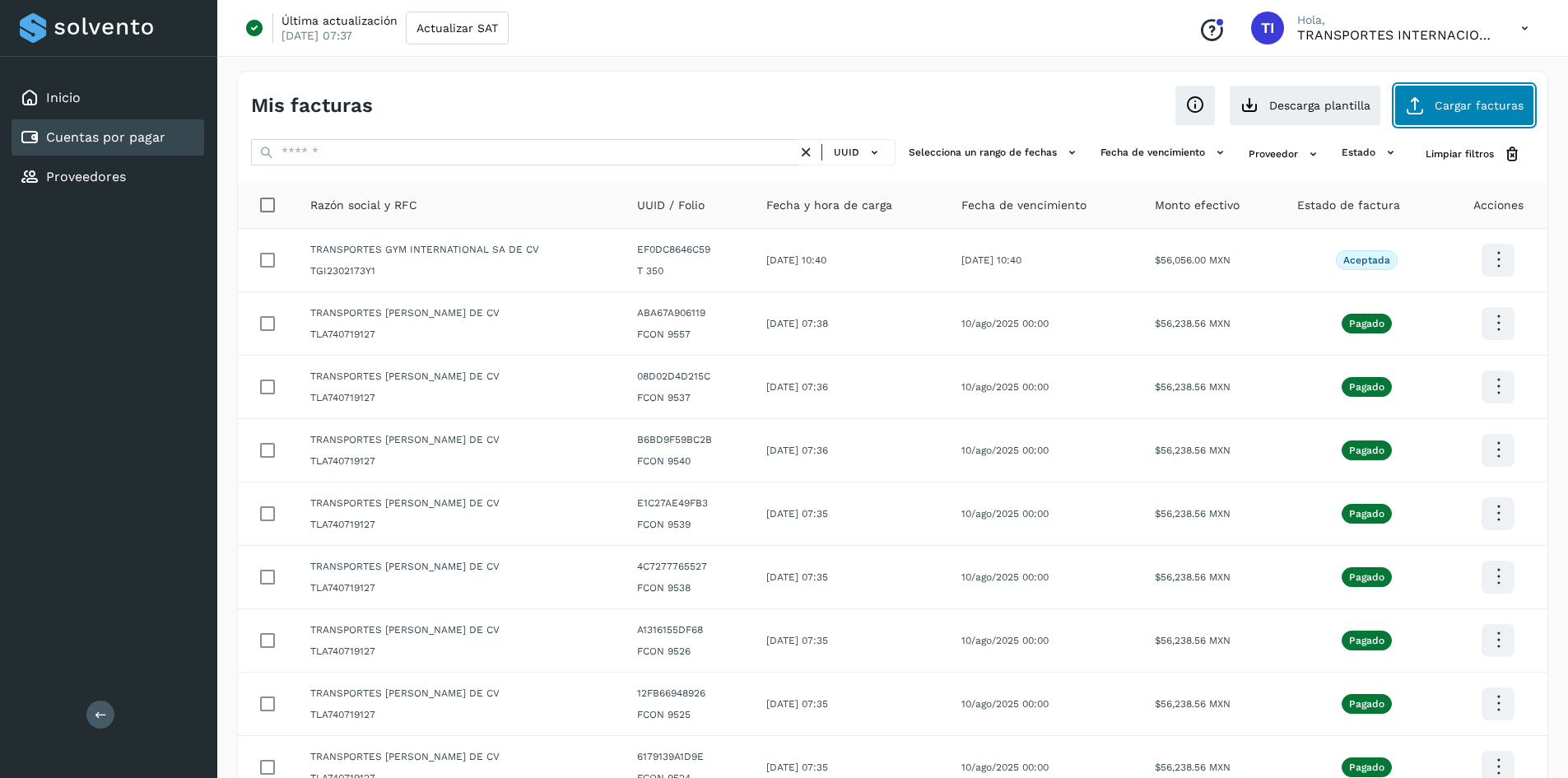 click at bounding box center (1415, 105) 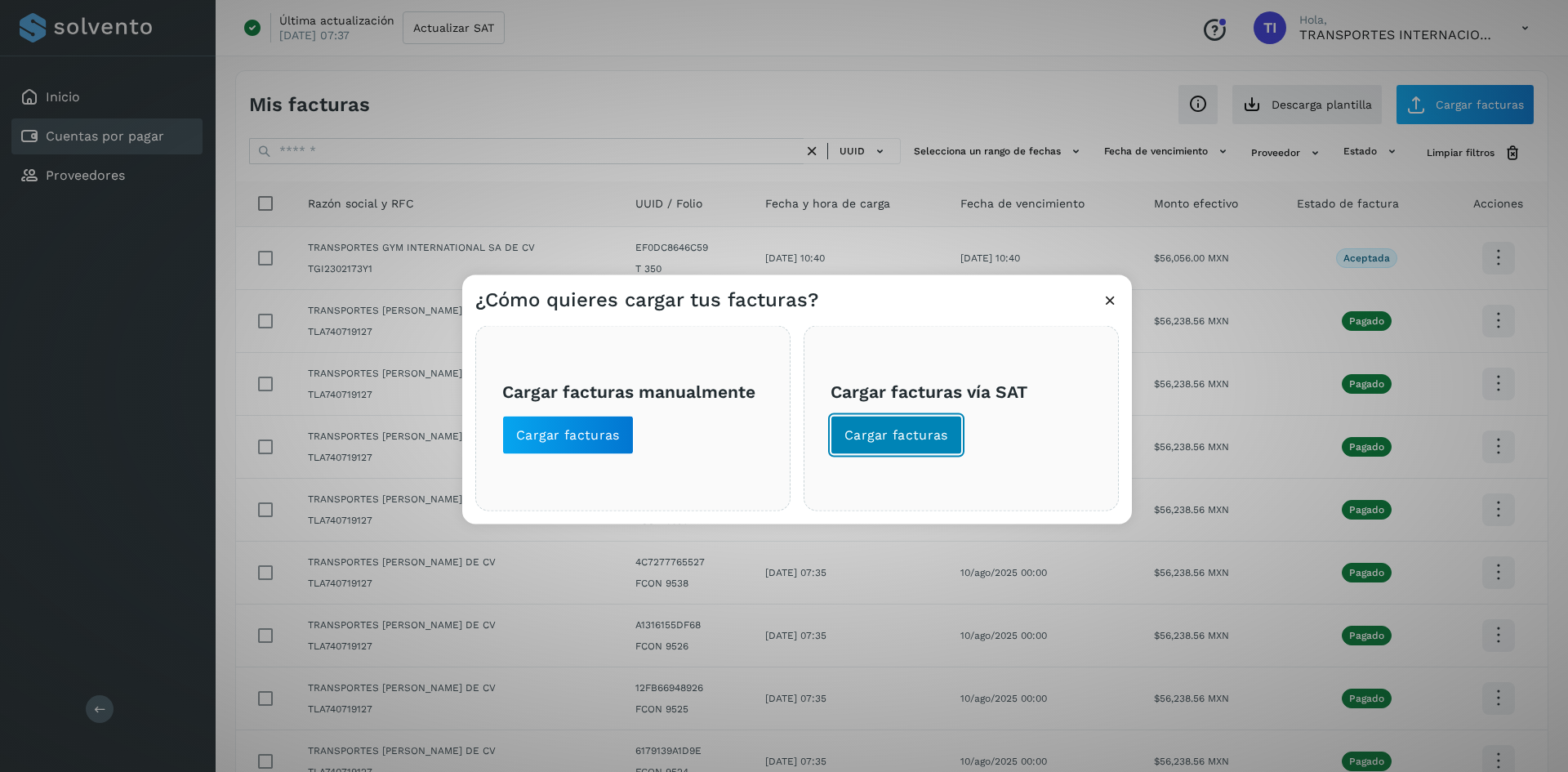 click on "Cargar facturas" 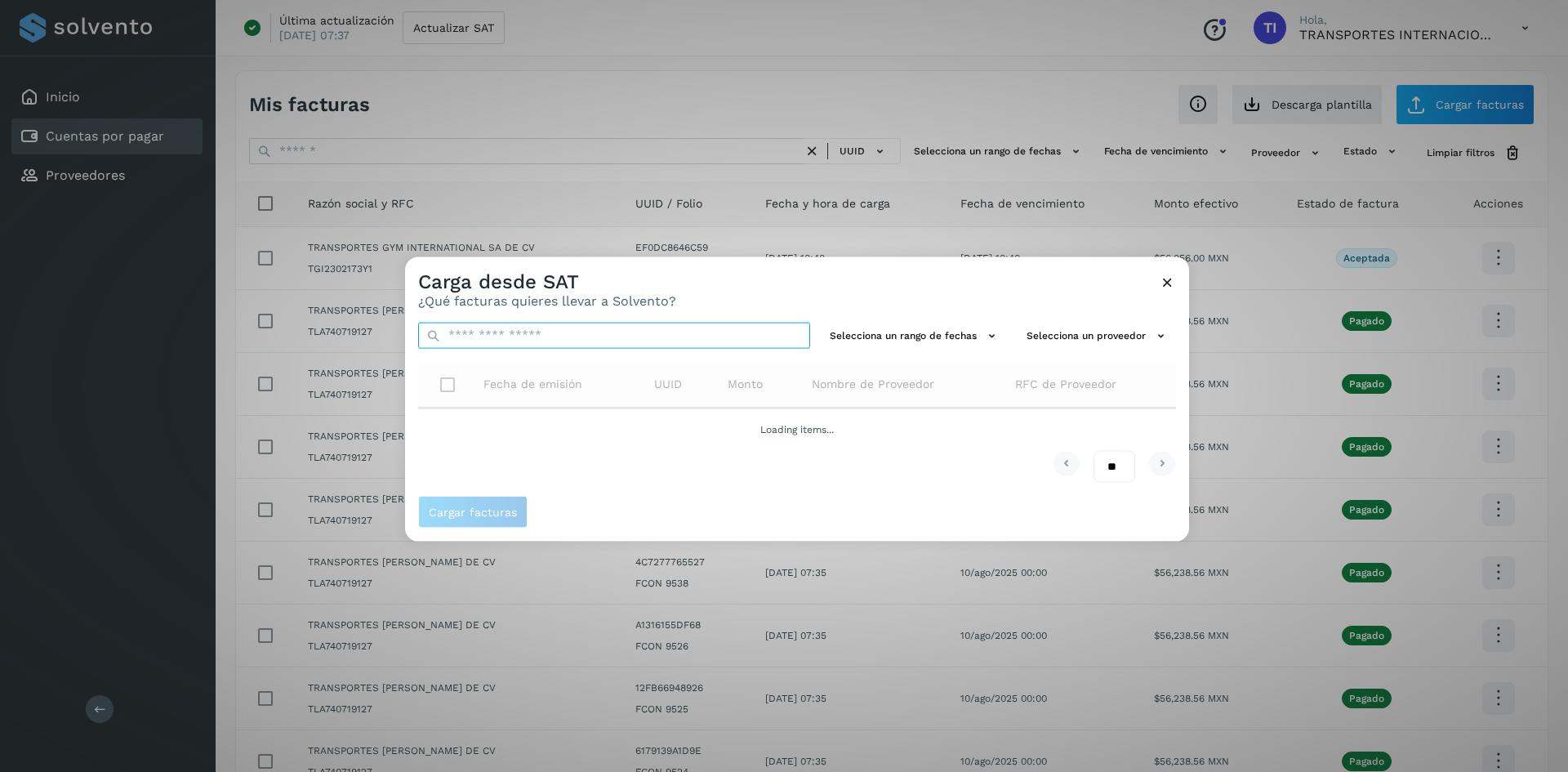 click at bounding box center [614, 335] 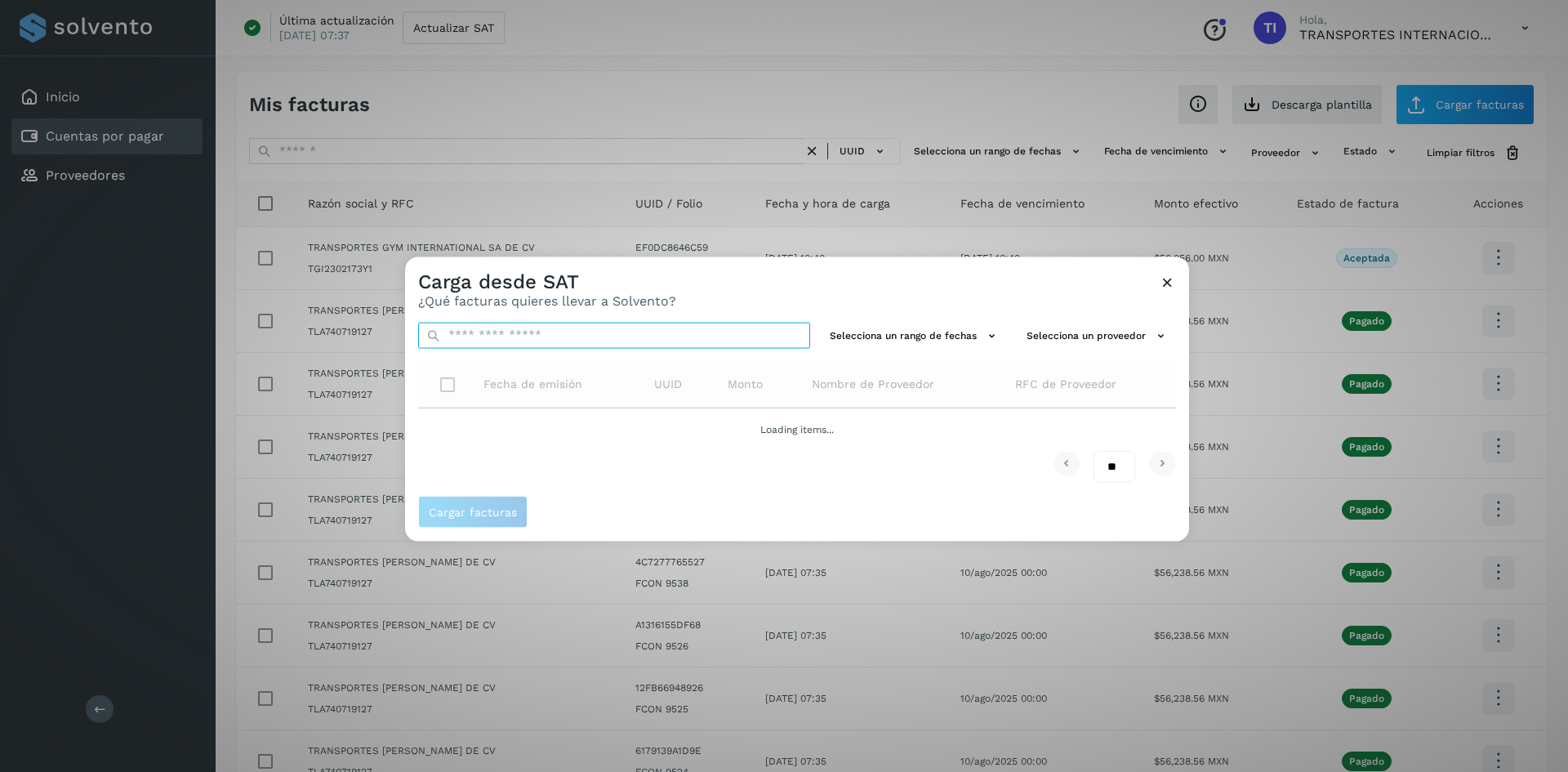 paste on "**********" 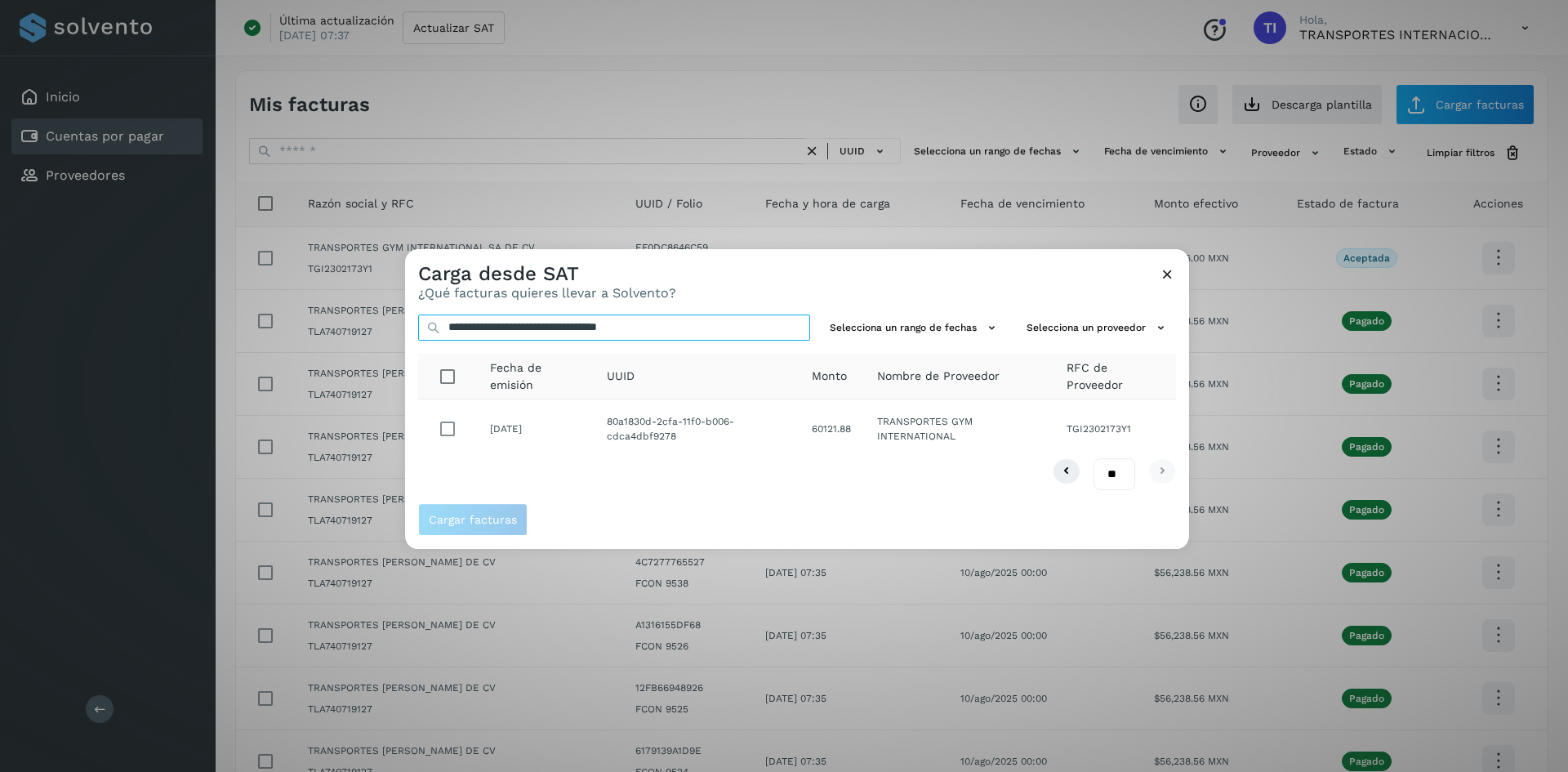 type on "**********" 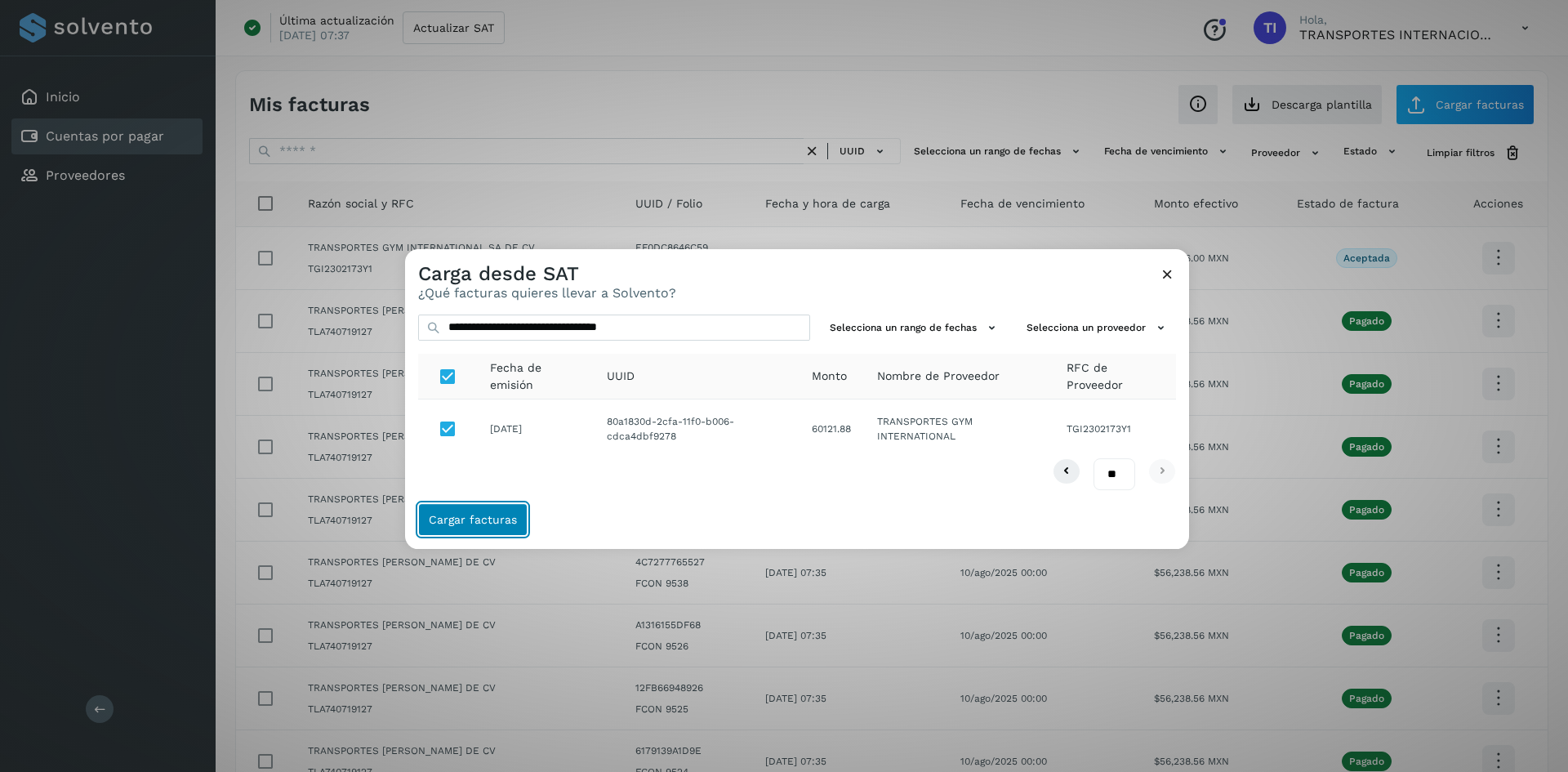 click on "Cargar facturas" at bounding box center (473, 520) 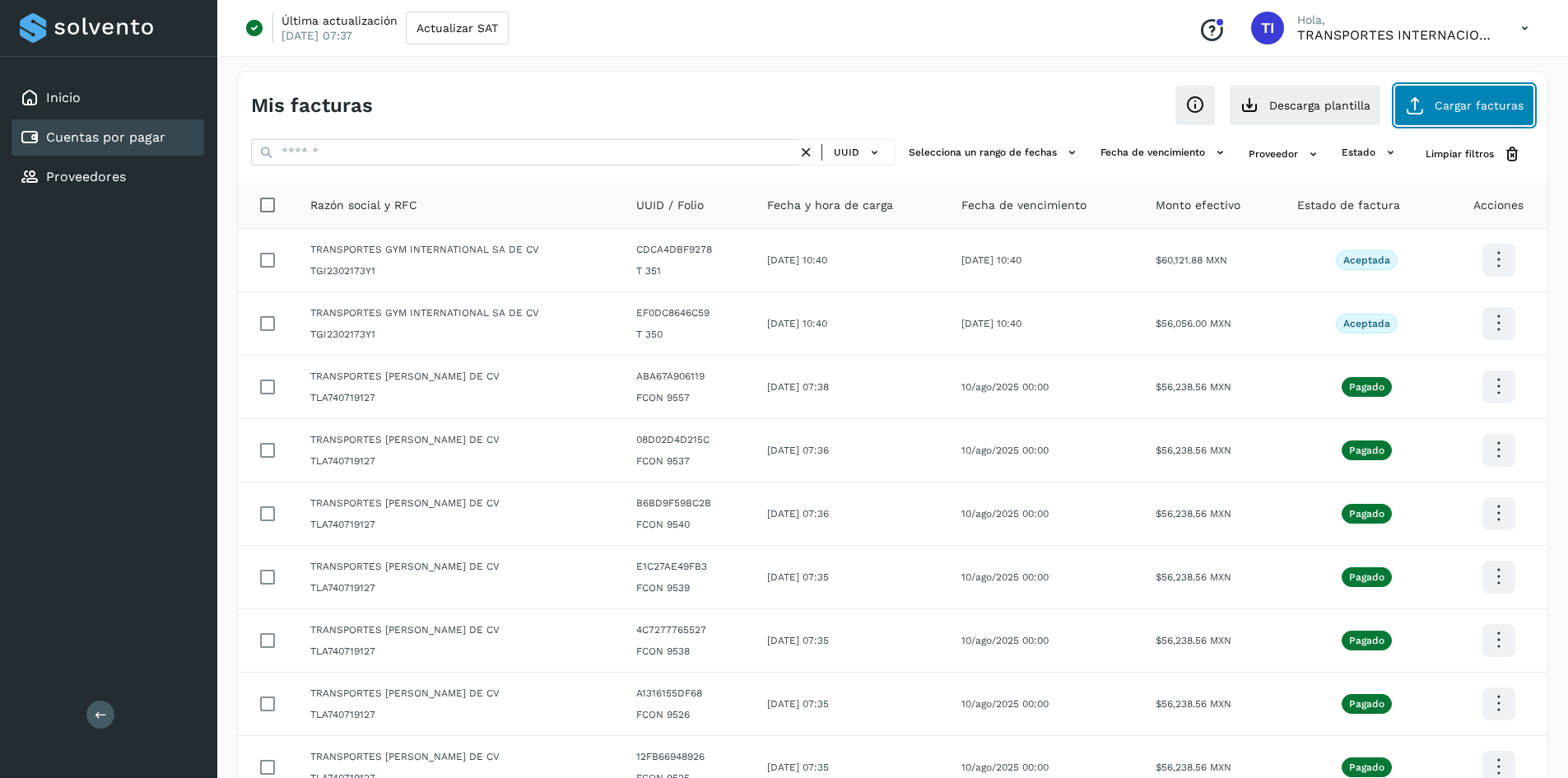 click on "Cargar facturas" 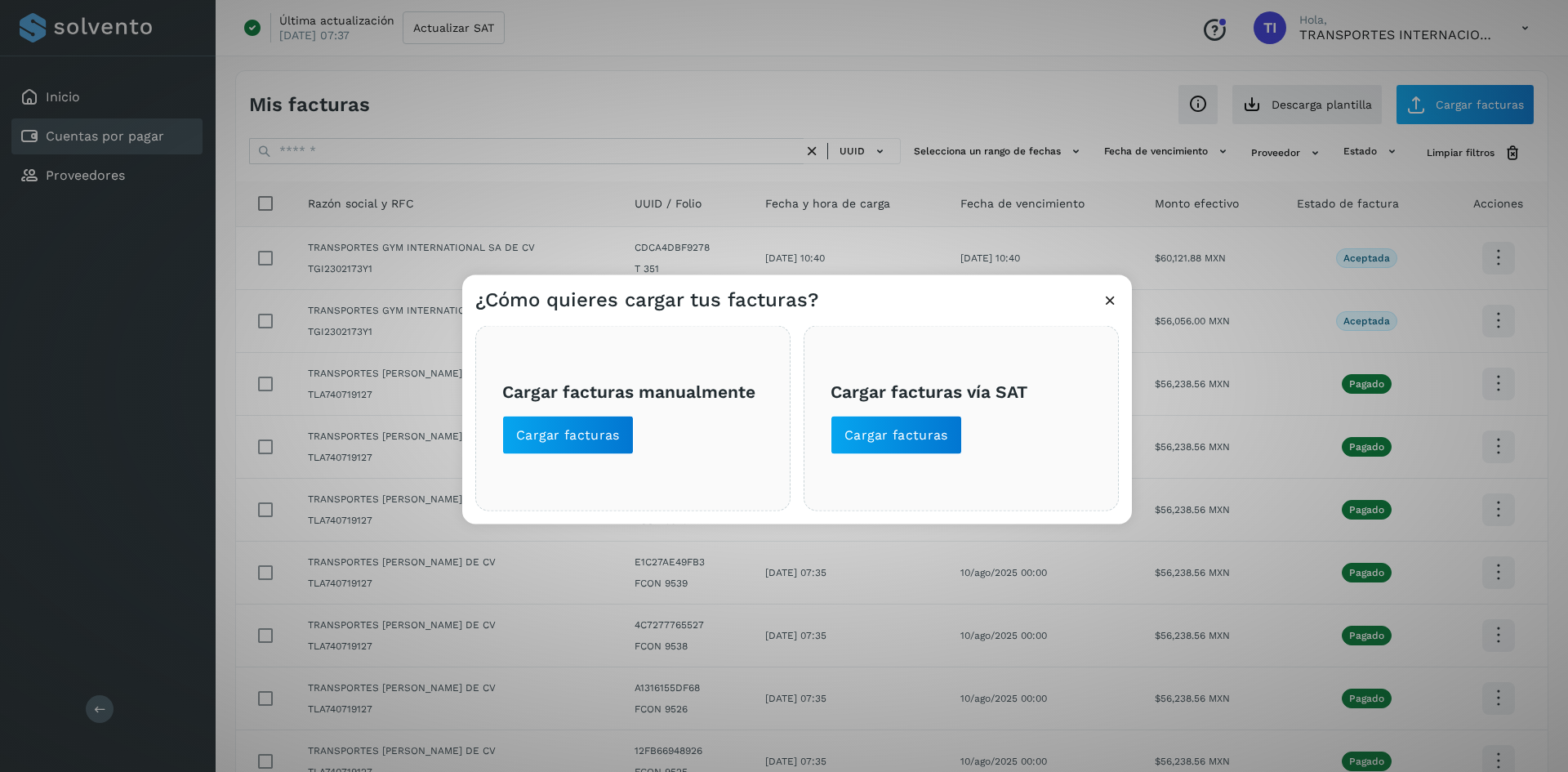 click on "Cargar facturas vía SAT Cargar facturas" at bounding box center [961, 417] 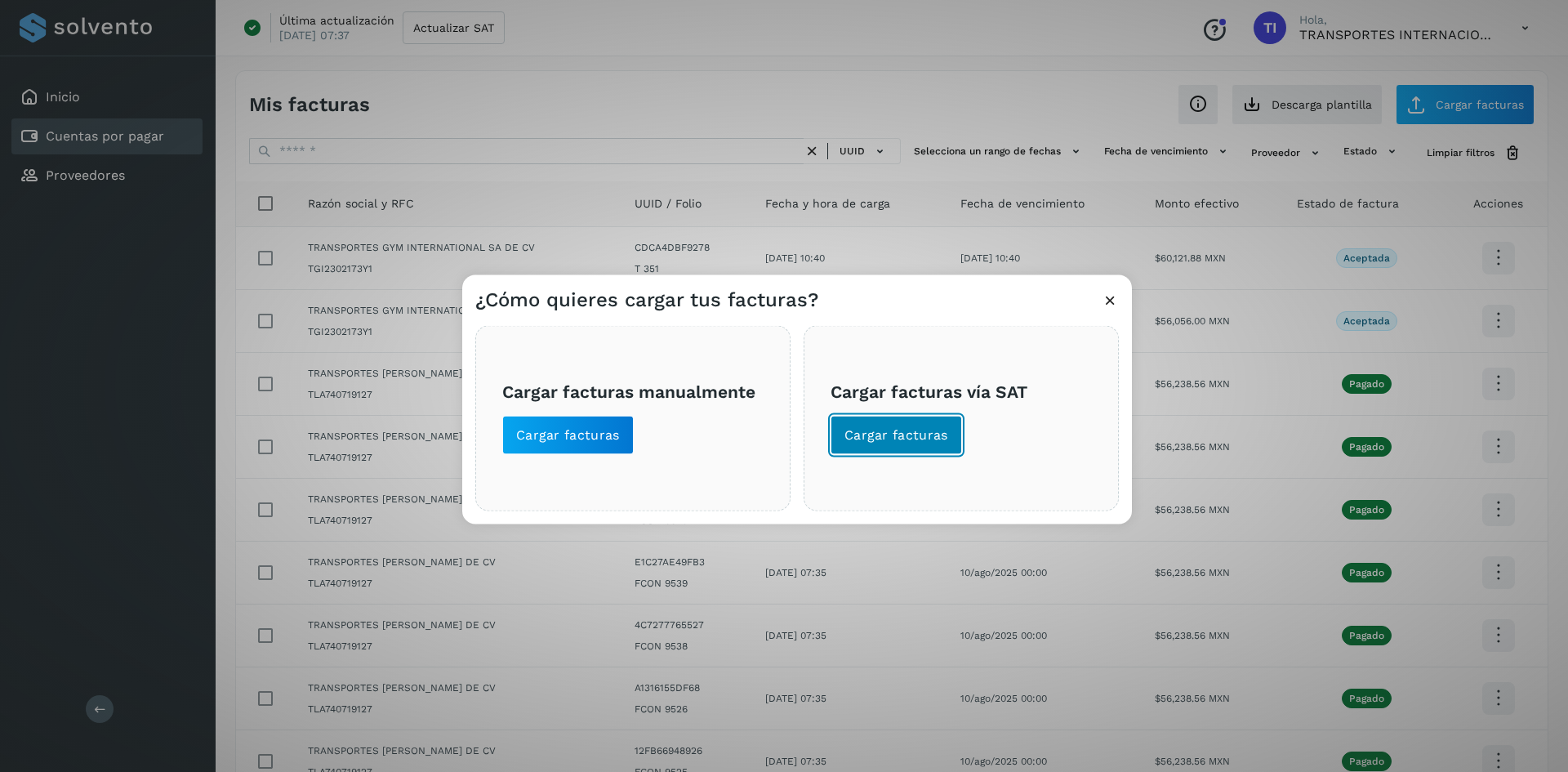 click on "Cargar facturas" 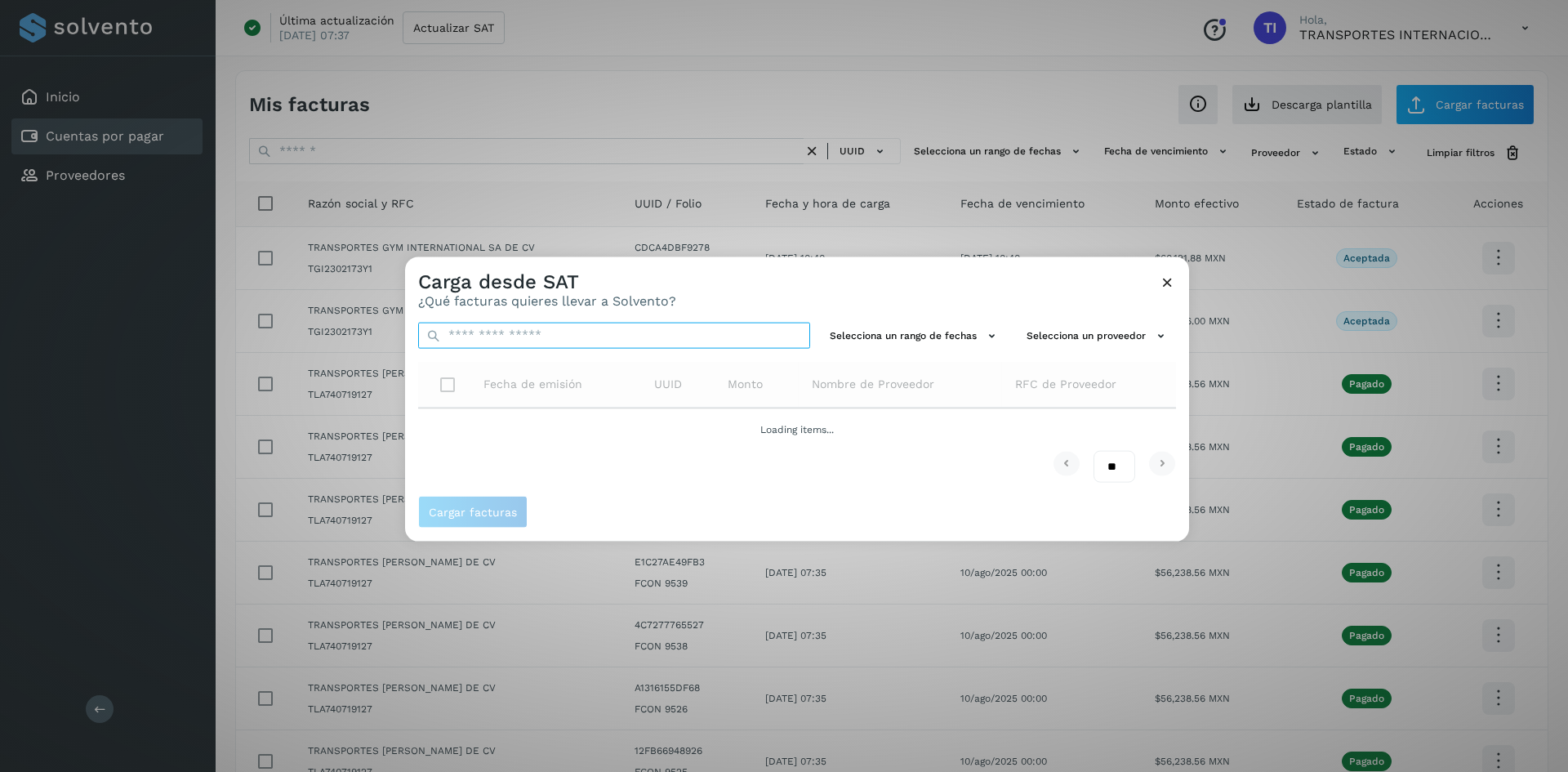 click at bounding box center [614, 335] 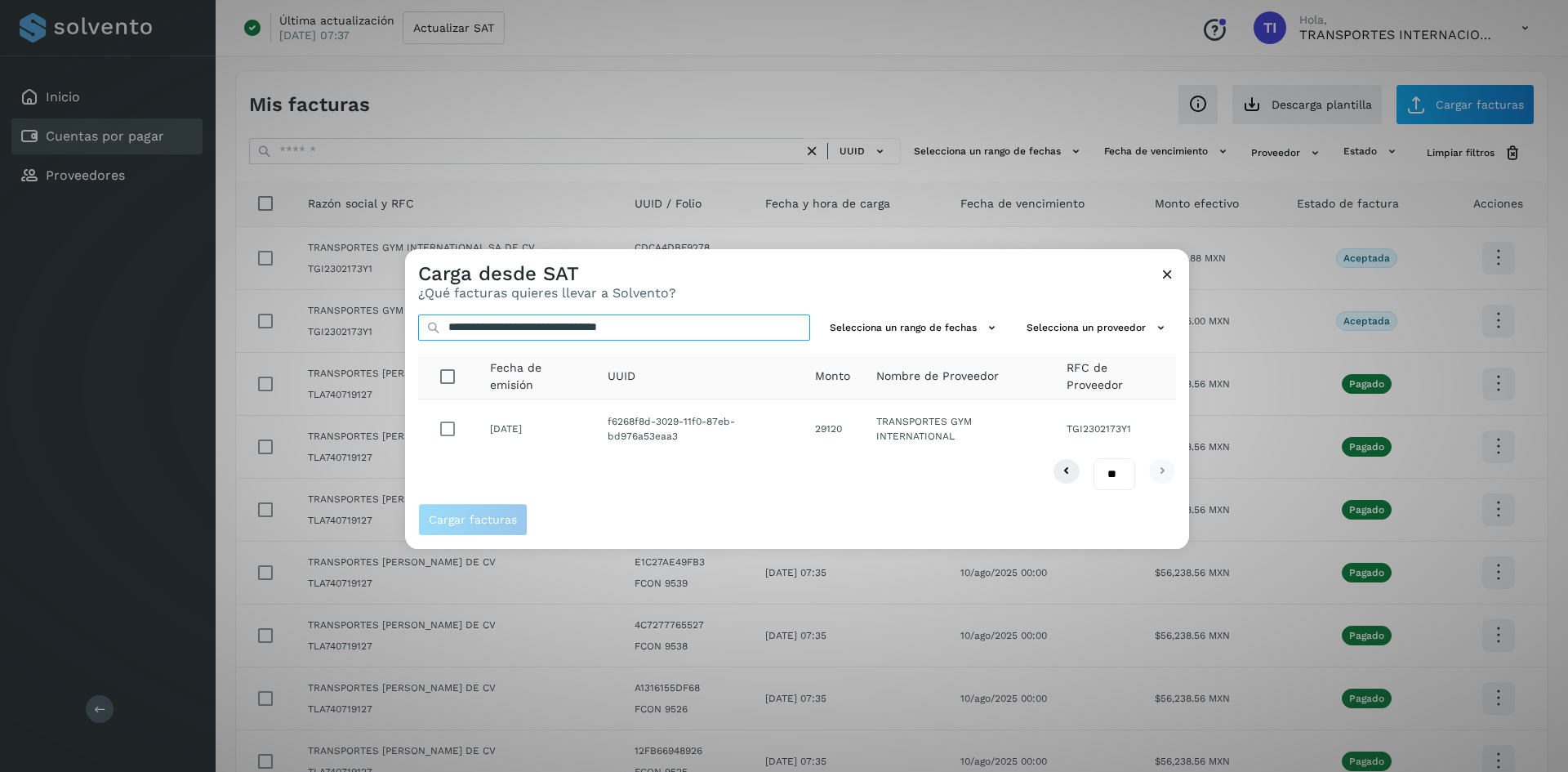 type on "**********" 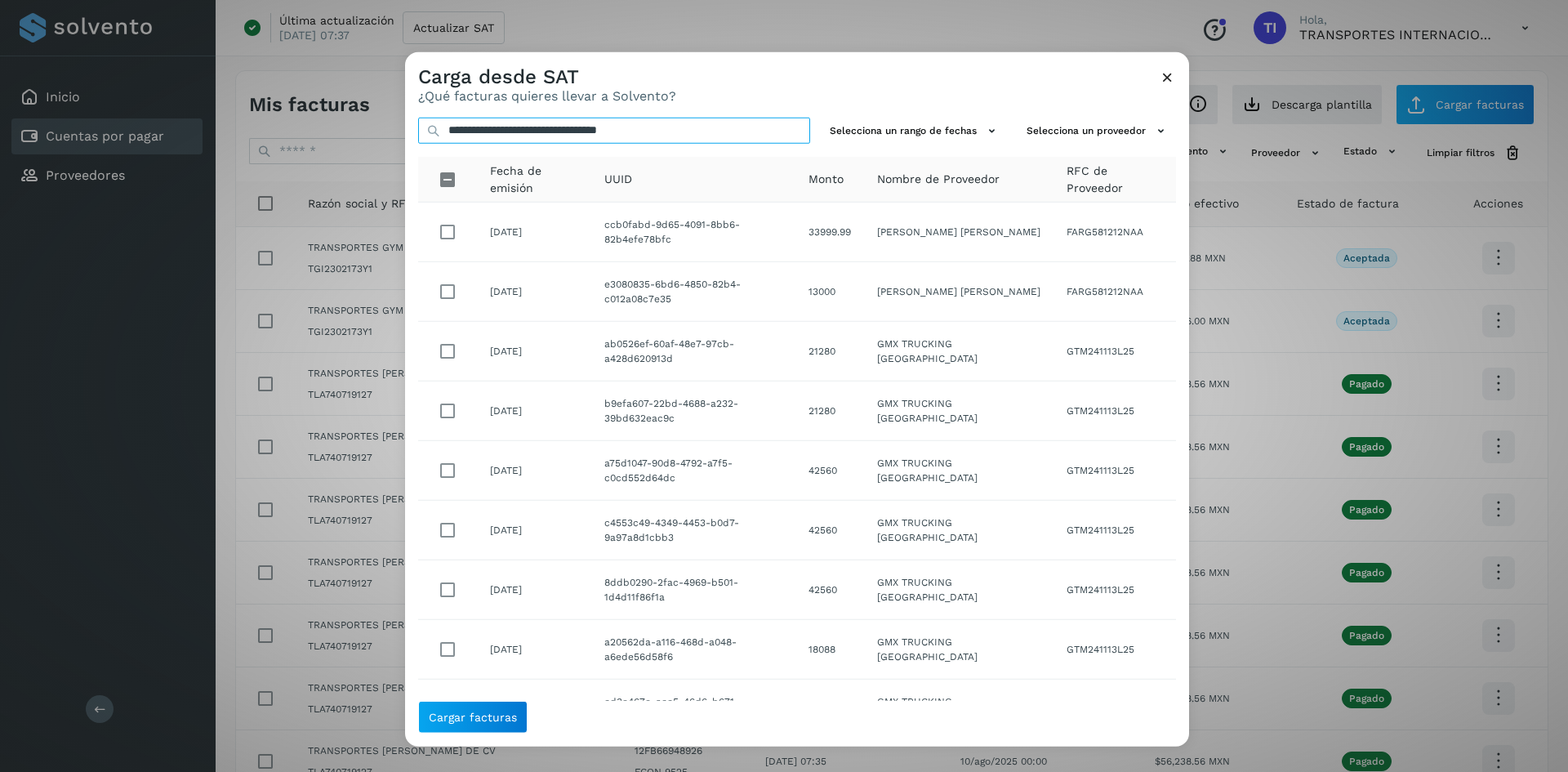 drag, startPoint x: 757, startPoint y: 133, endPoint x: 289, endPoint y: 123, distance: 468.10683 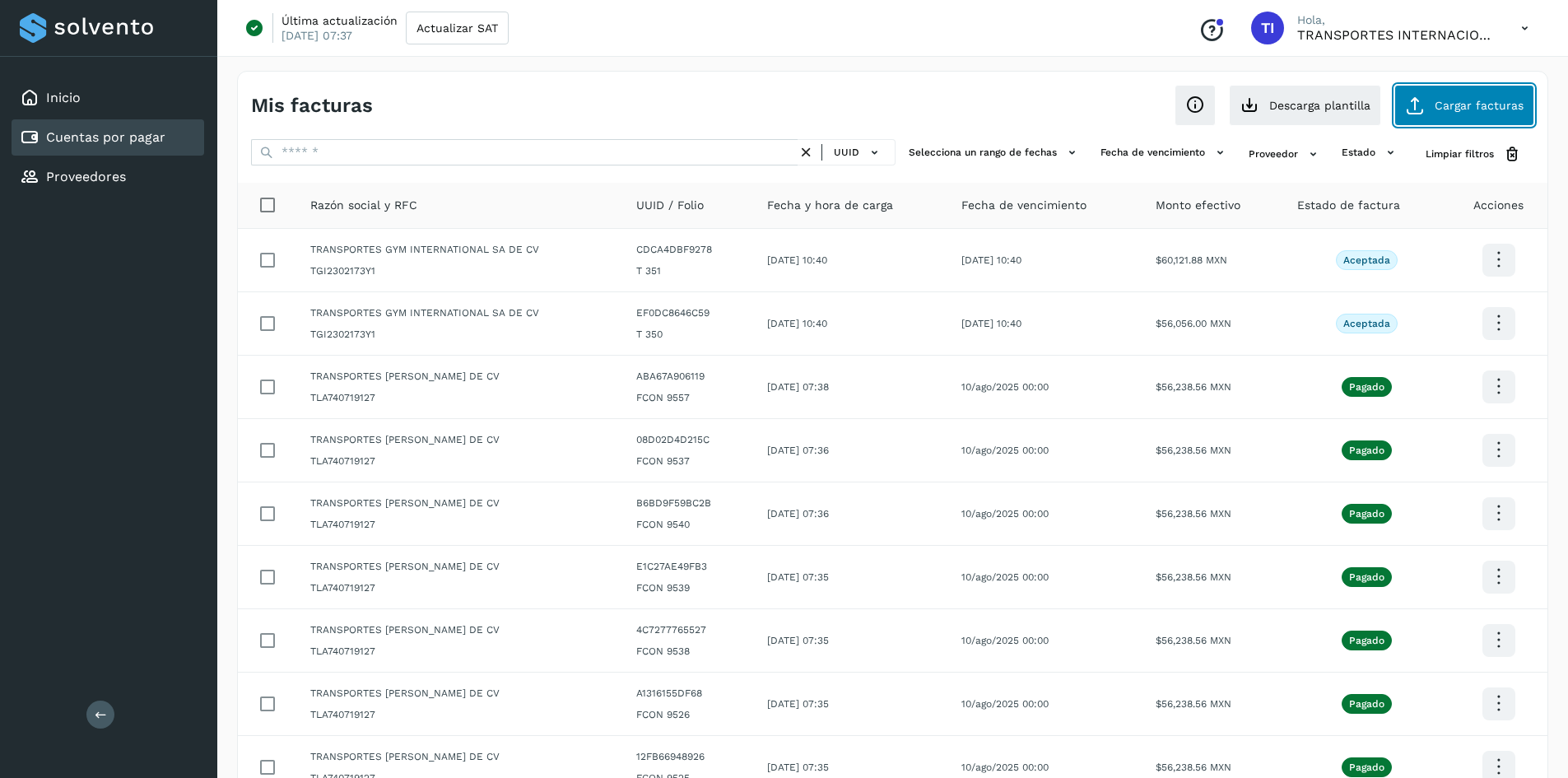 click on "Cargar facturas" 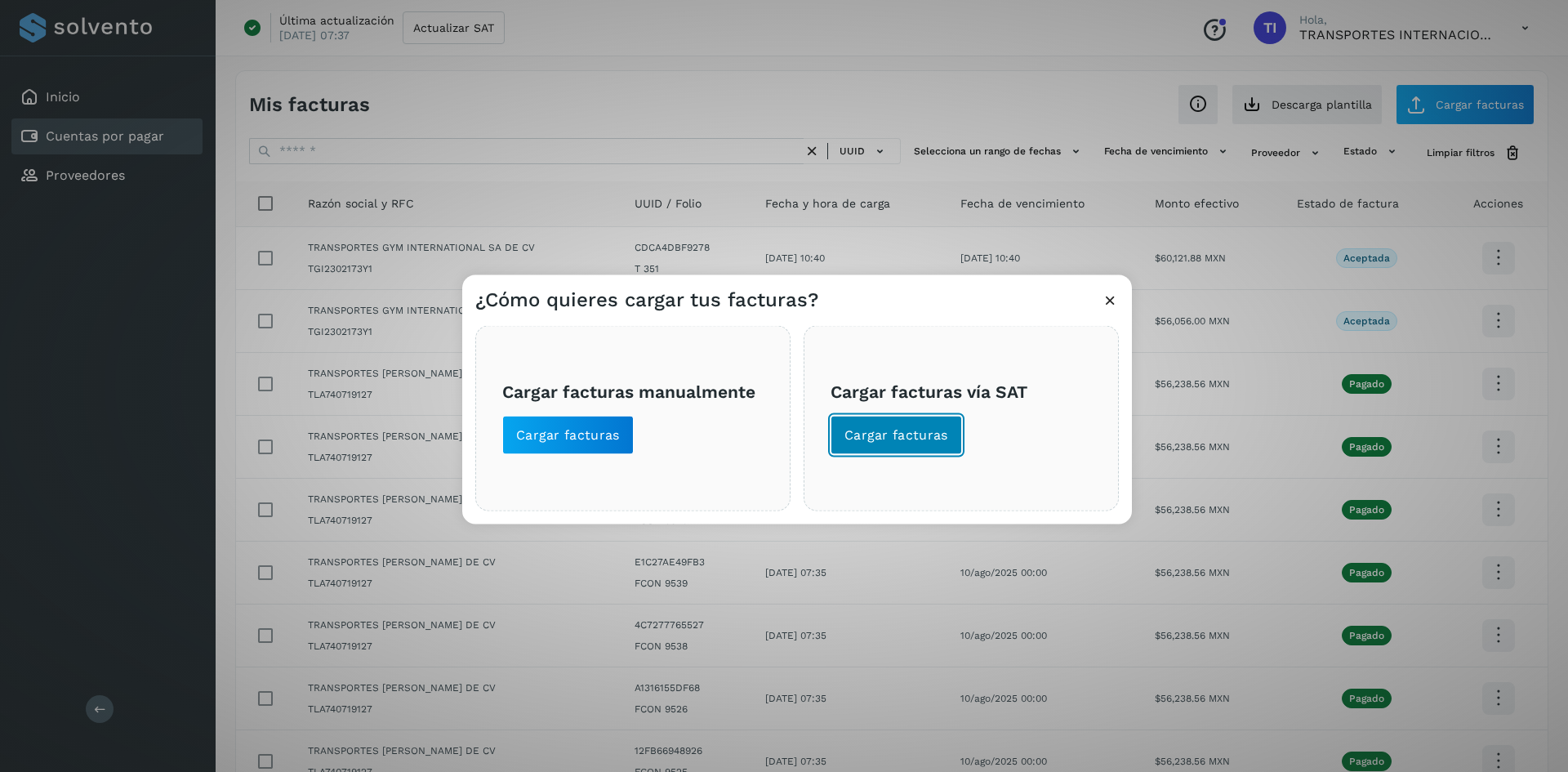 click on "Cargar facturas" at bounding box center [896, 435] 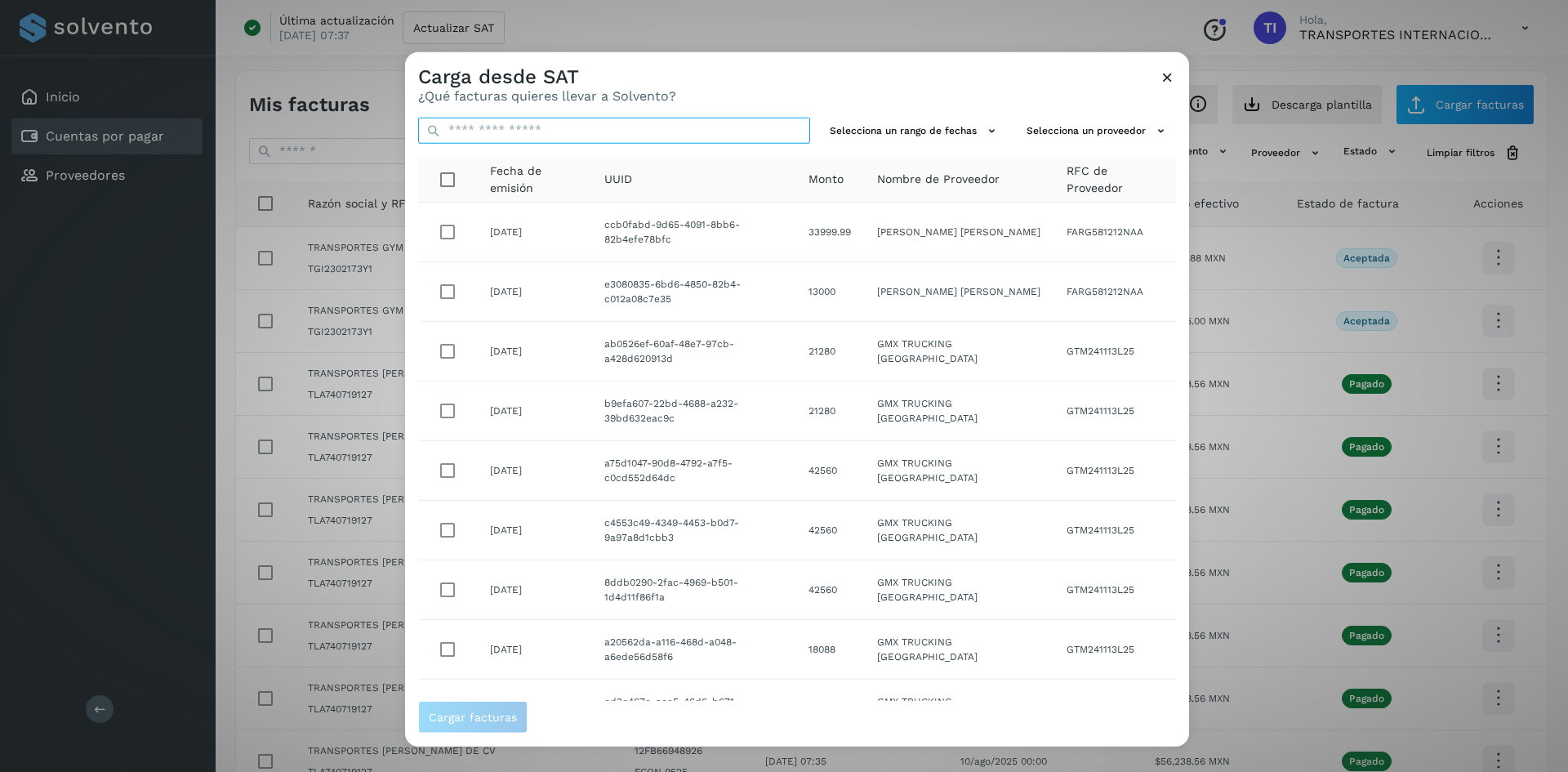 click at bounding box center [614, 130] 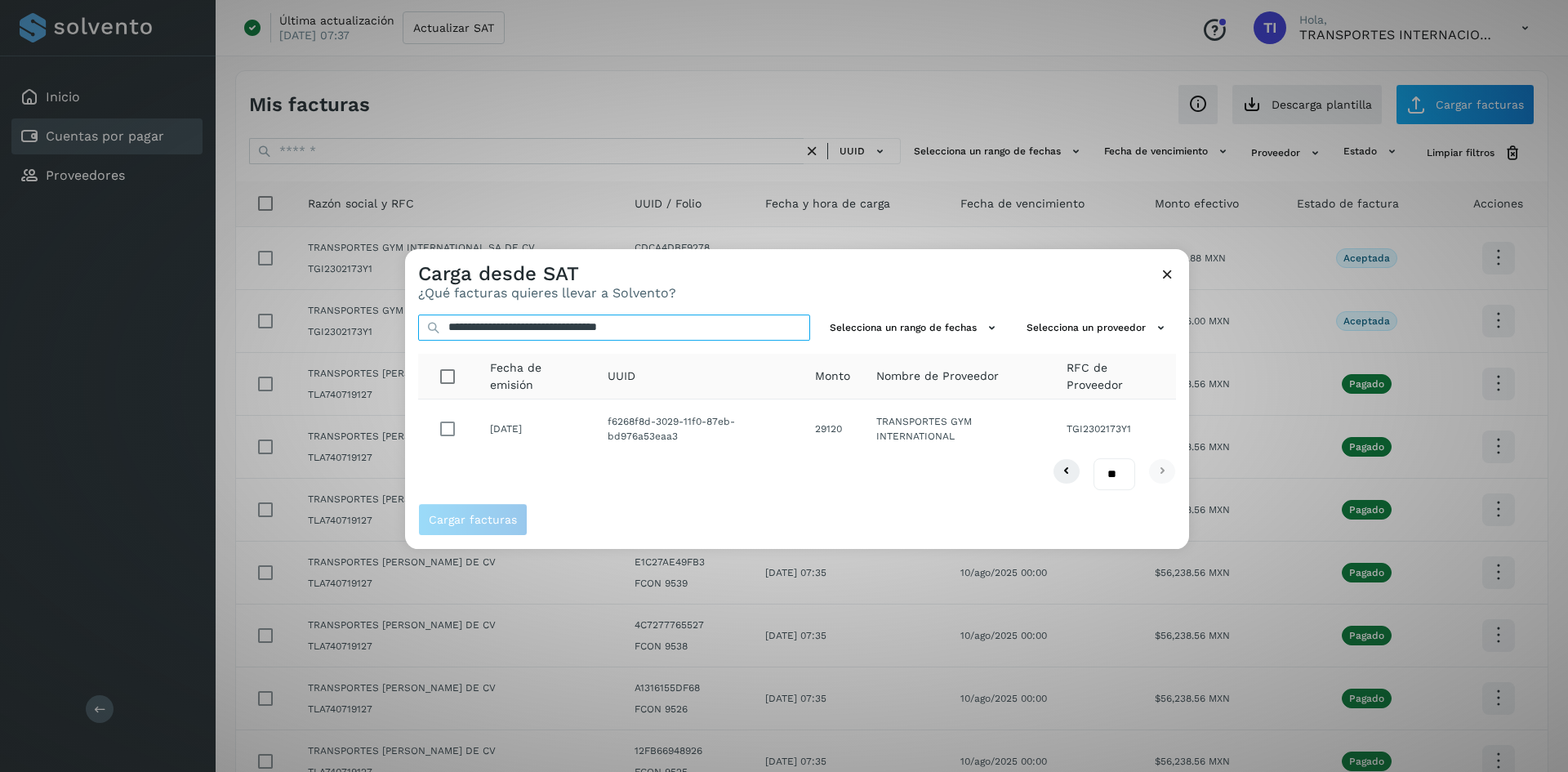 type on "**********" 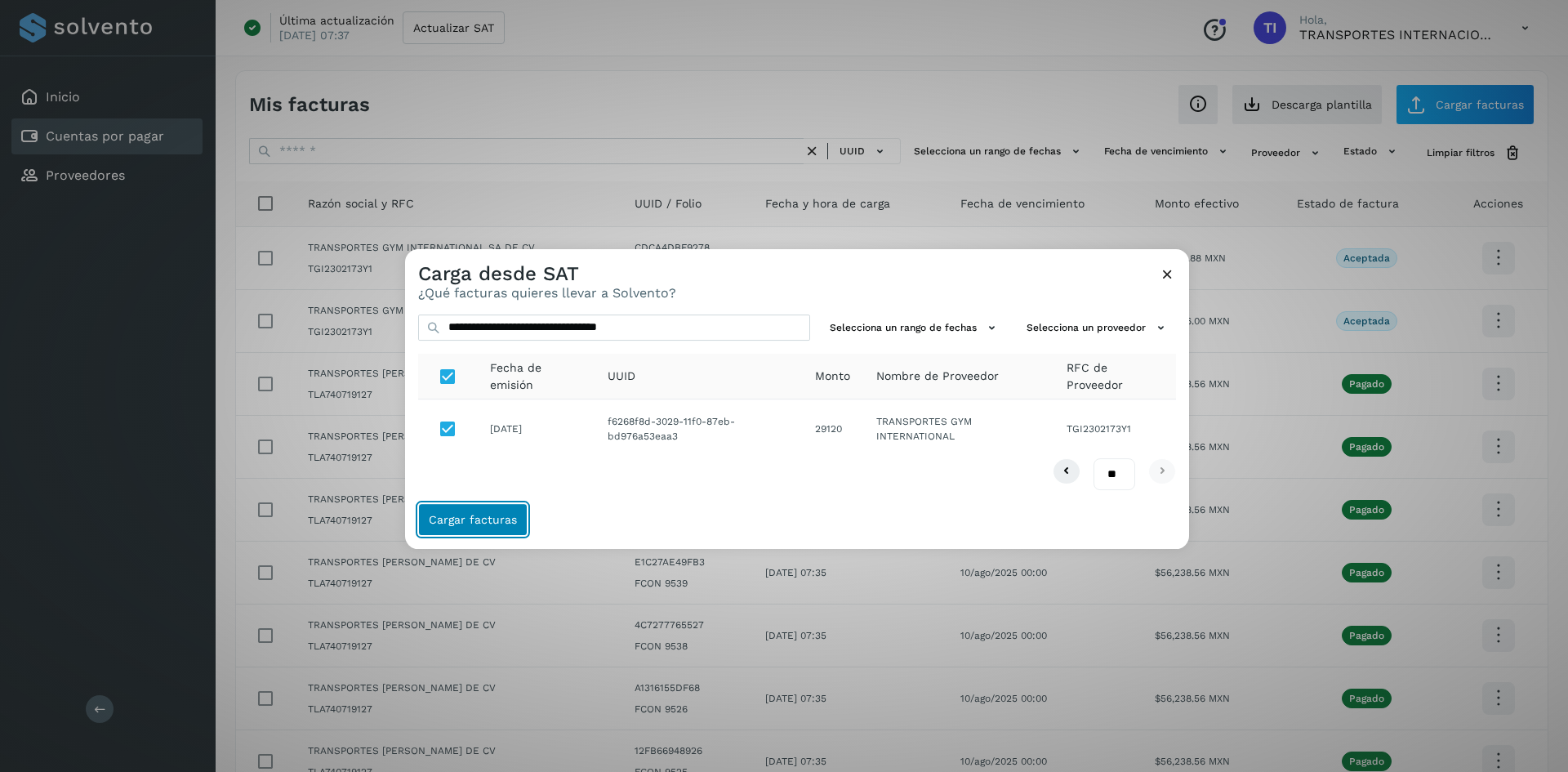 click on "Cargar facturas" 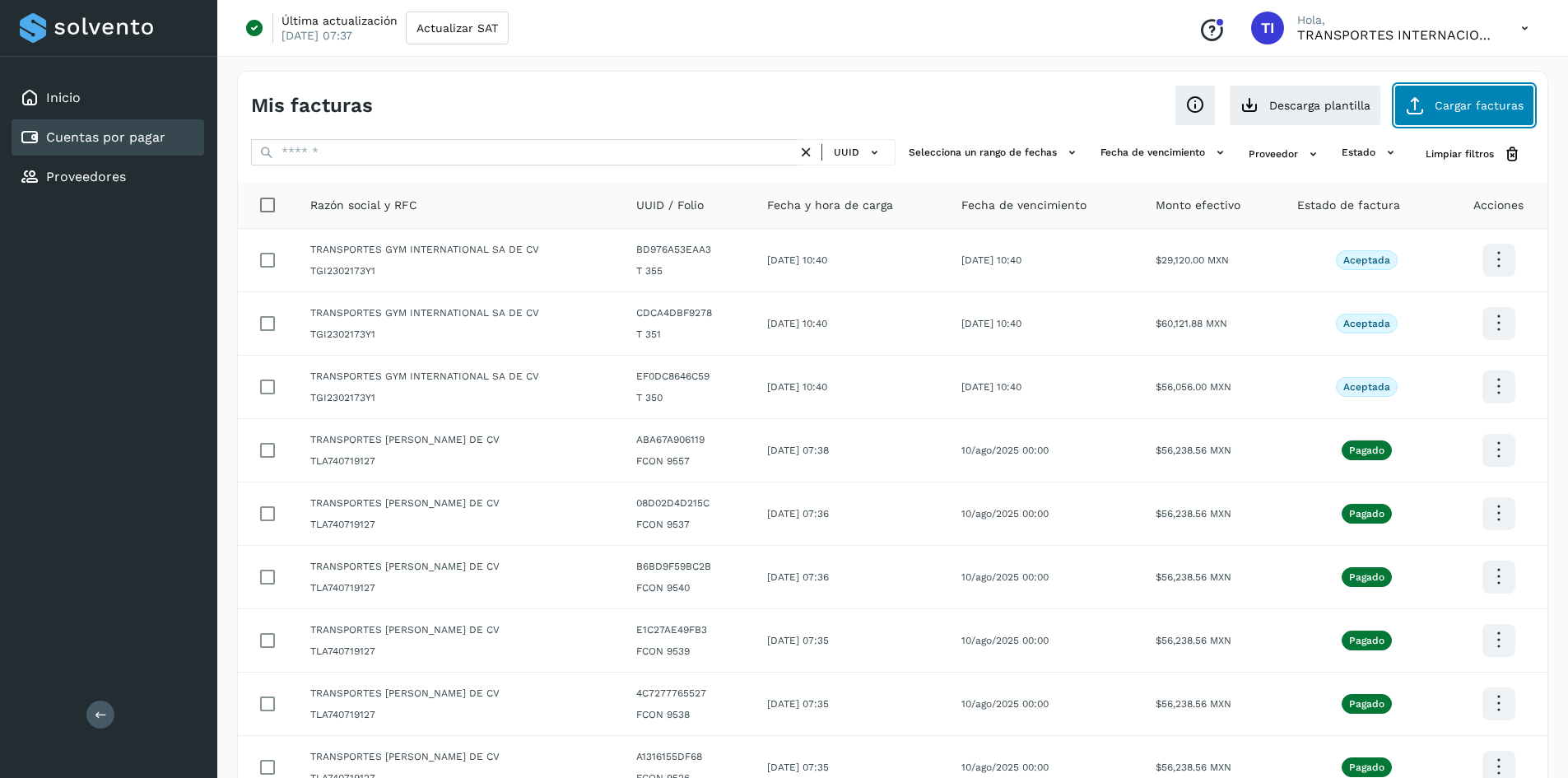 click on "Cargar facturas" 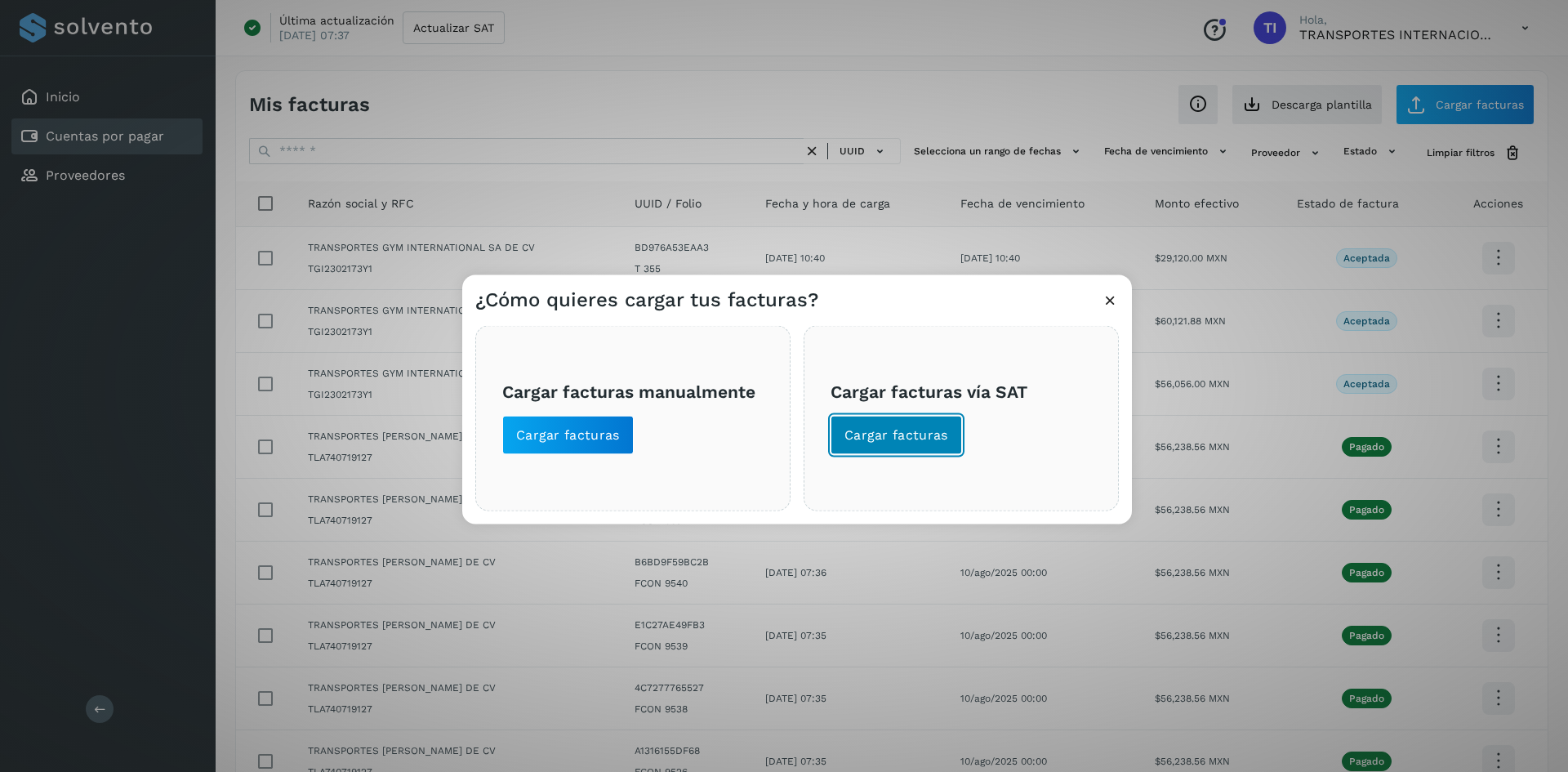 click on "Cargar facturas" 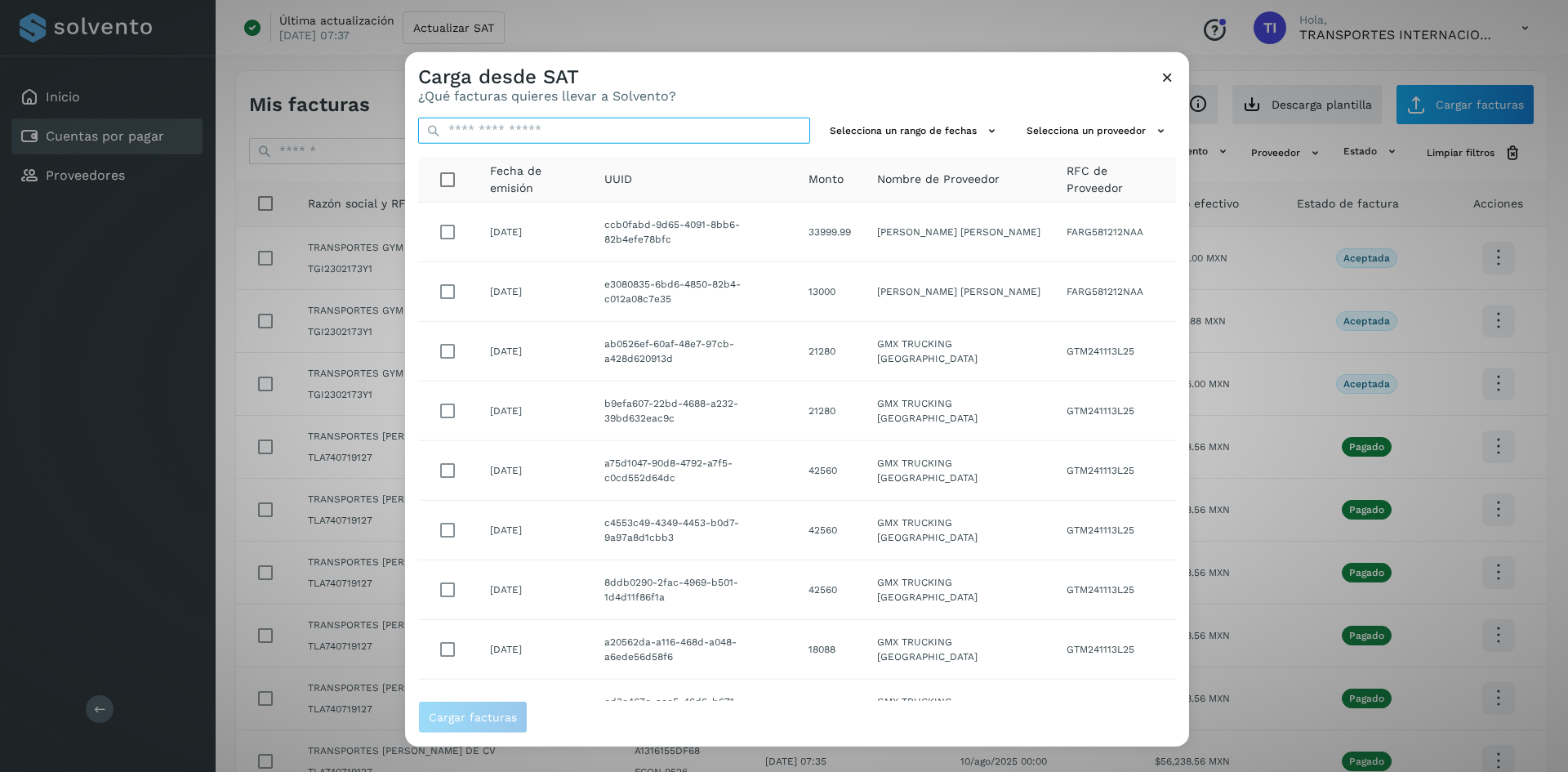 click at bounding box center [614, 130] 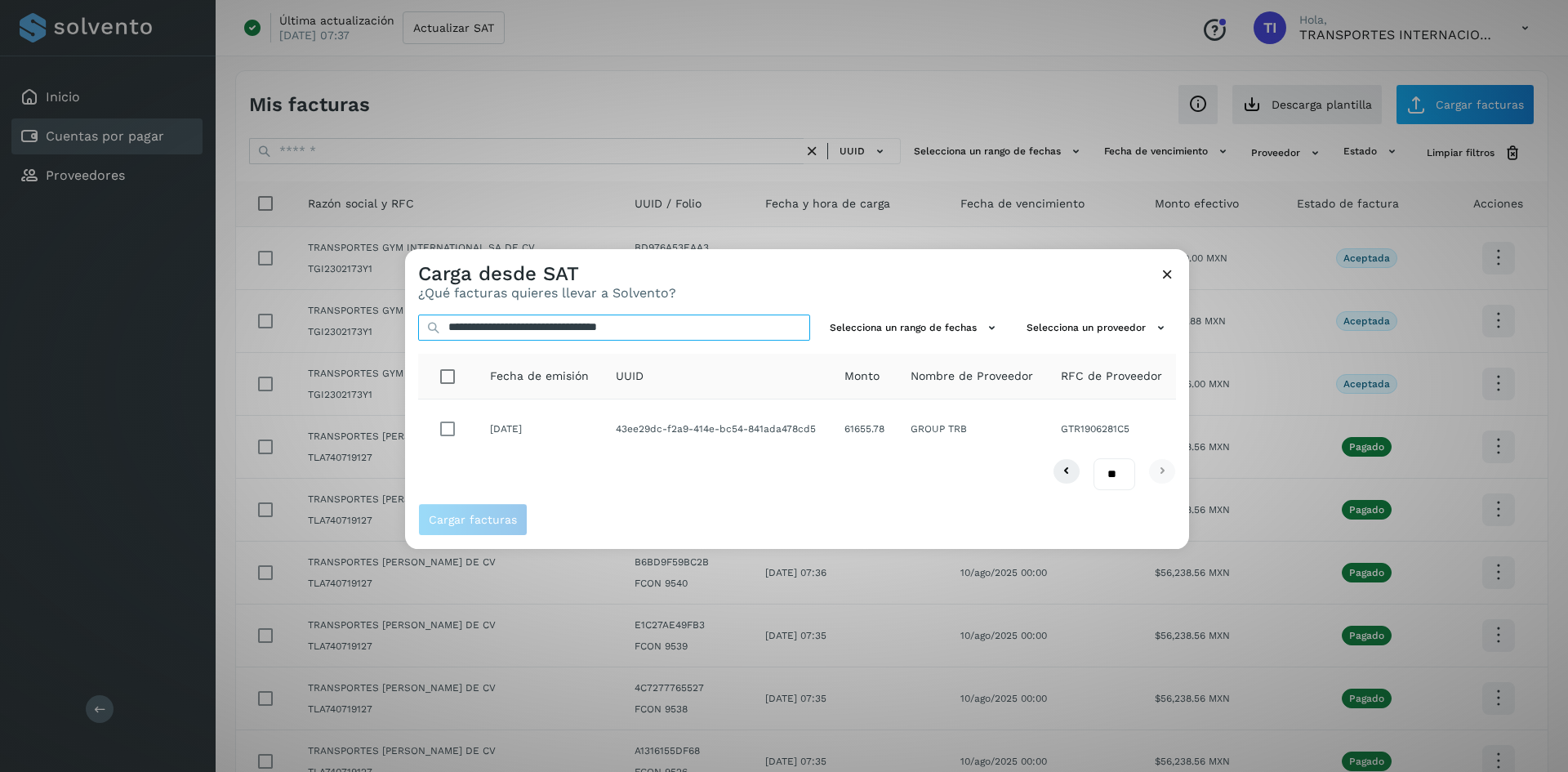 type on "**********" 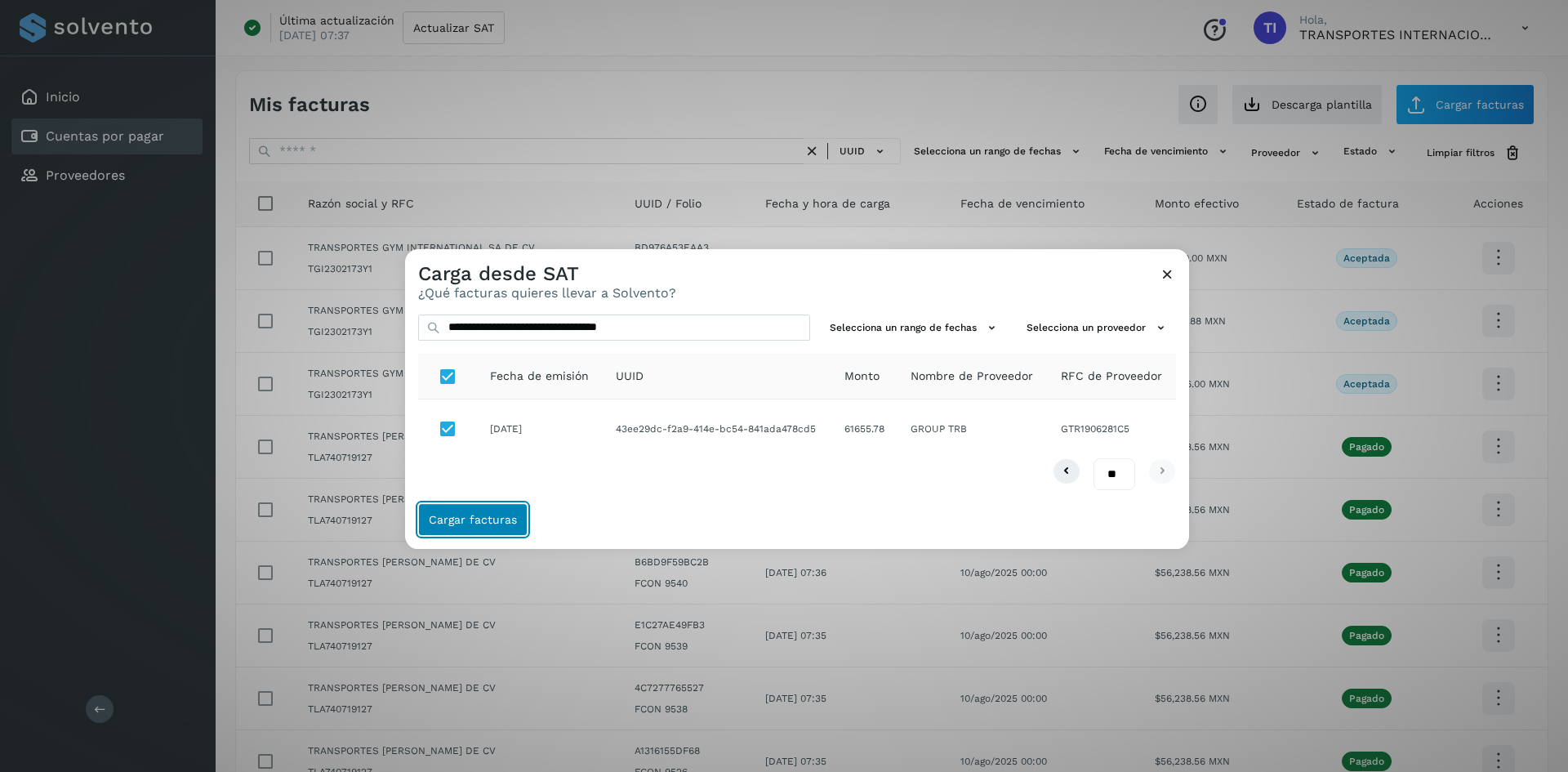 click on "Cargar facturas" 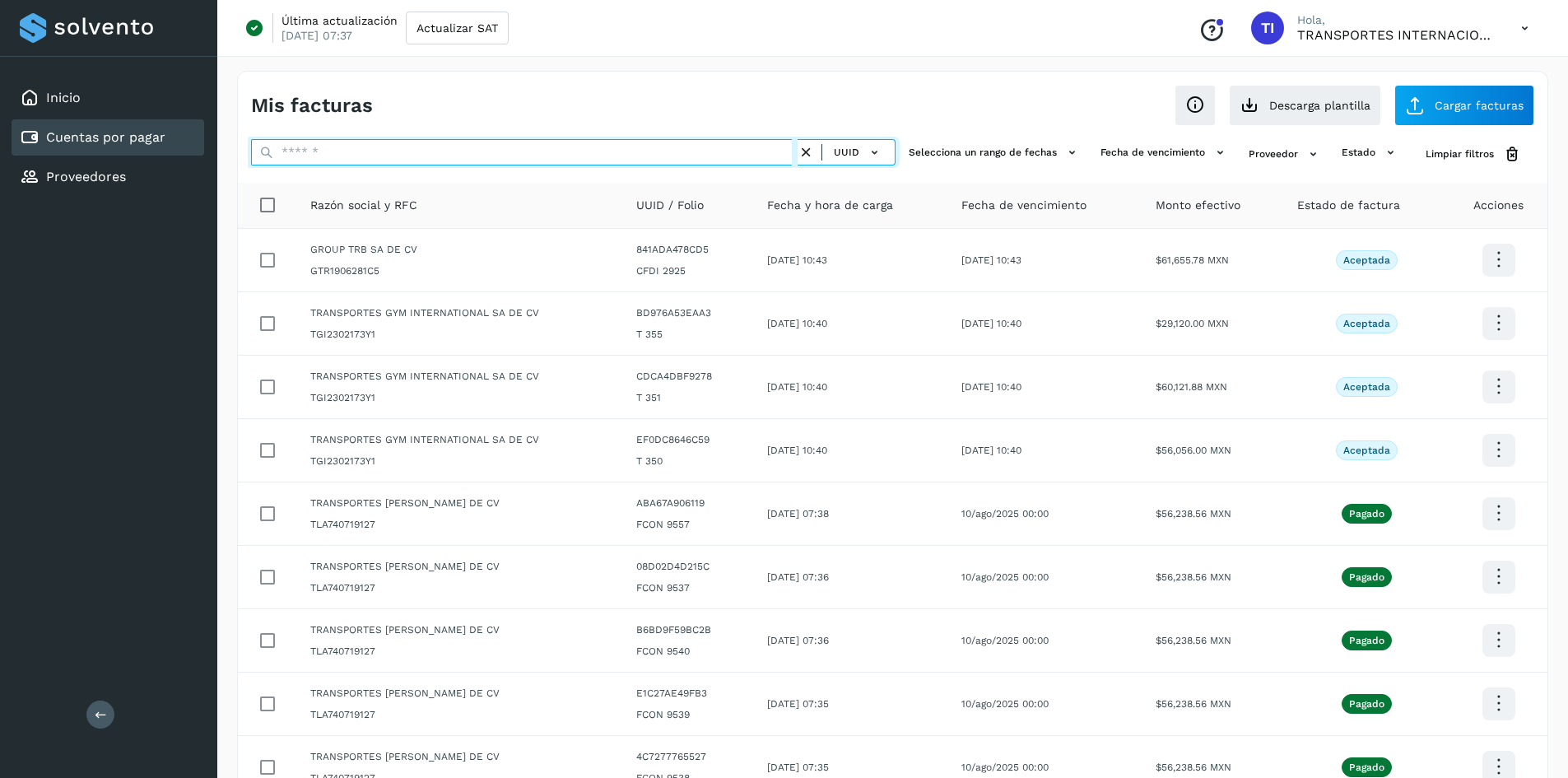 click at bounding box center [524, 152] 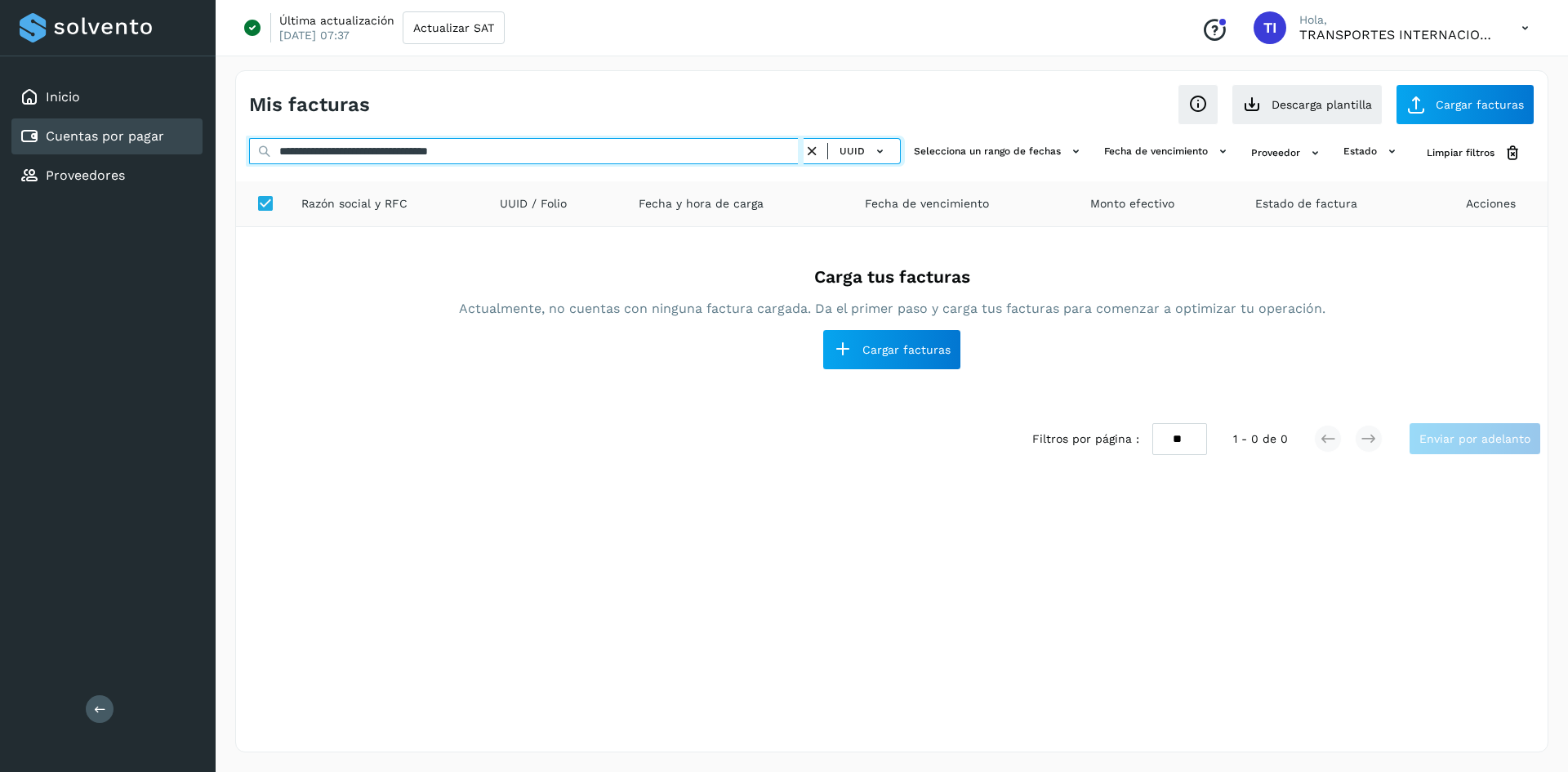 type on "**********" 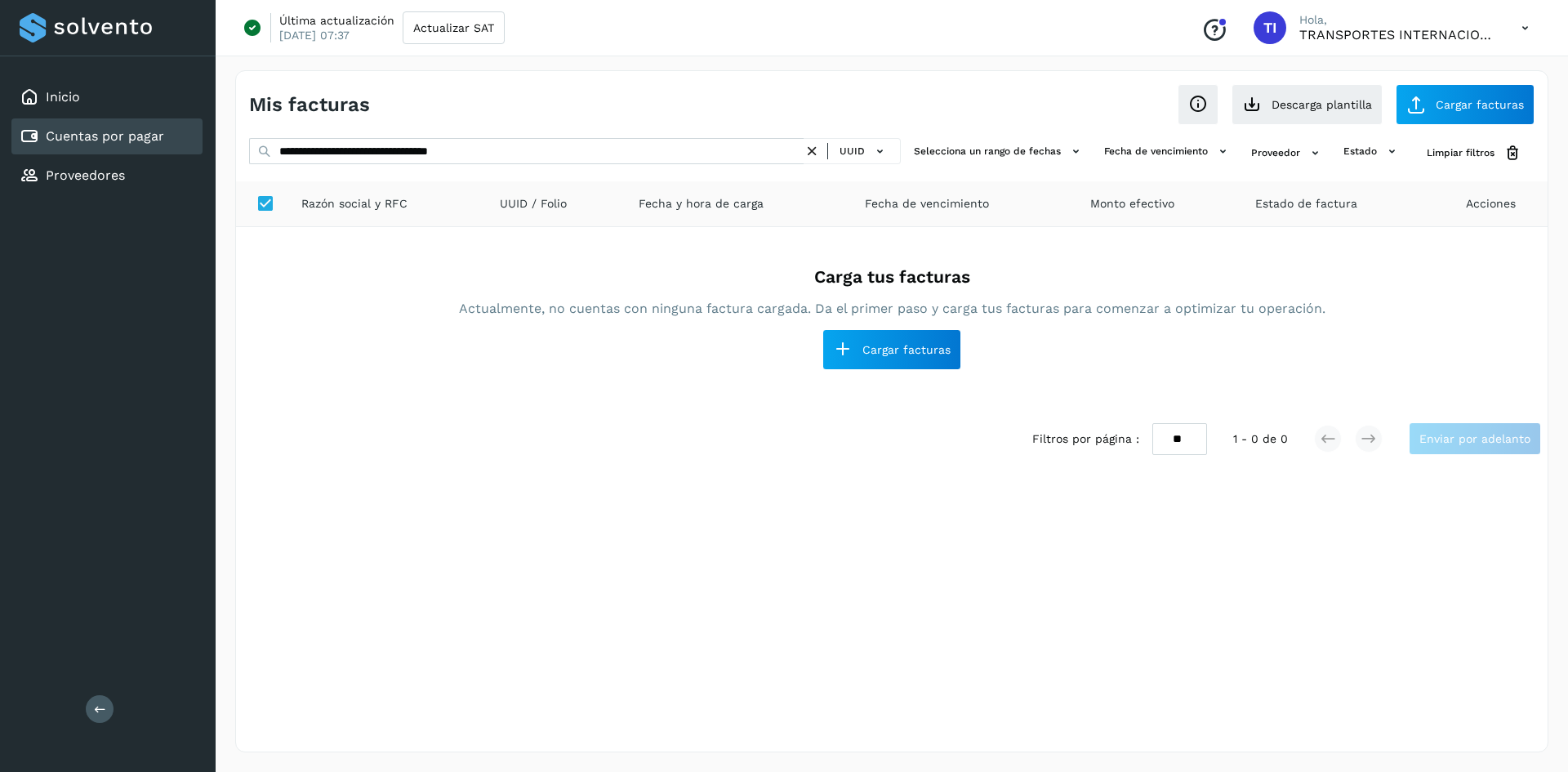 click at bounding box center [812, 151] 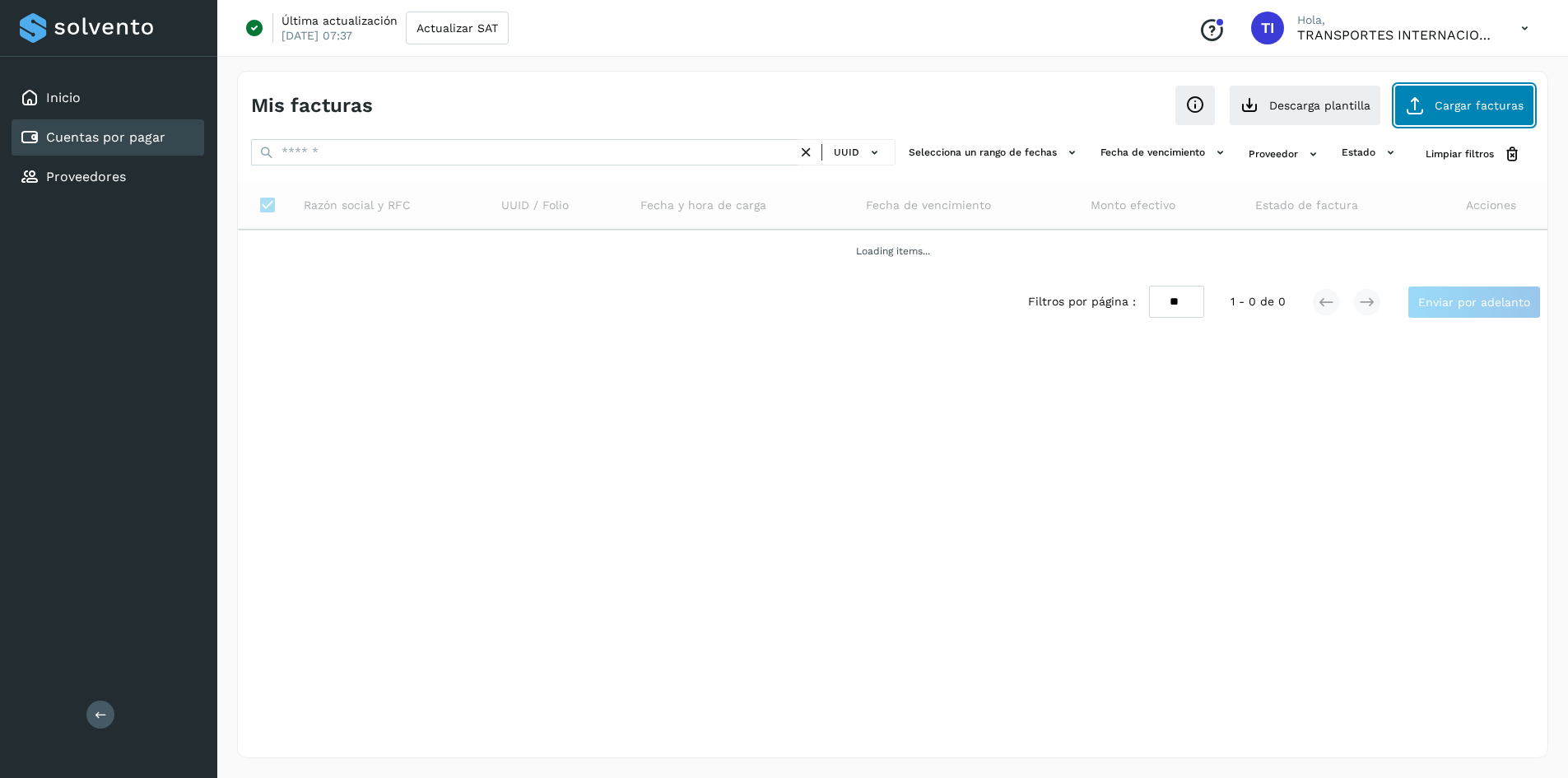click on "Cargar facturas" 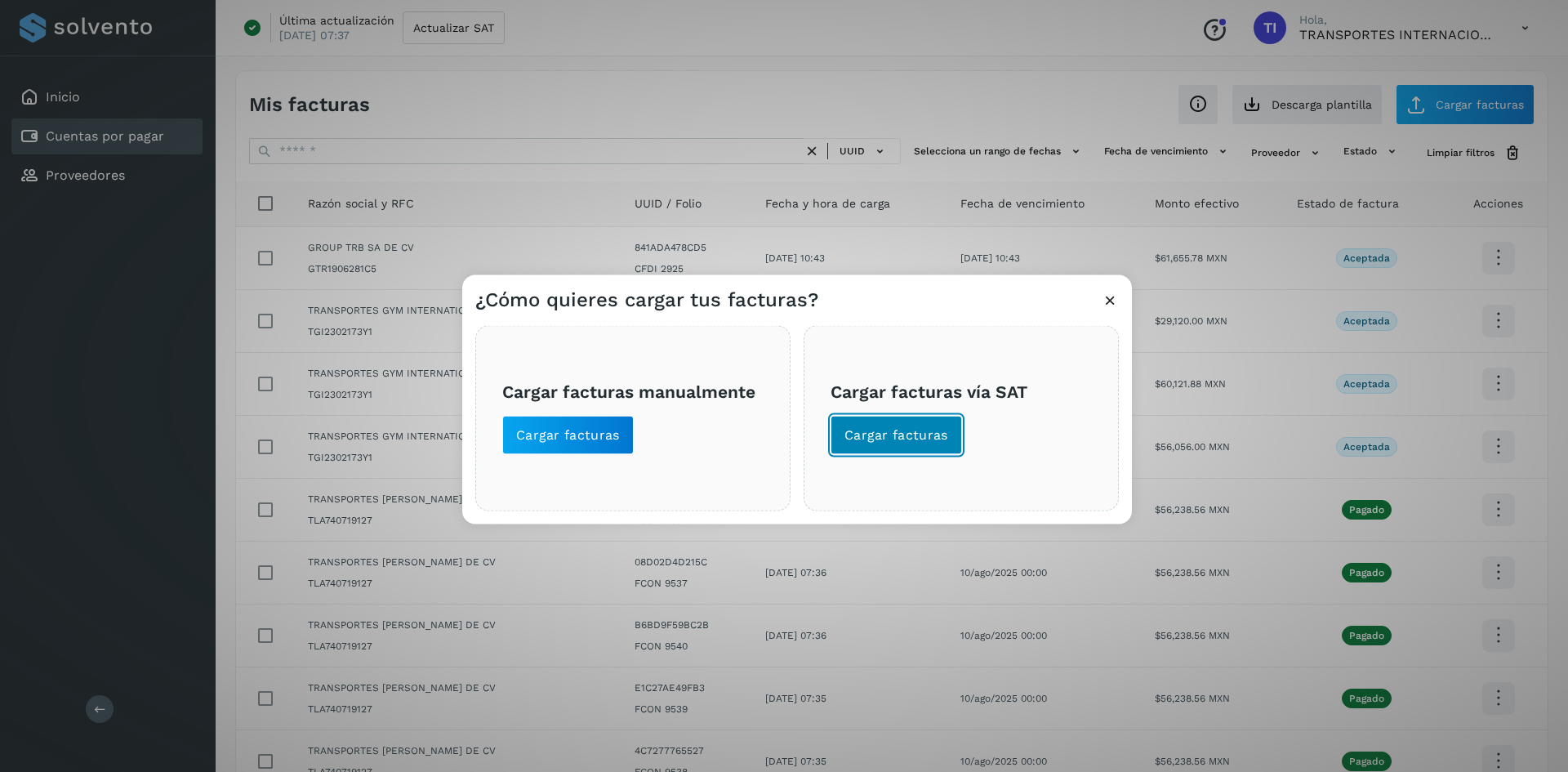 click on "Cargar facturas" 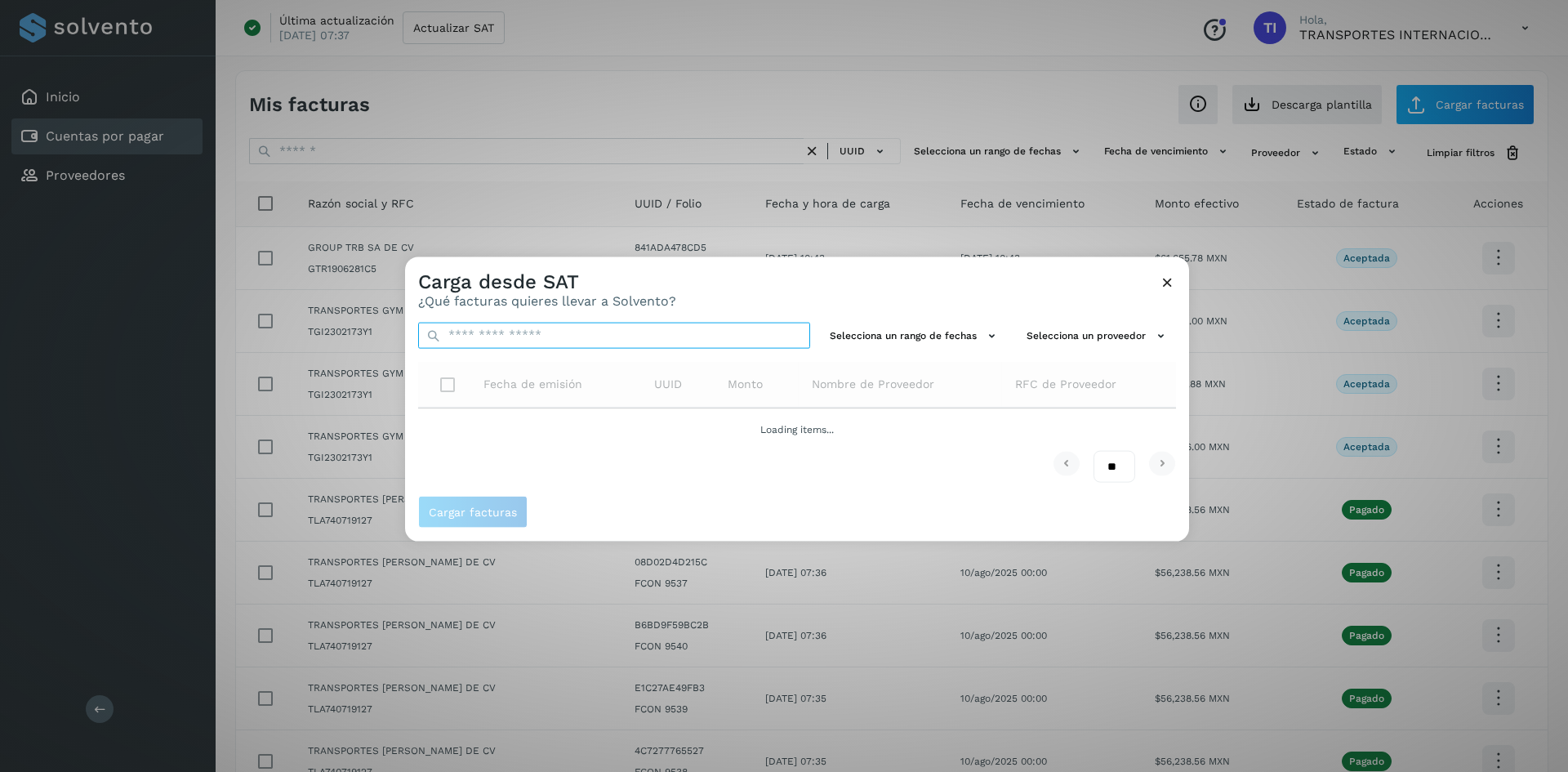 click at bounding box center [614, 335] 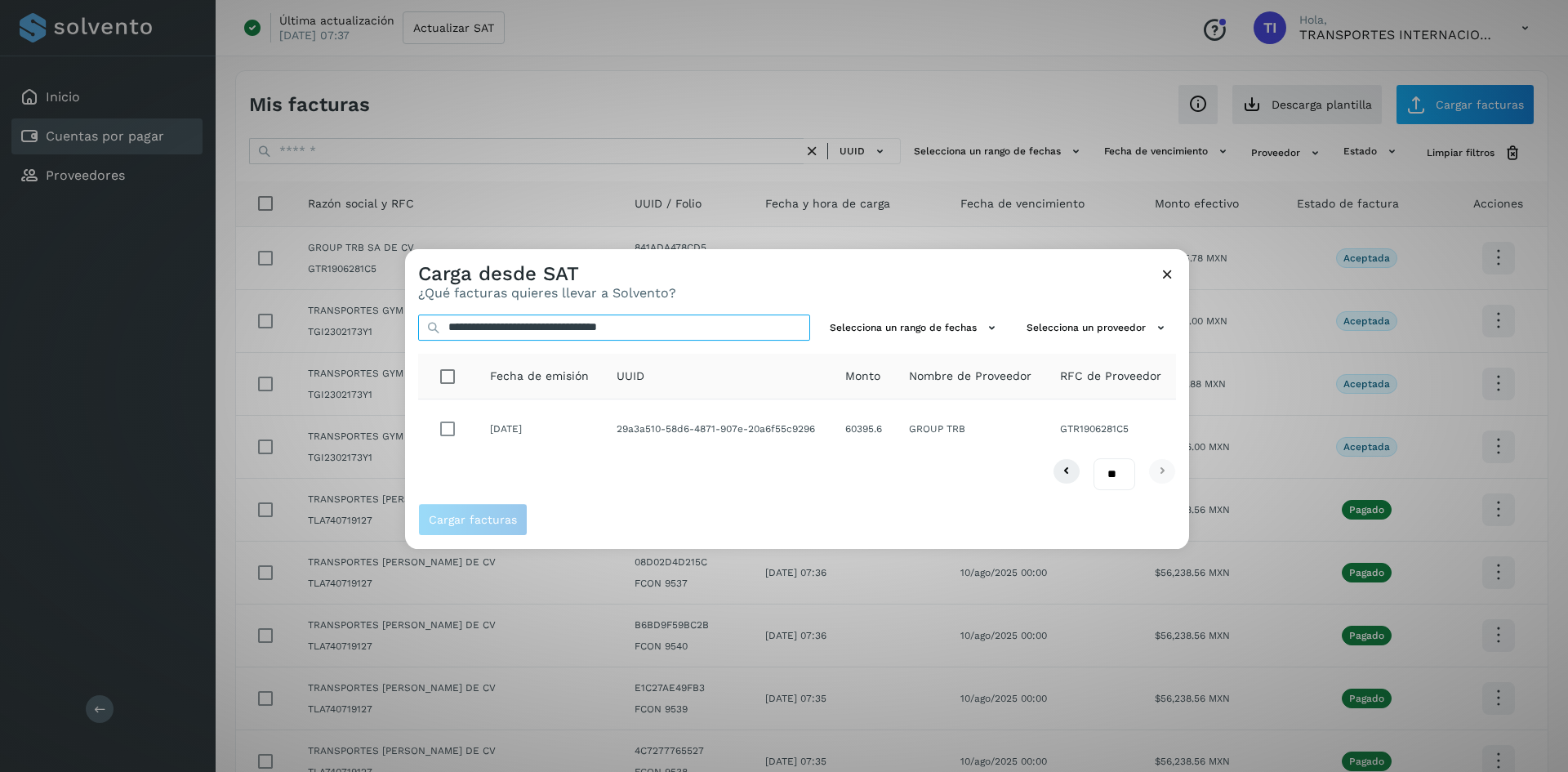 type on "**********" 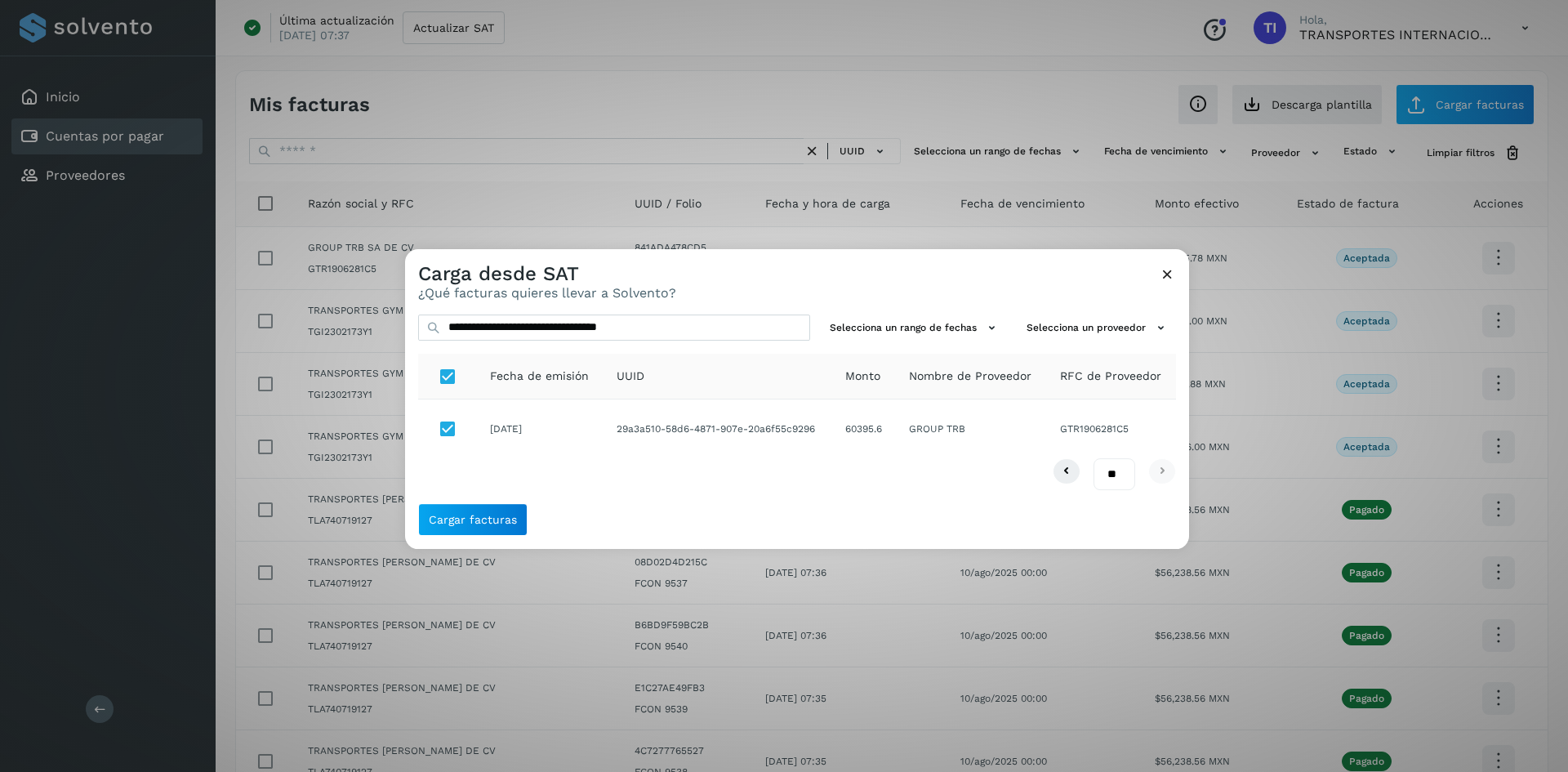 click on "** ** **" 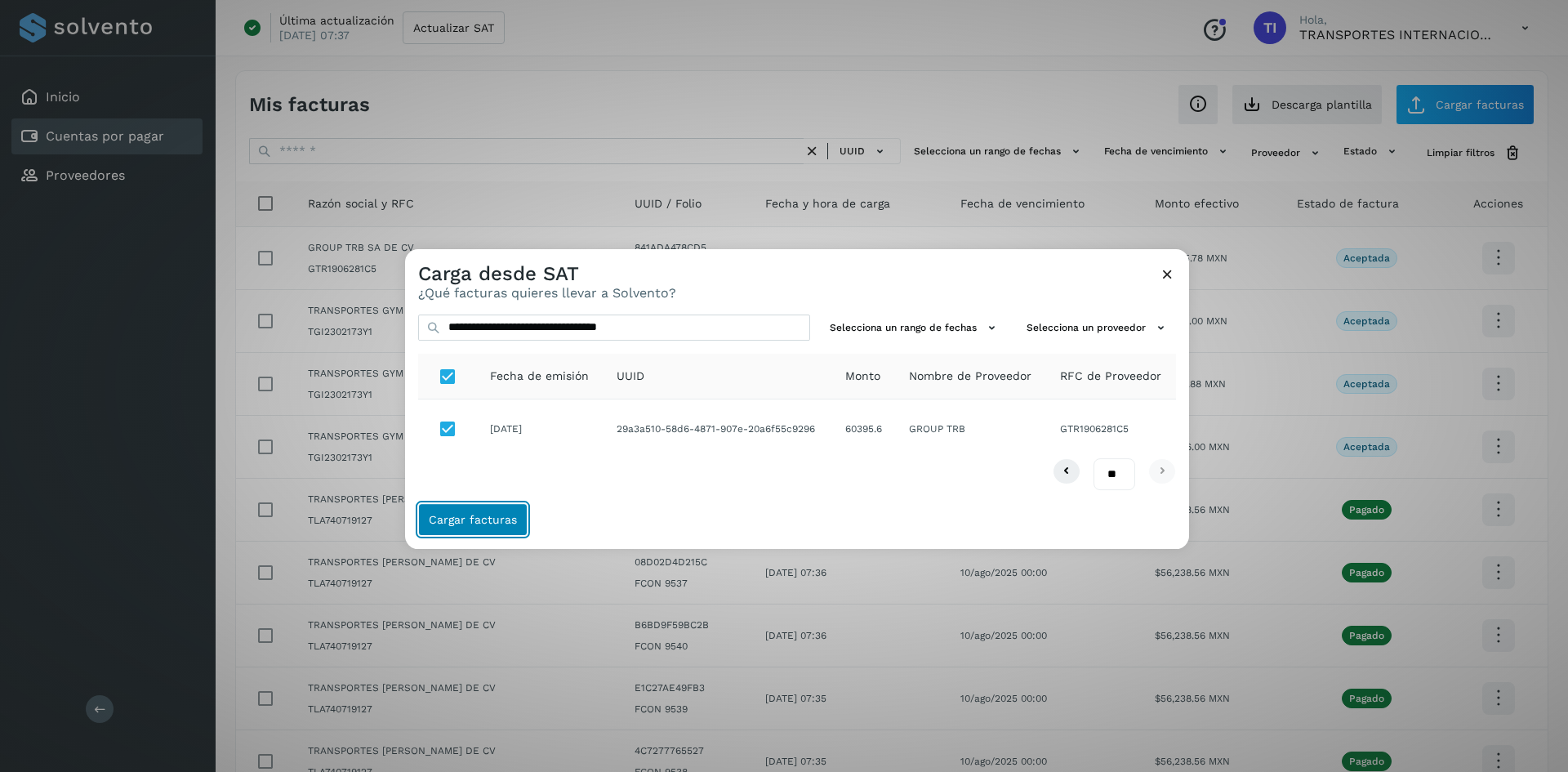 click on "Cargar facturas" 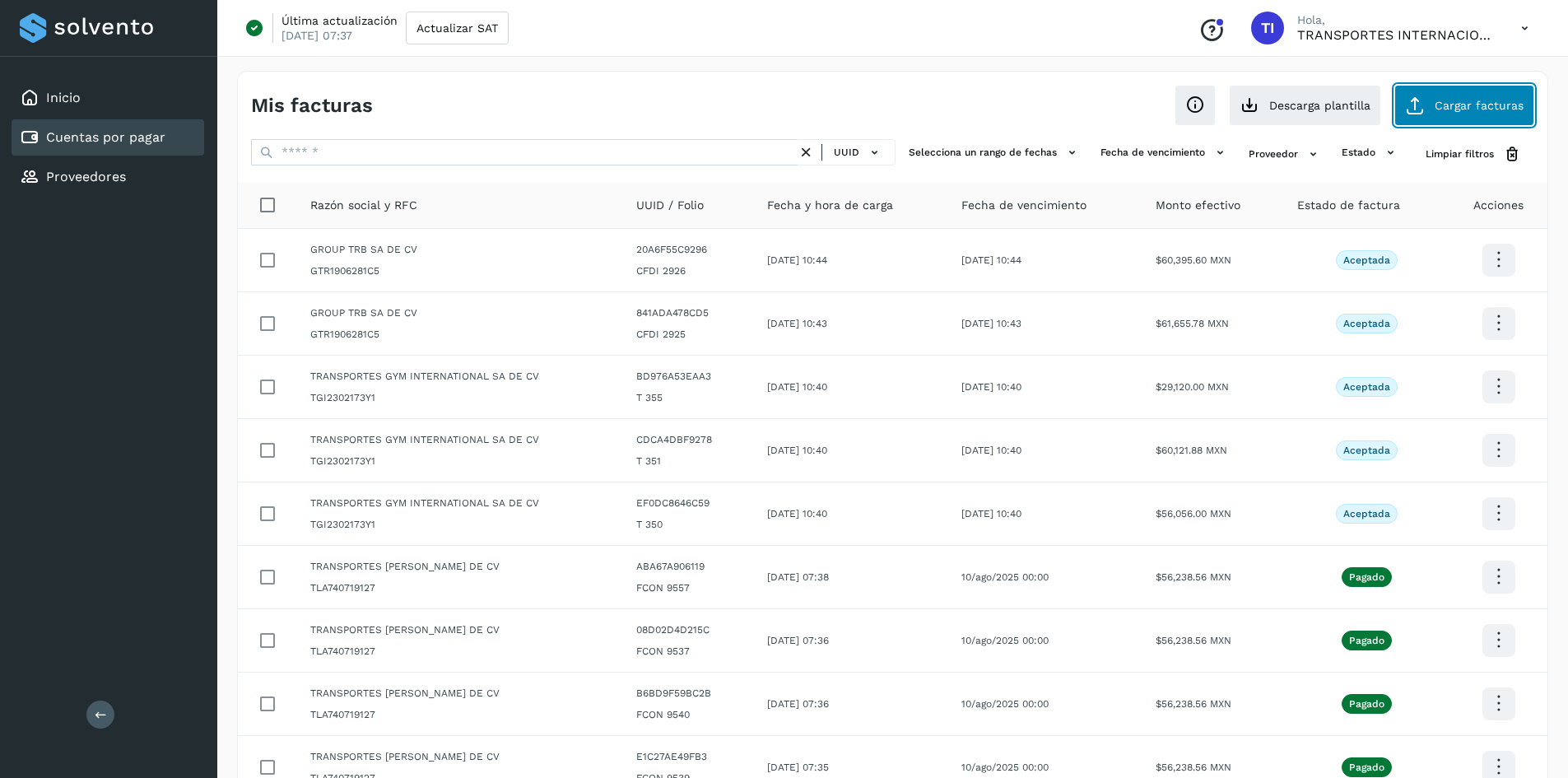 click at bounding box center [1415, 105] 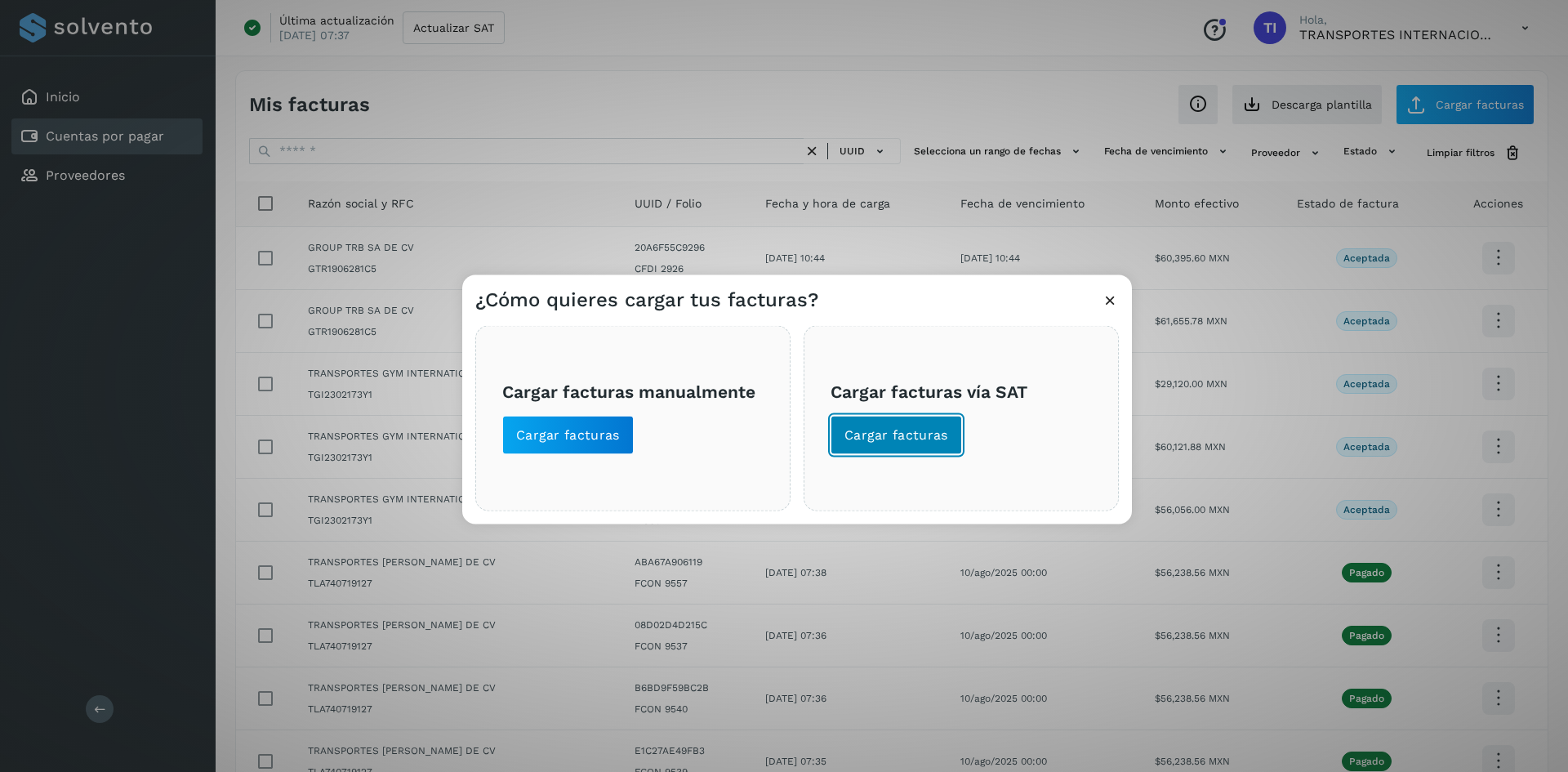 click on "Cargar facturas" 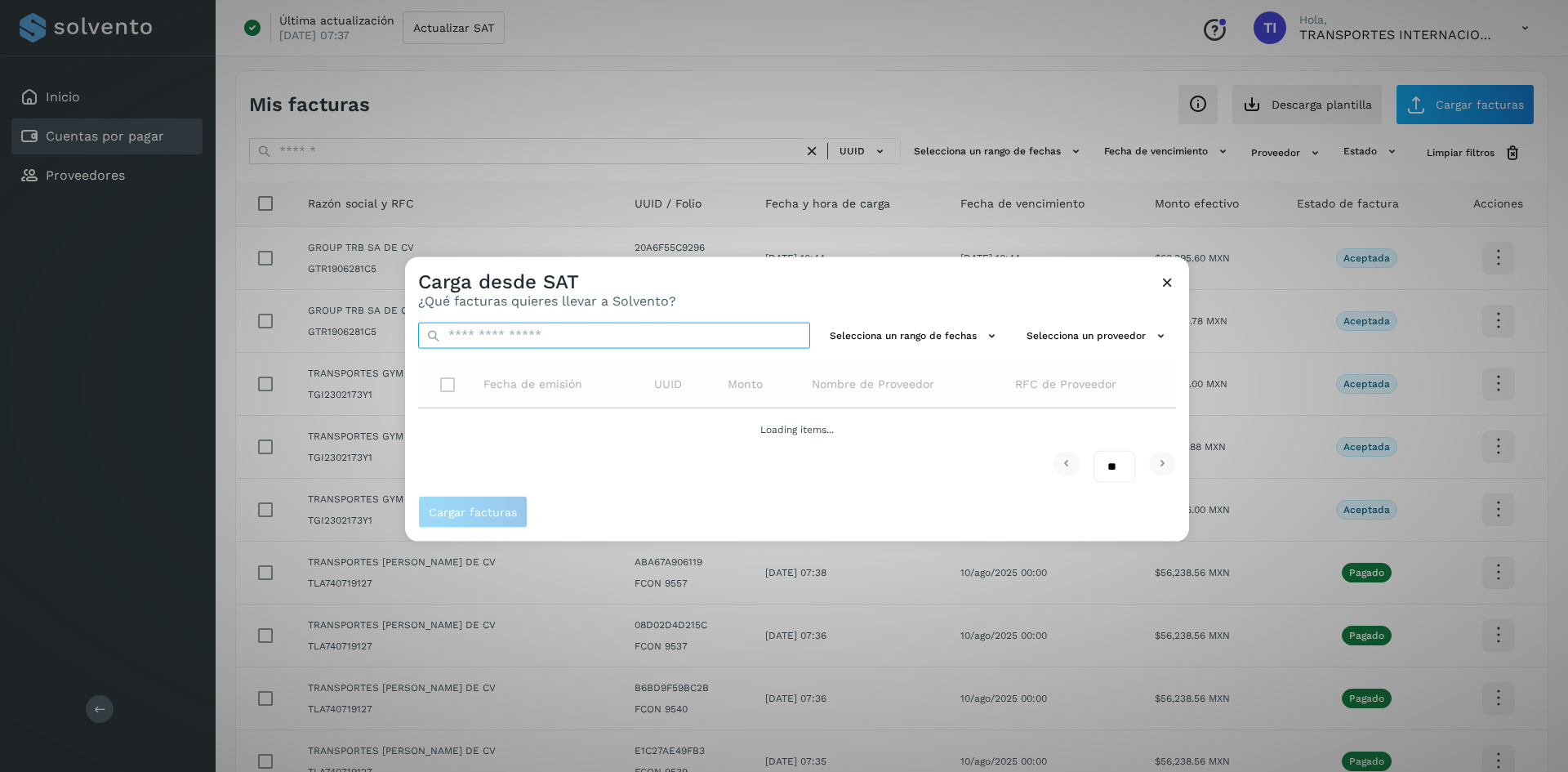 click at bounding box center (614, 335) 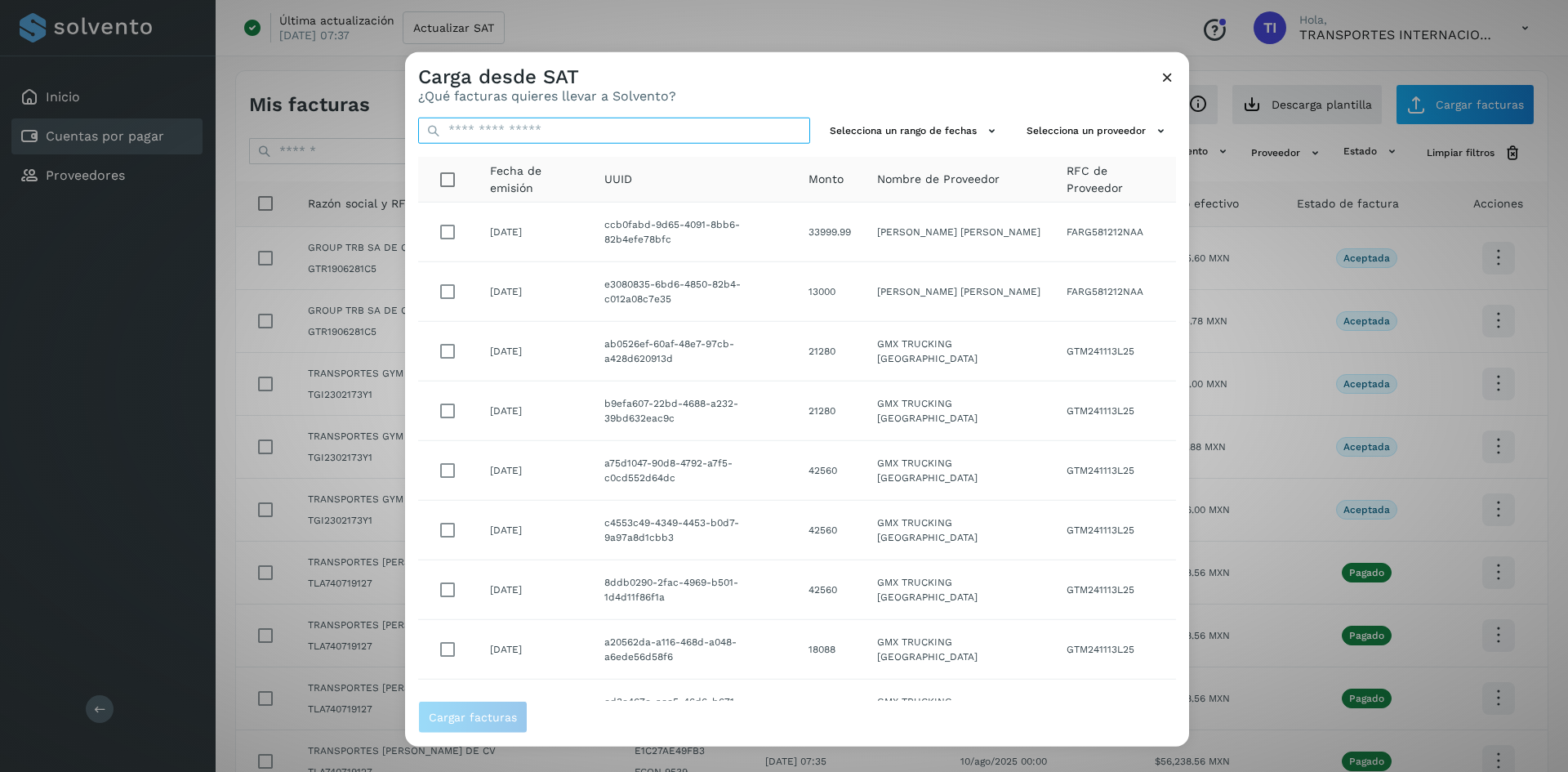 click at bounding box center (614, 130) 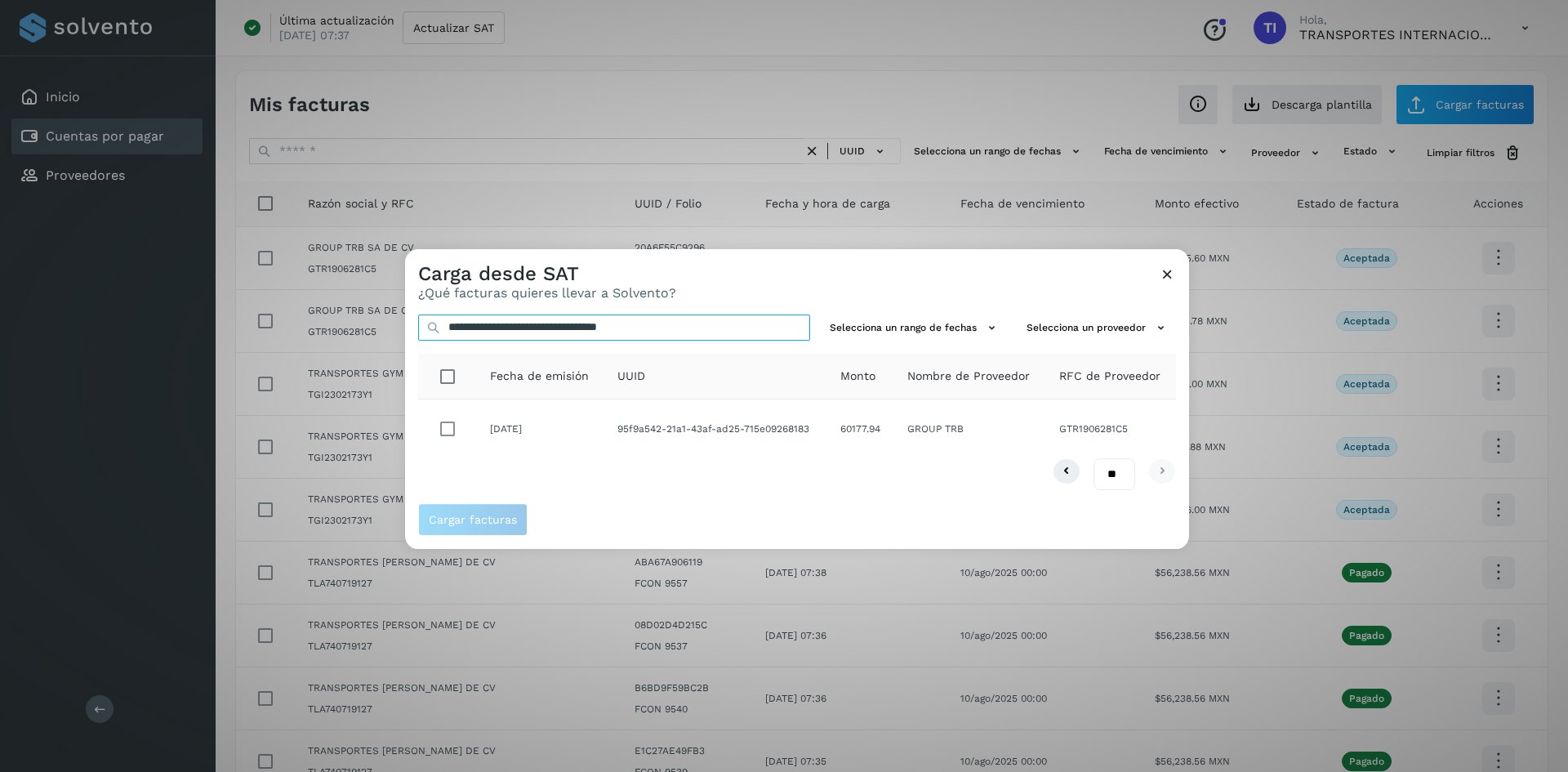 type on "**********" 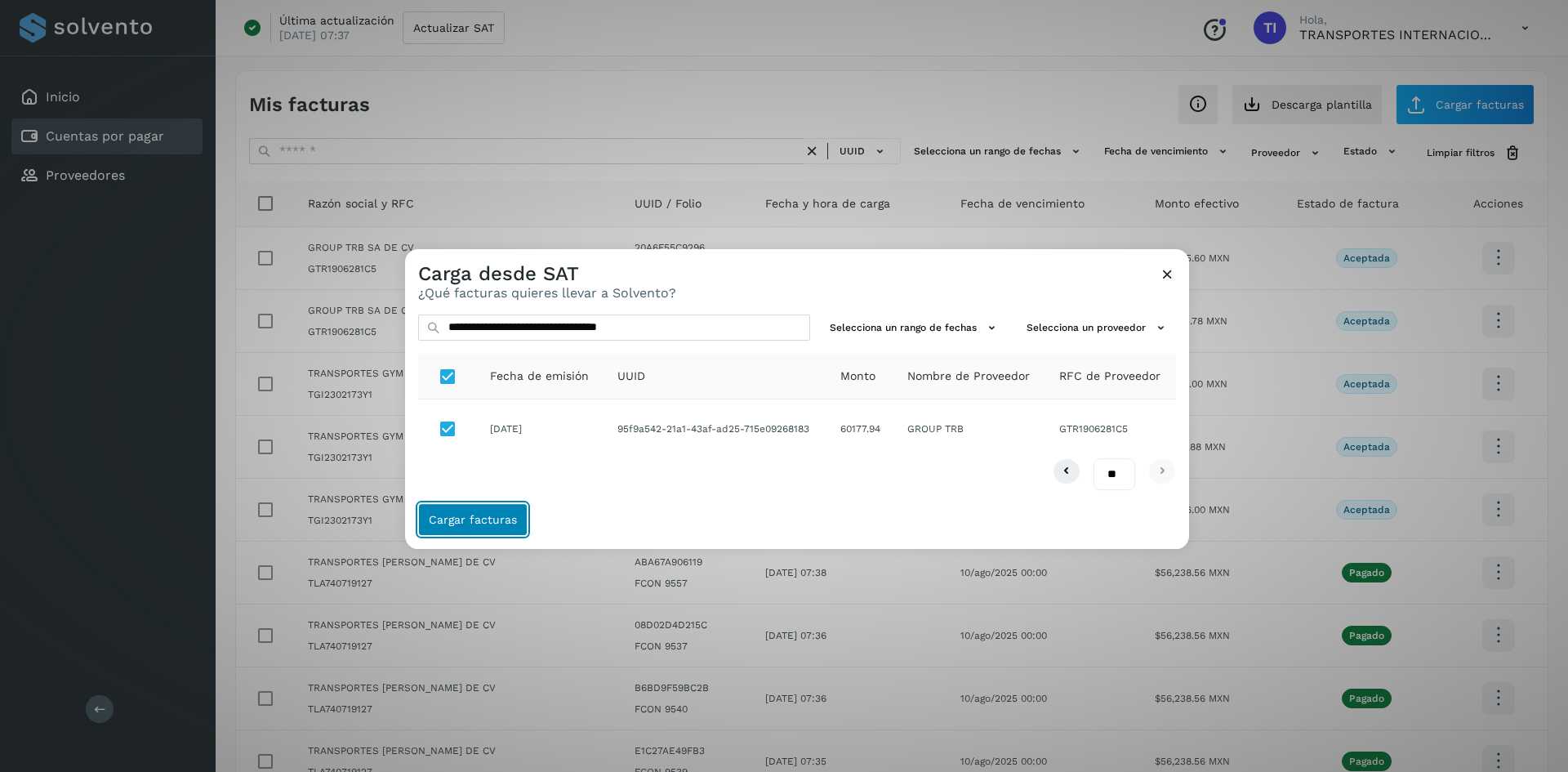 click on "Cargar facturas" 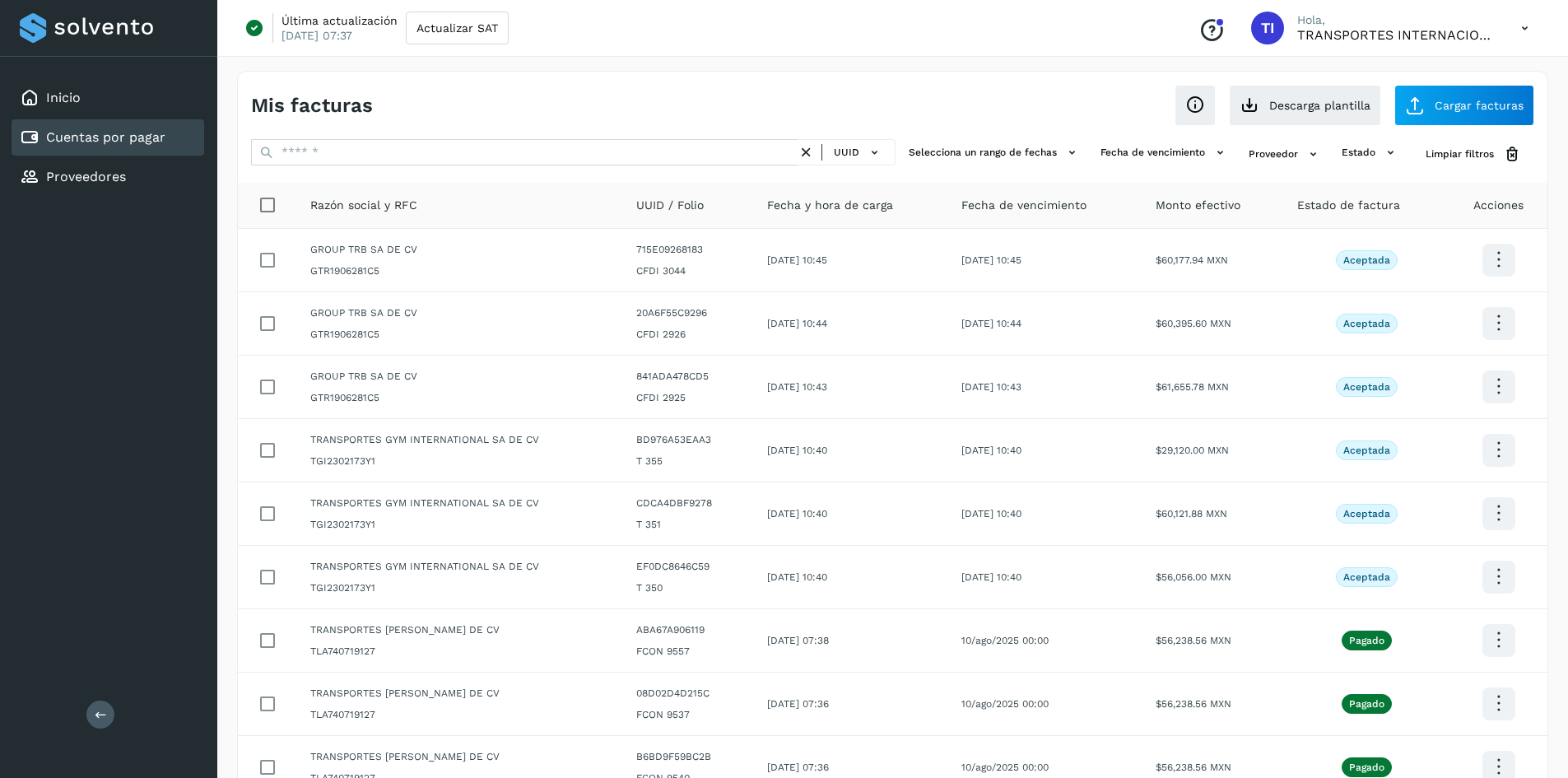 click on "Mis facturas" at bounding box center [572, 105] 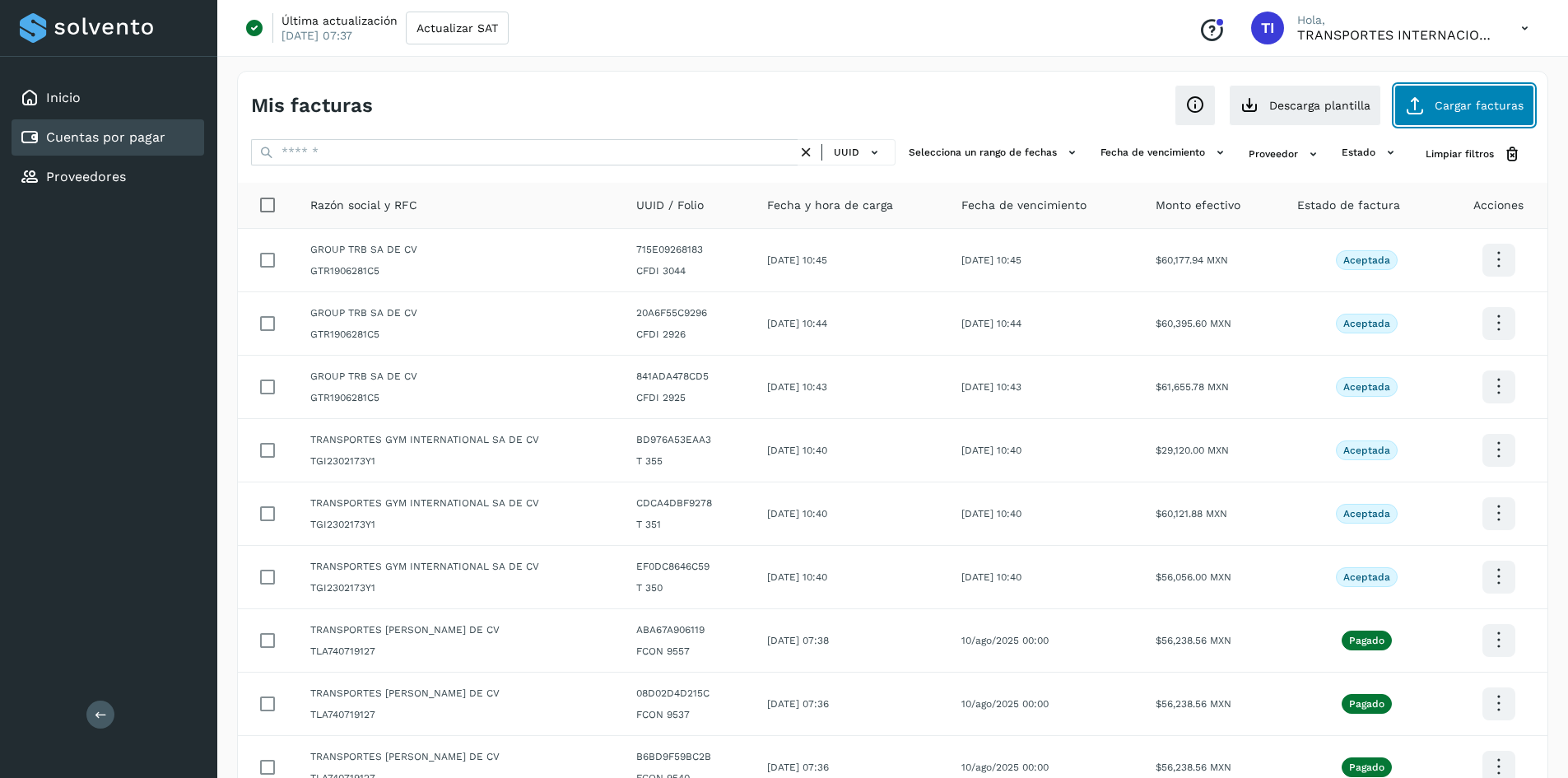 click on "Cargar facturas" 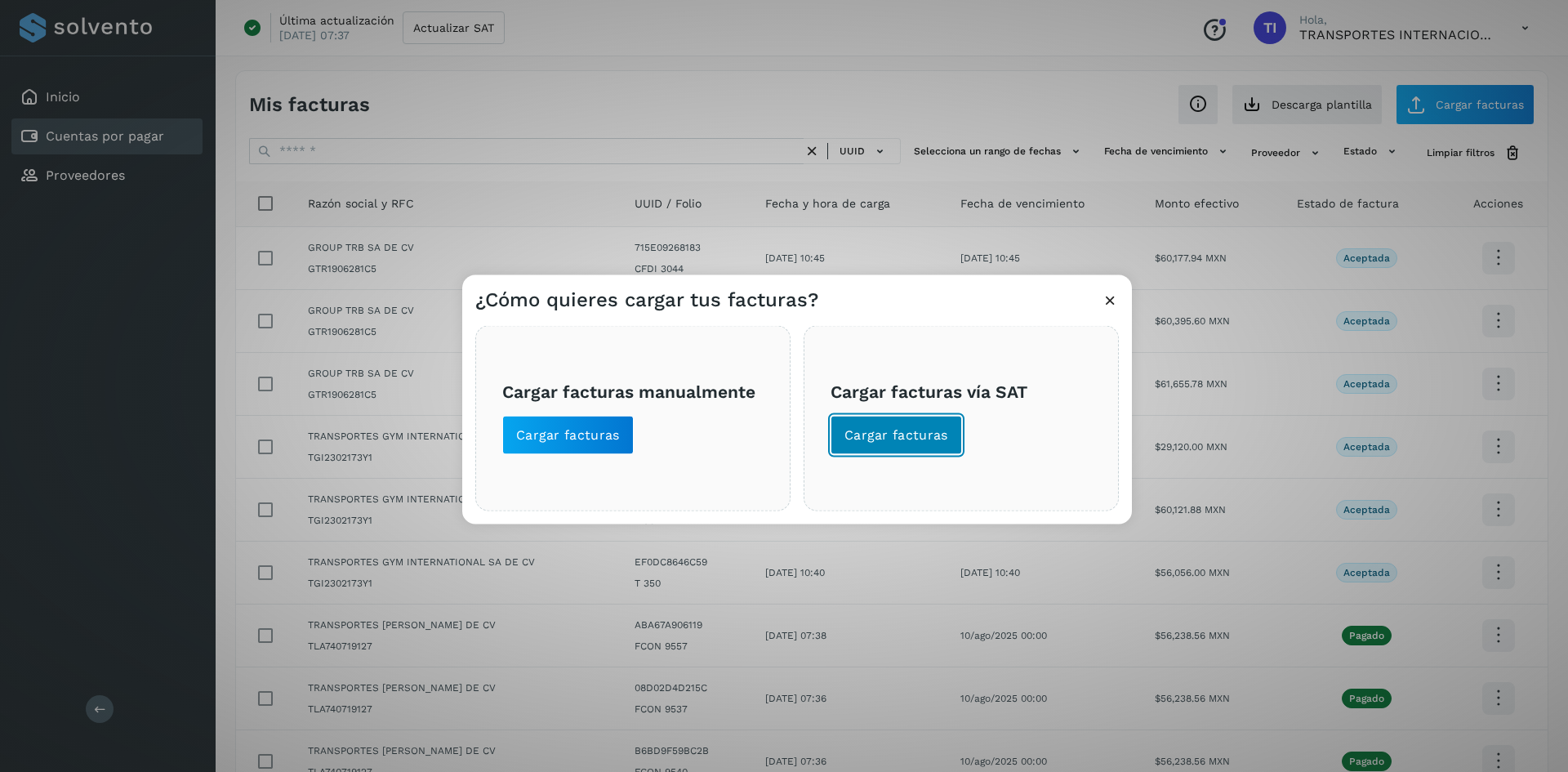 click on "Cargar facturas" 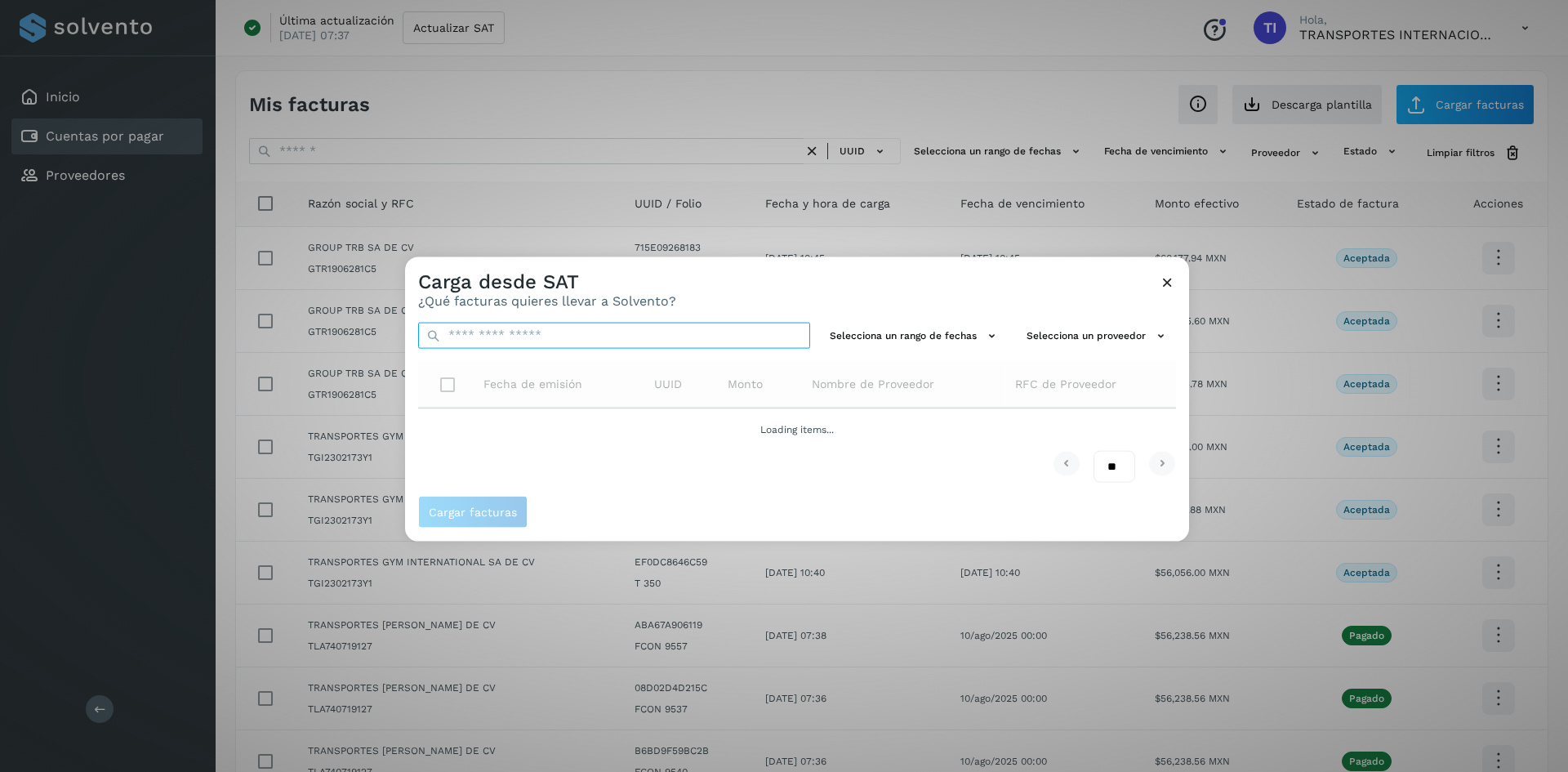 click at bounding box center [614, 335] 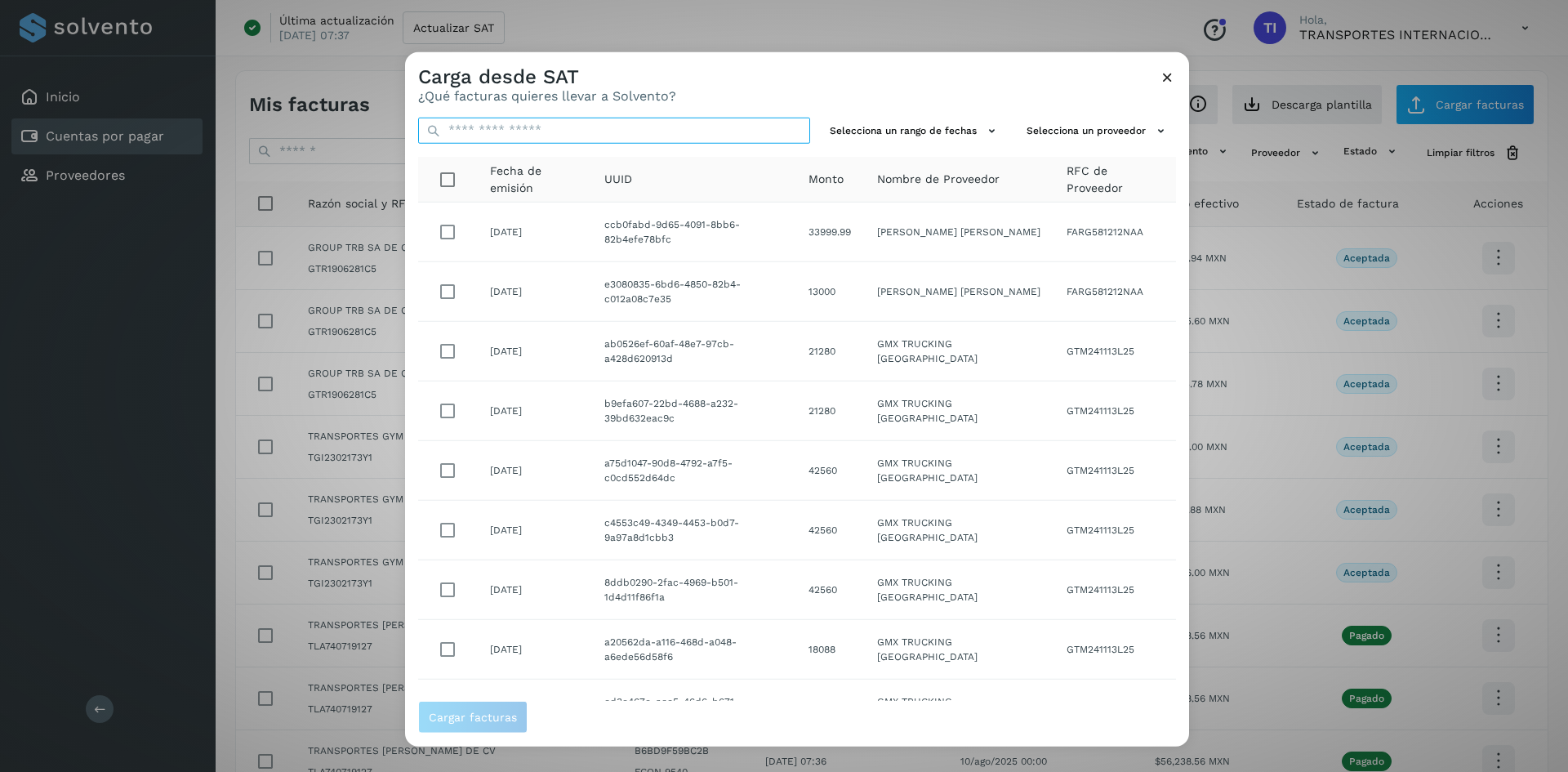 click at bounding box center [614, 130] 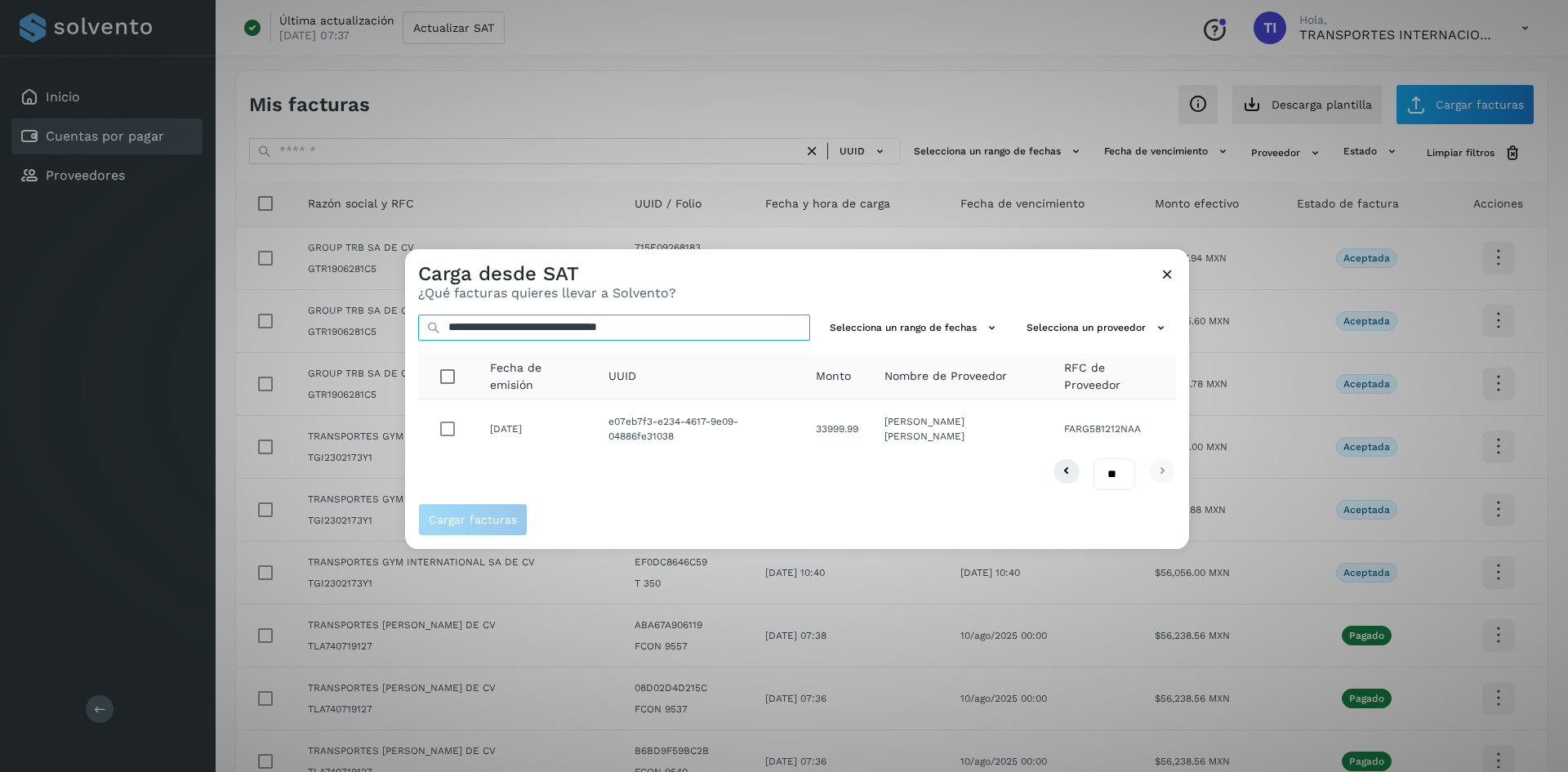 type on "**********" 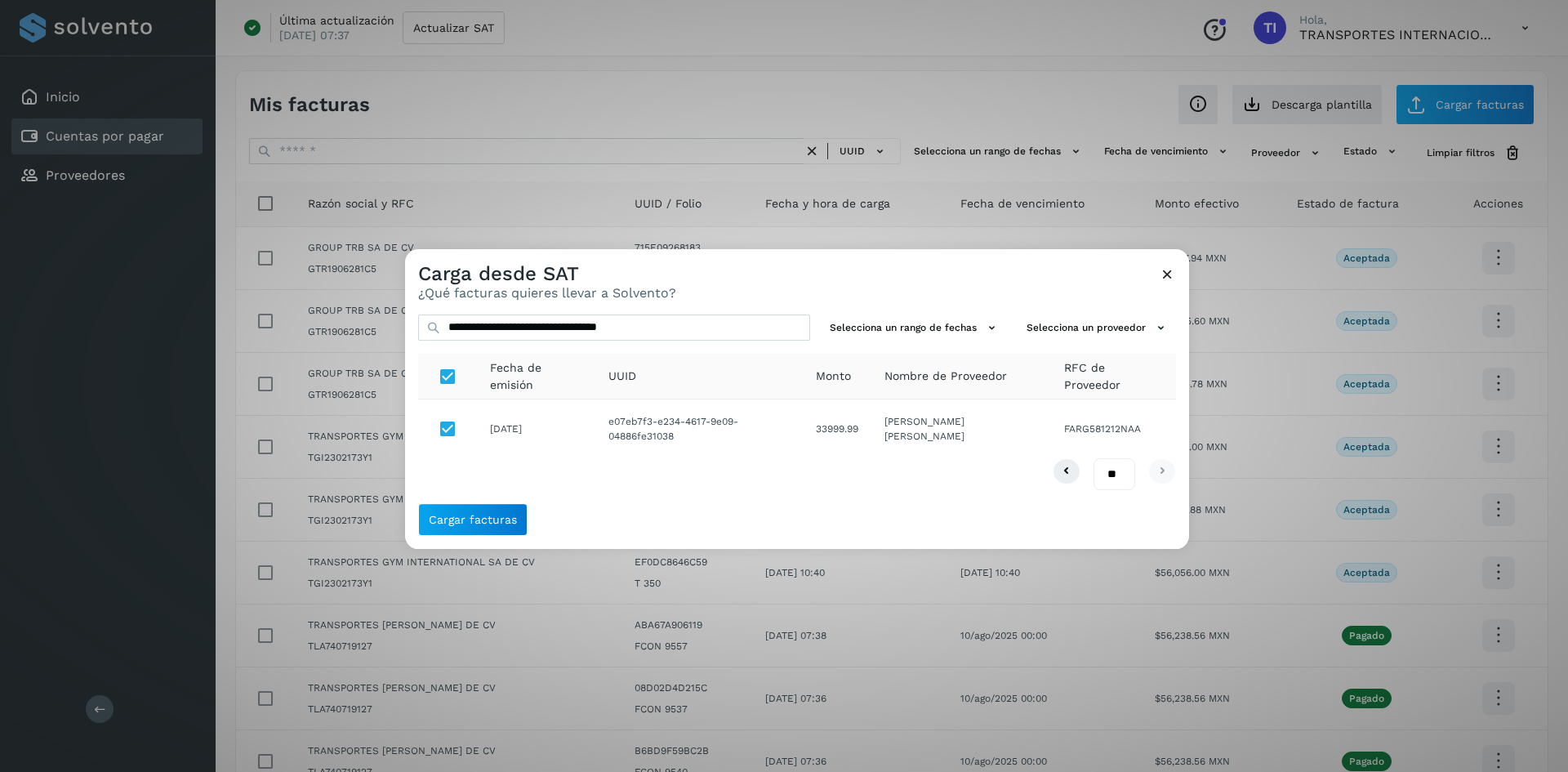 click on "**********" at bounding box center (797, 403) 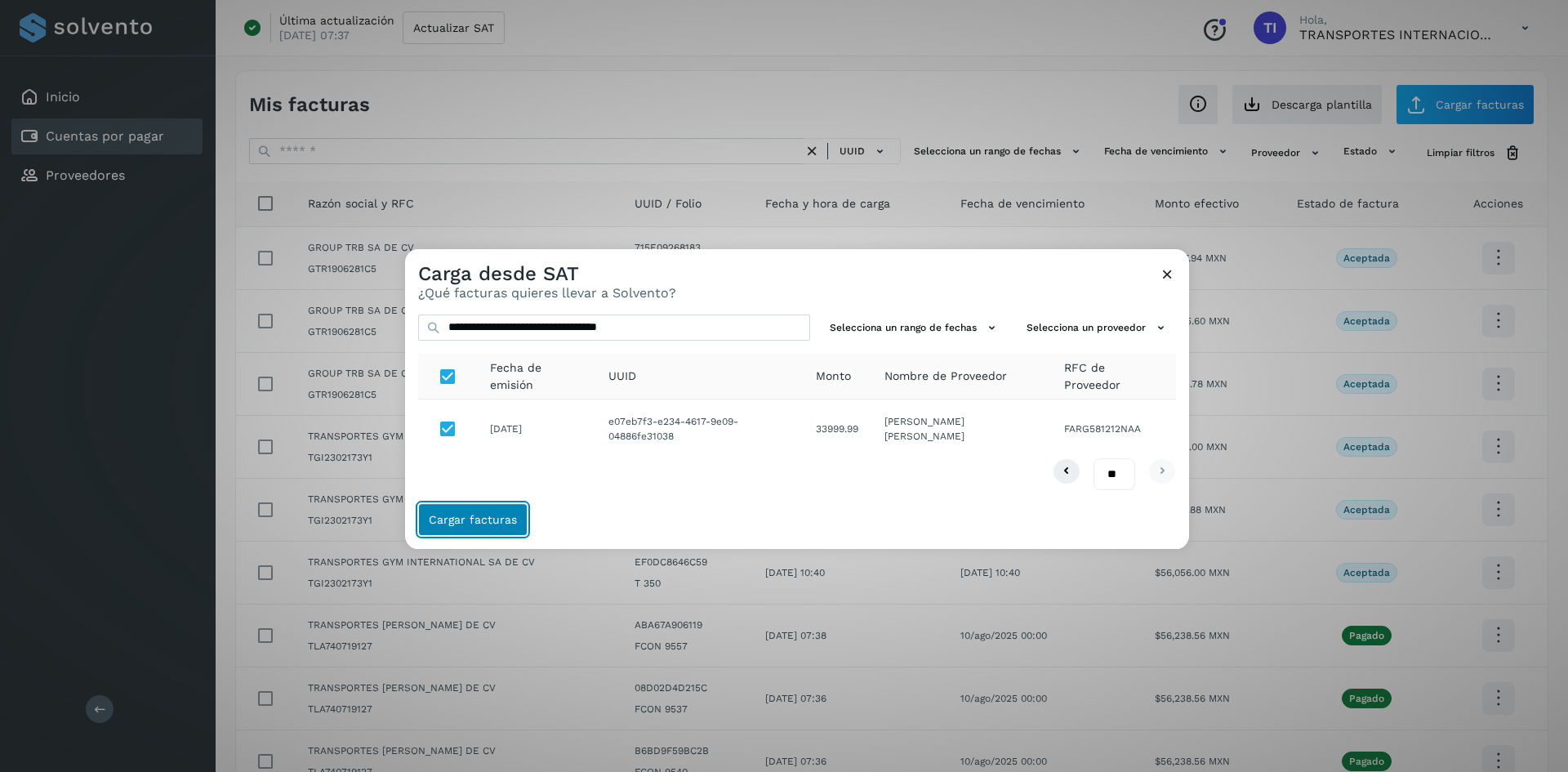 click on "Cargar facturas" at bounding box center (473, 520) 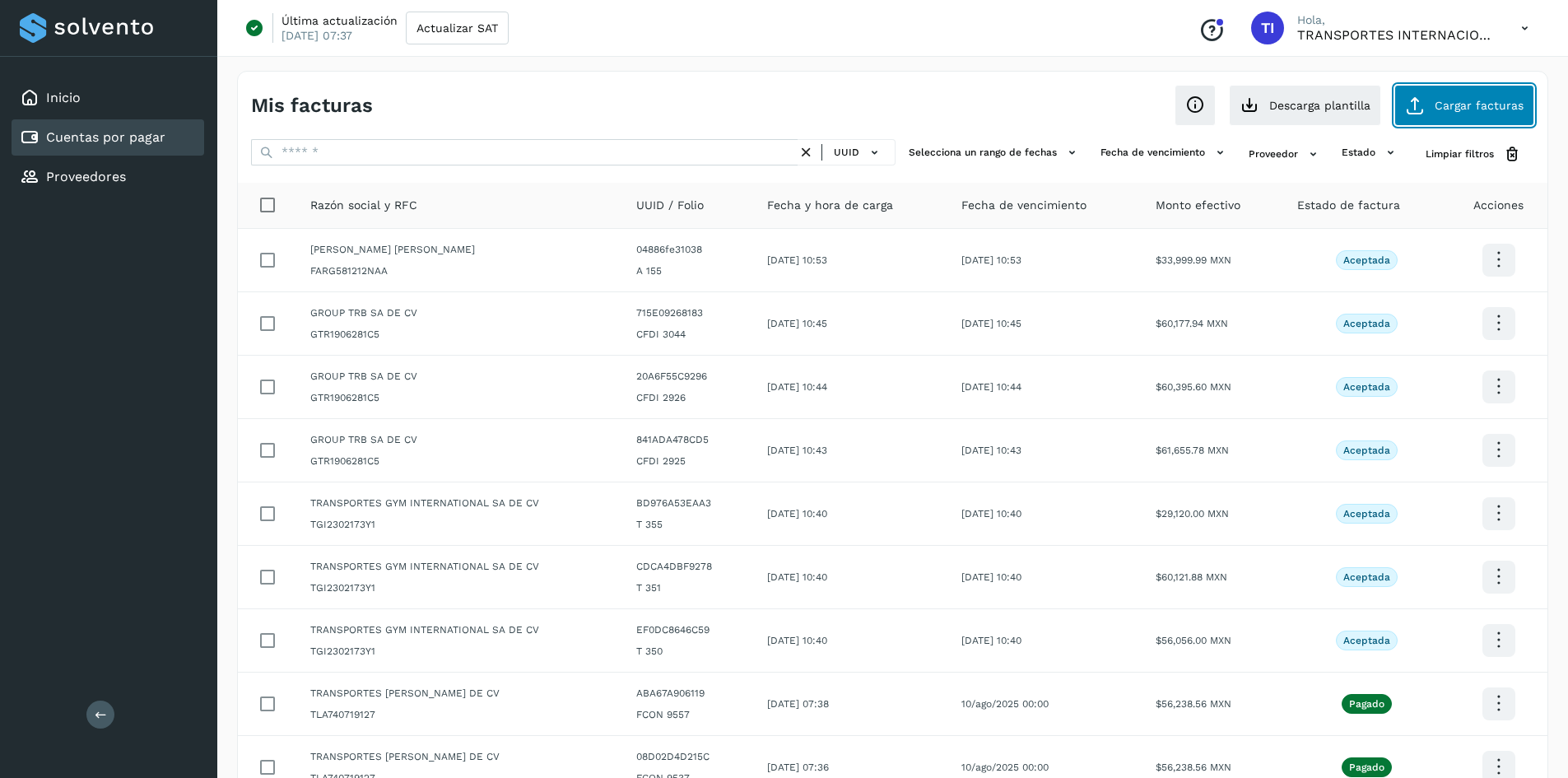 click on "Cargar facturas" 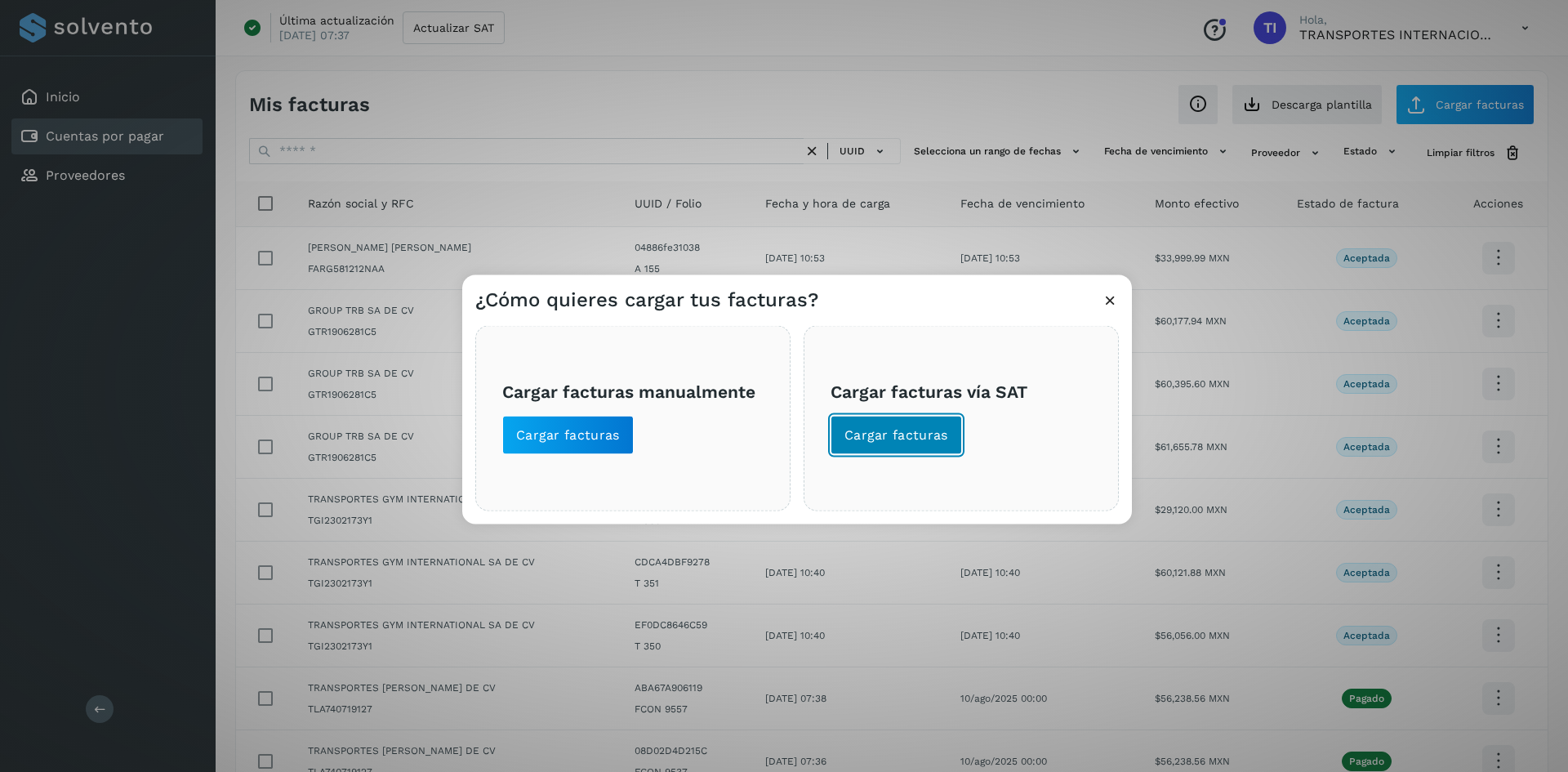 click on "Cargar facturas" at bounding box center (896, 435) 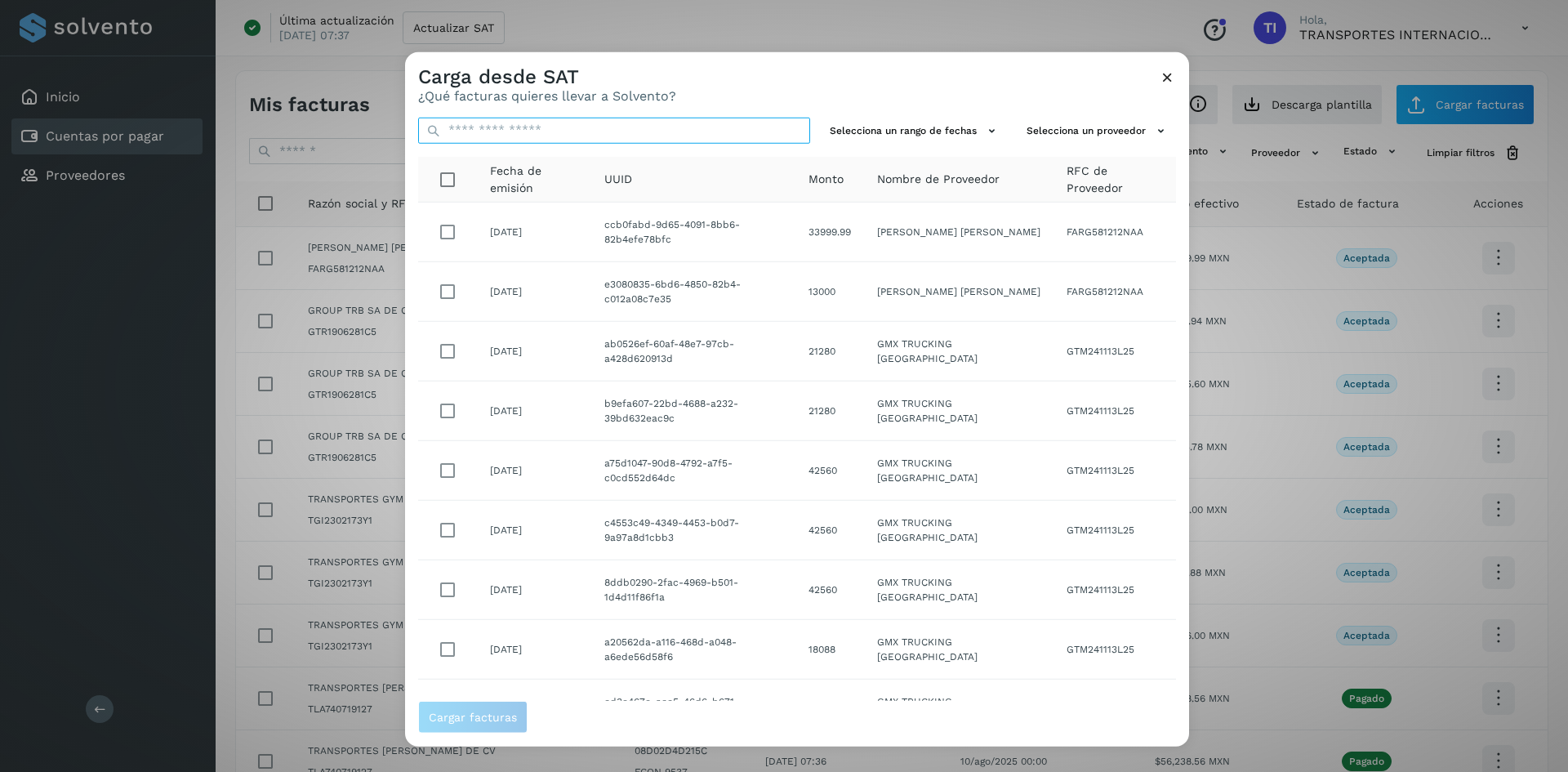 click at bounding box center (614, 130) 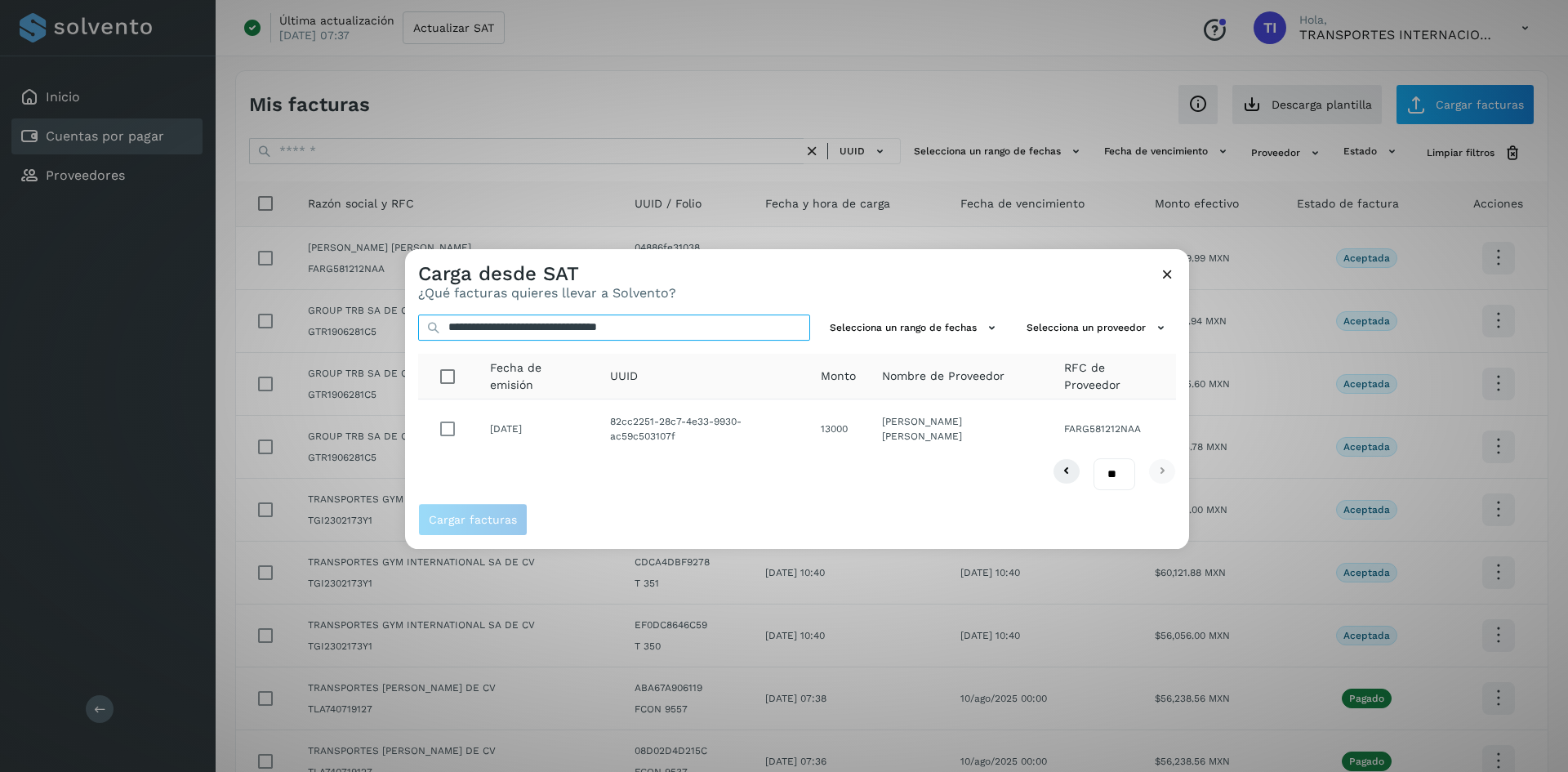 type on "**********" 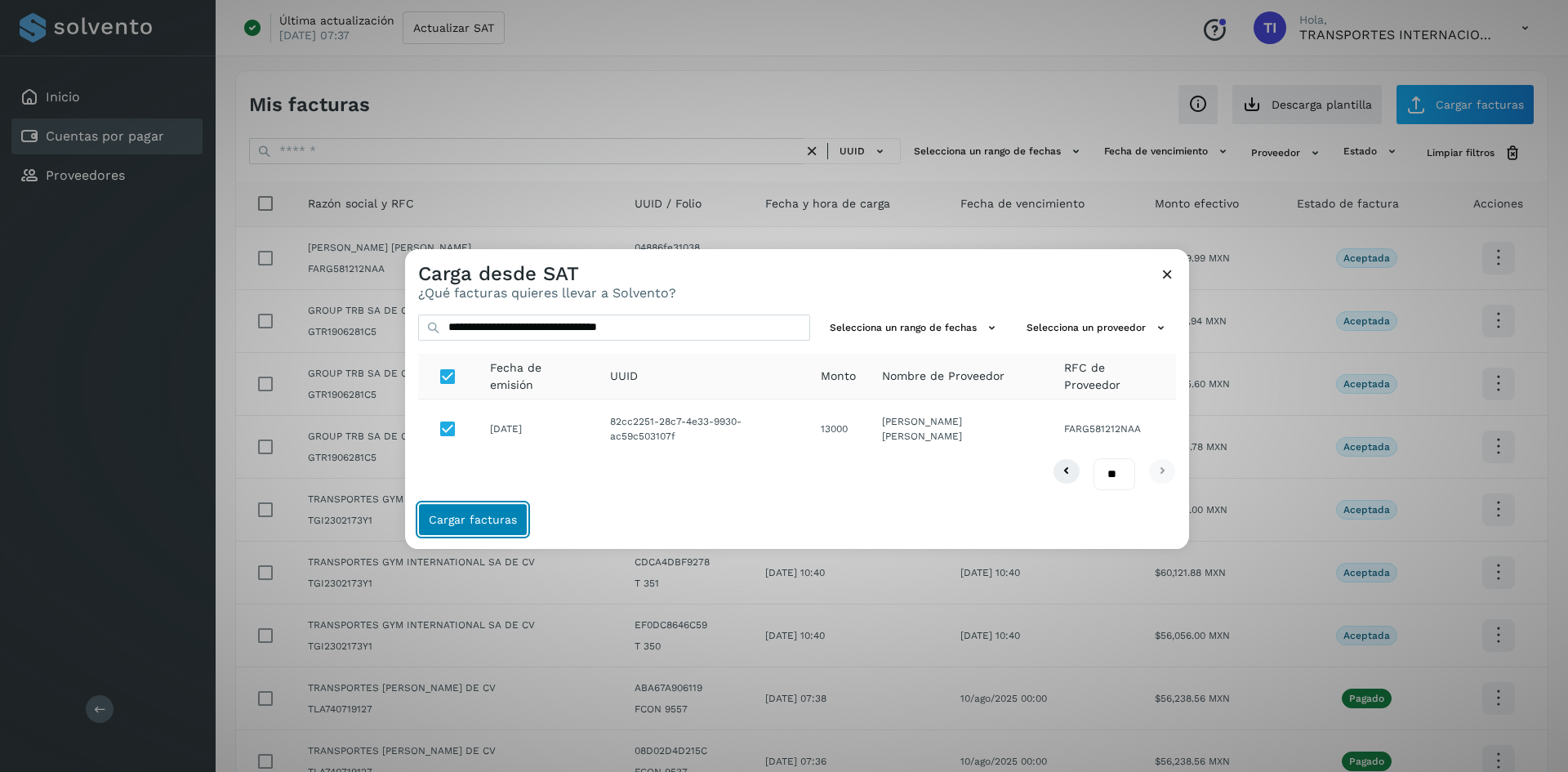 click on "Cargar facturas" 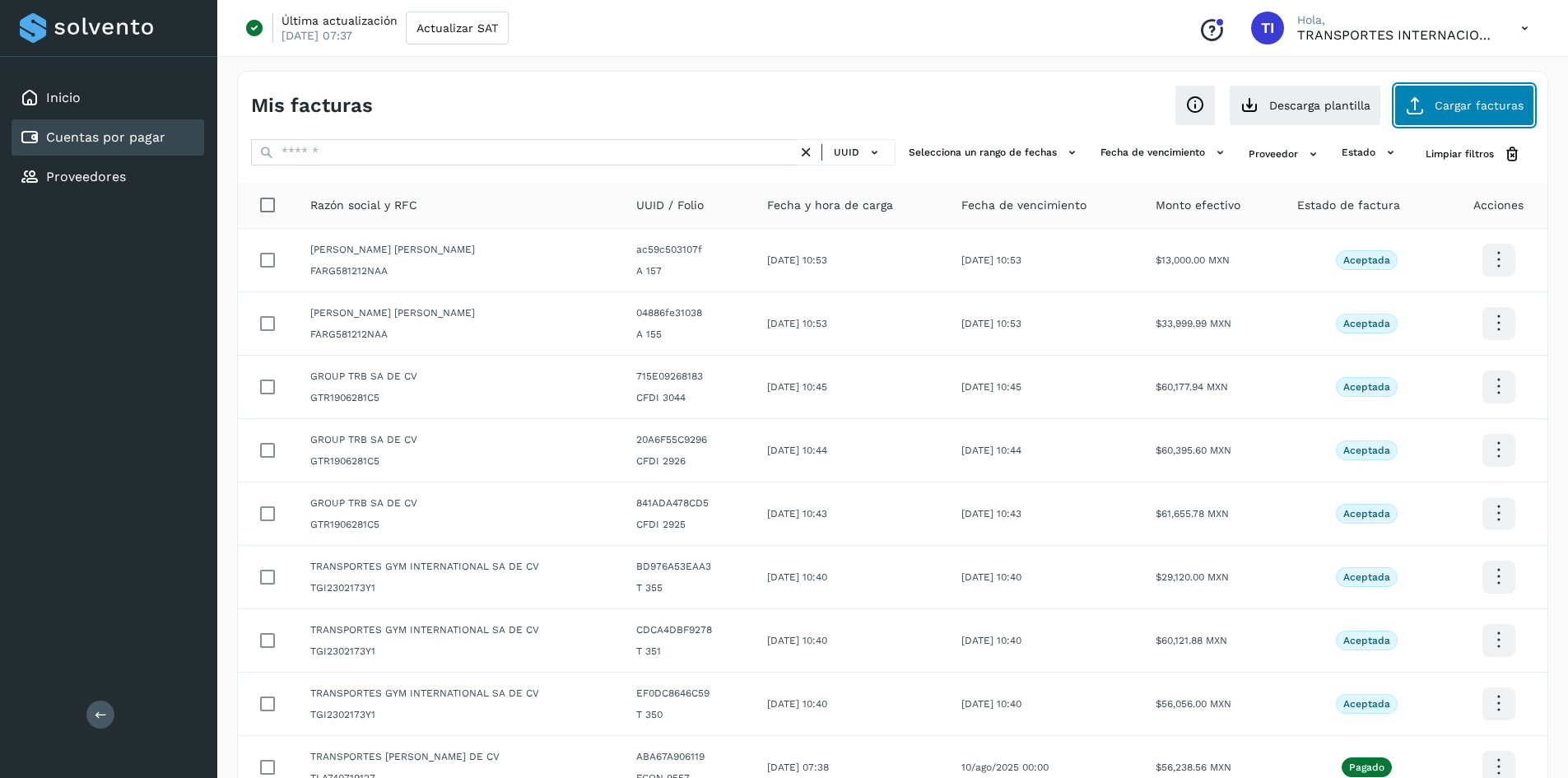 click on "Cargar facturas" 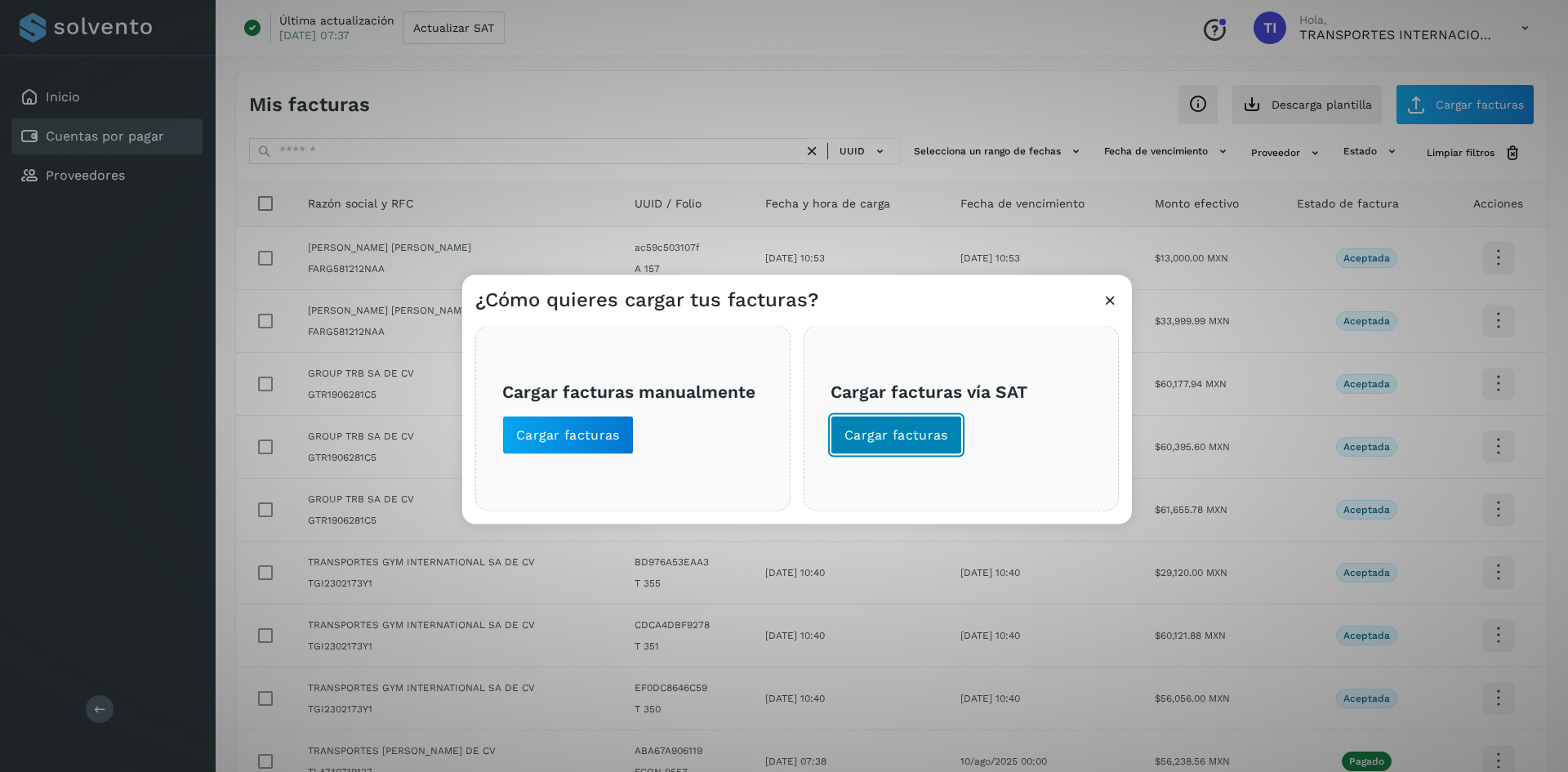 click on "Cargar facturas" 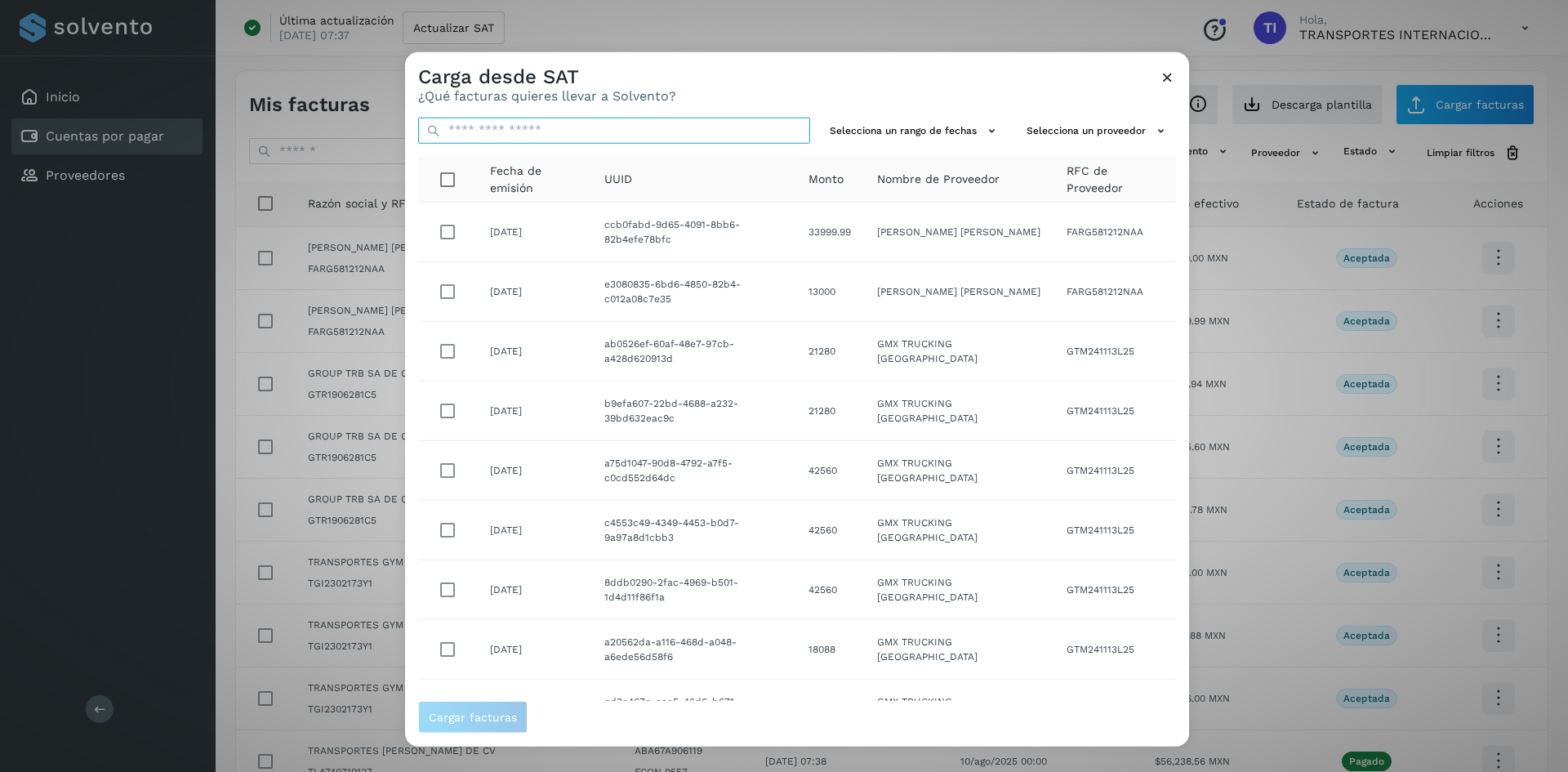 click at bounding box center [614, 130] 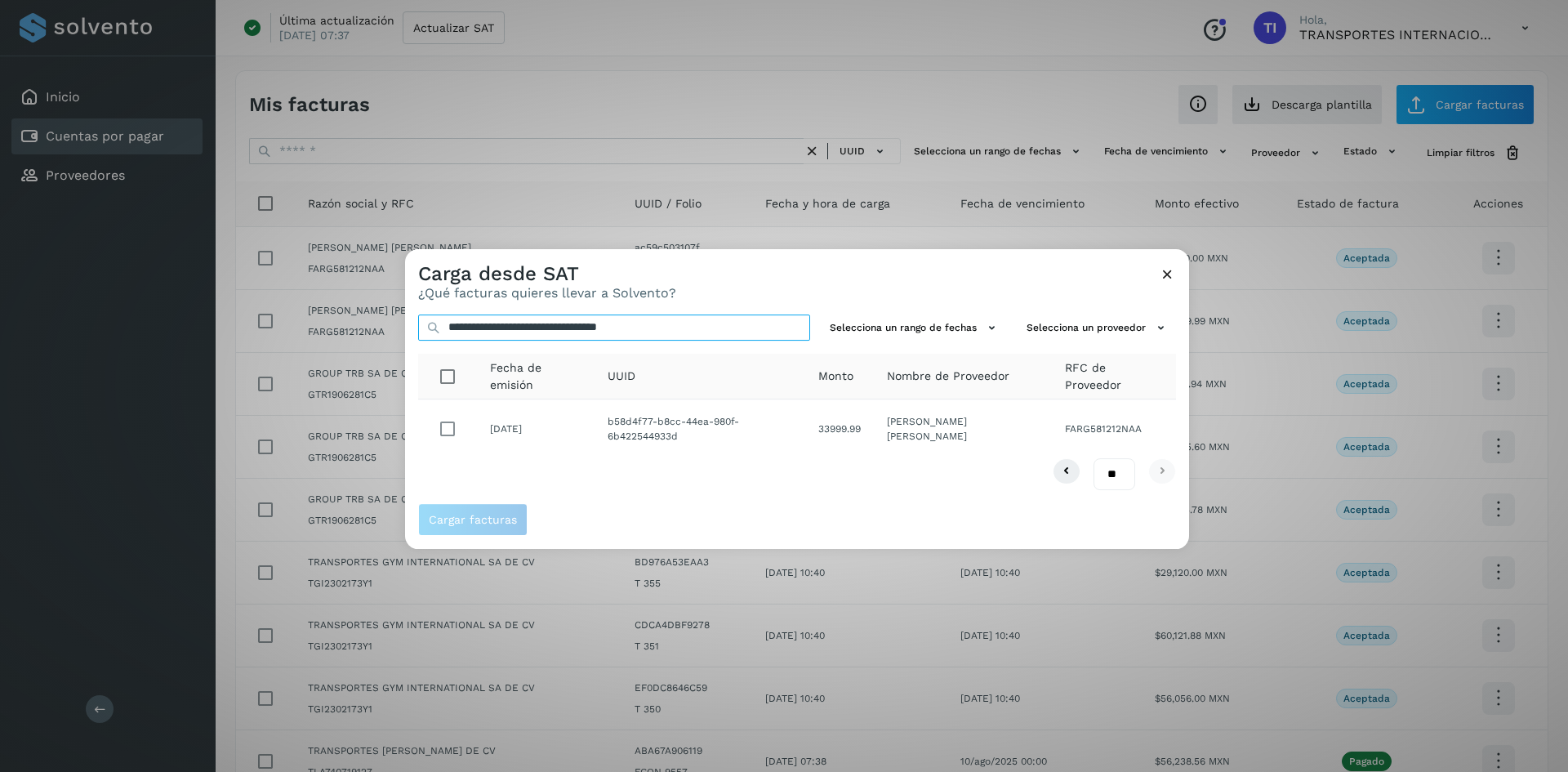 type on "**********" 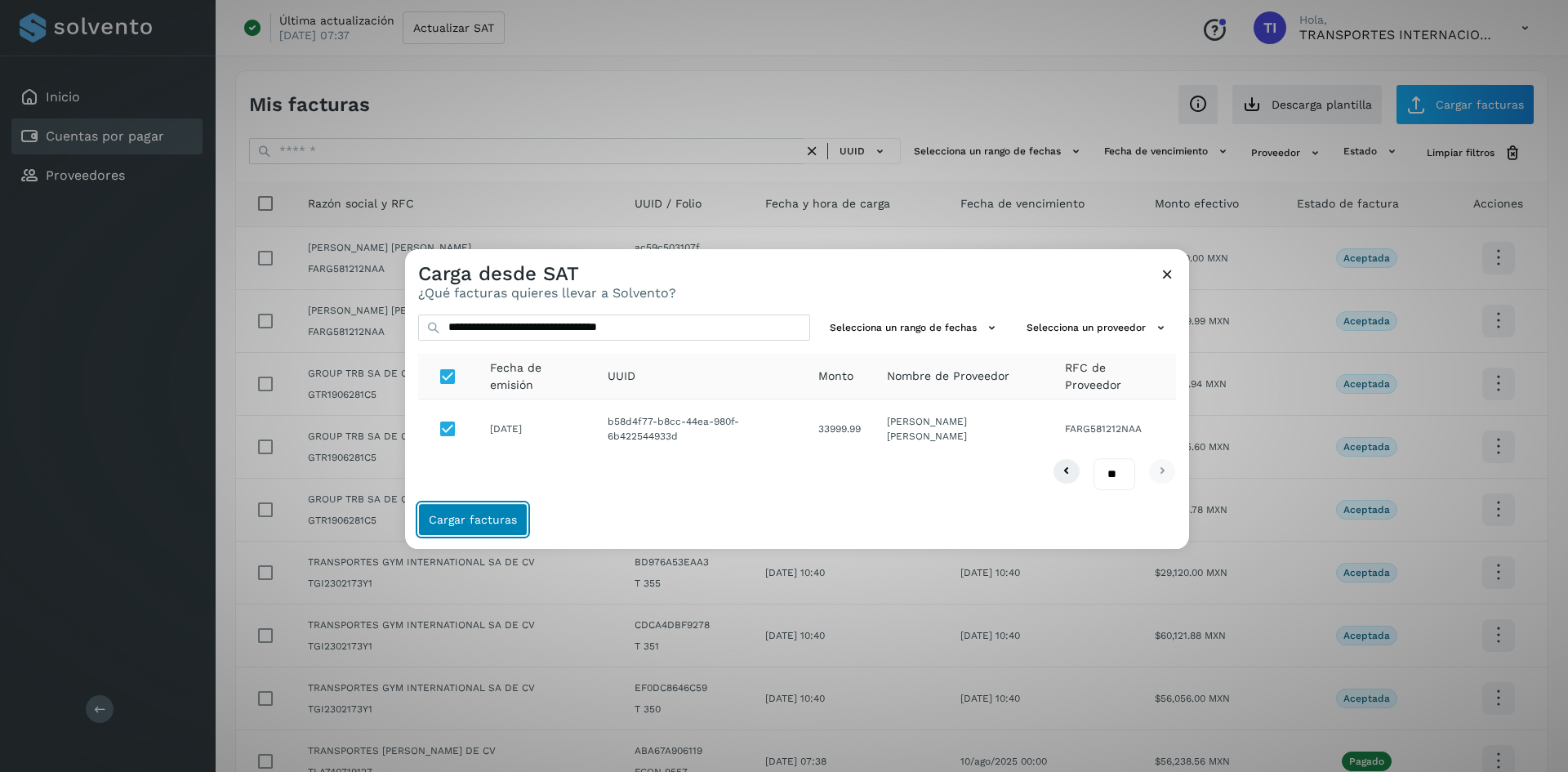 click on "Cargar facturas" 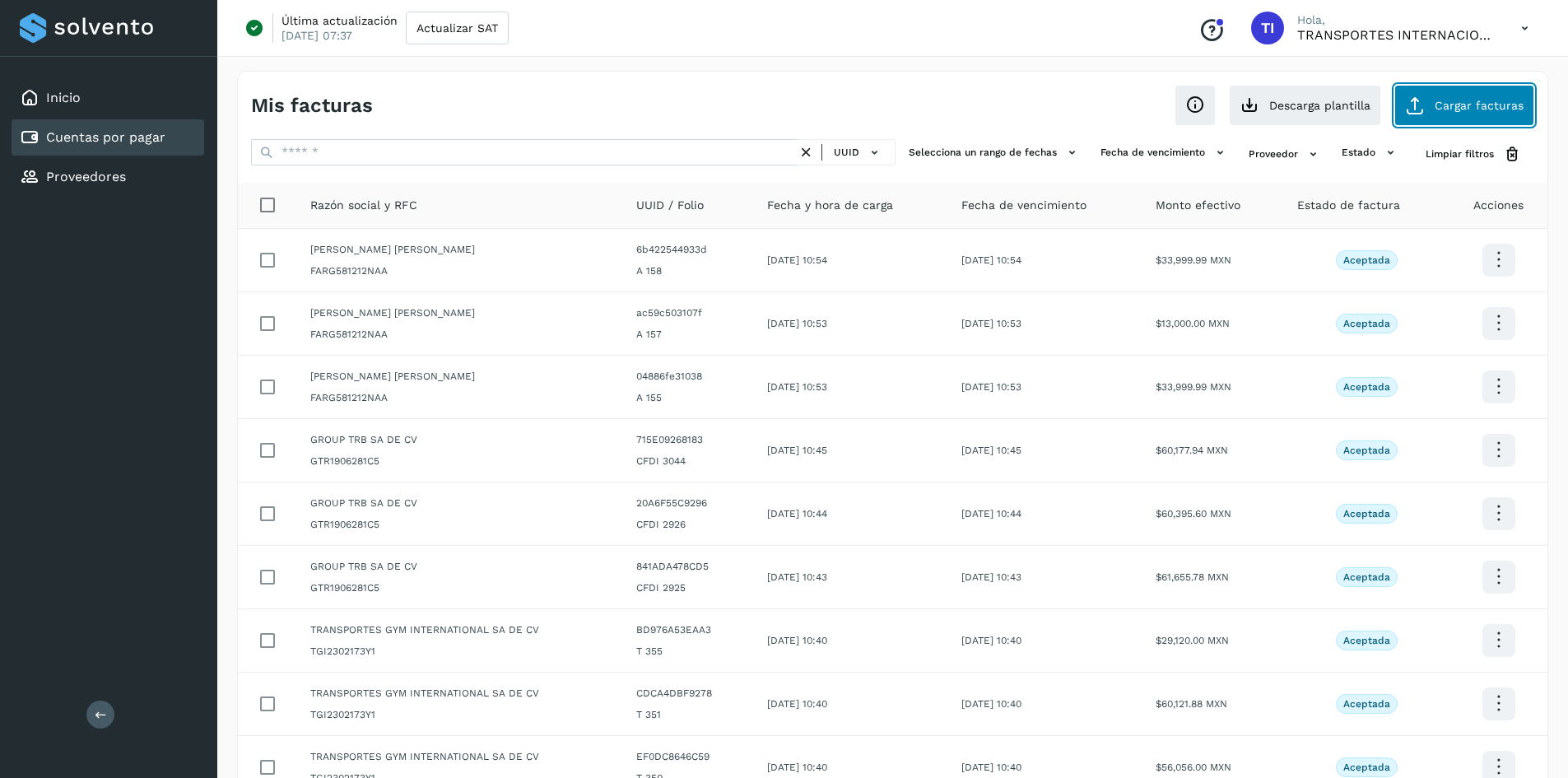 click on "Cargar facturas" 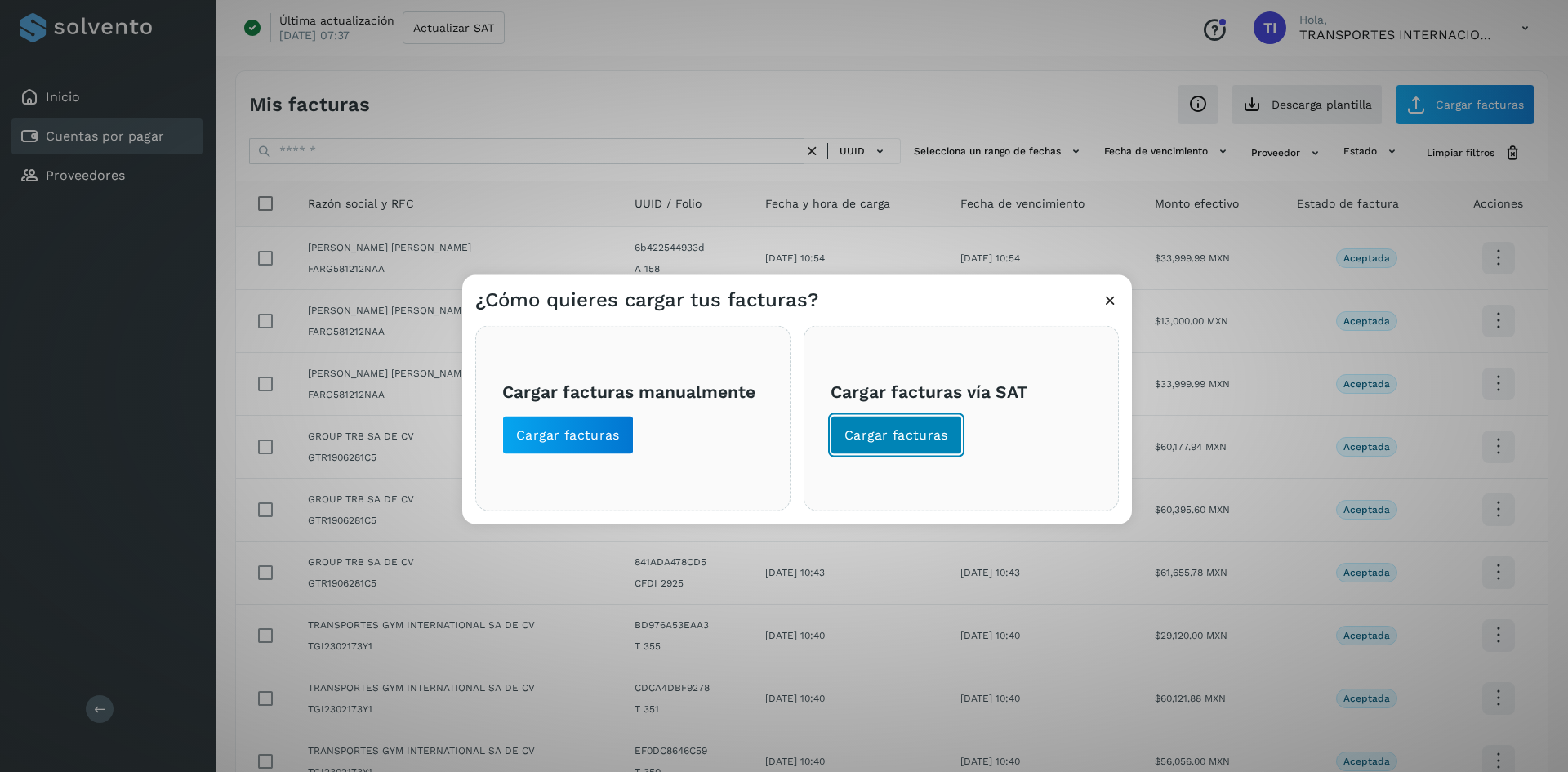 click on "Cargar facturas" 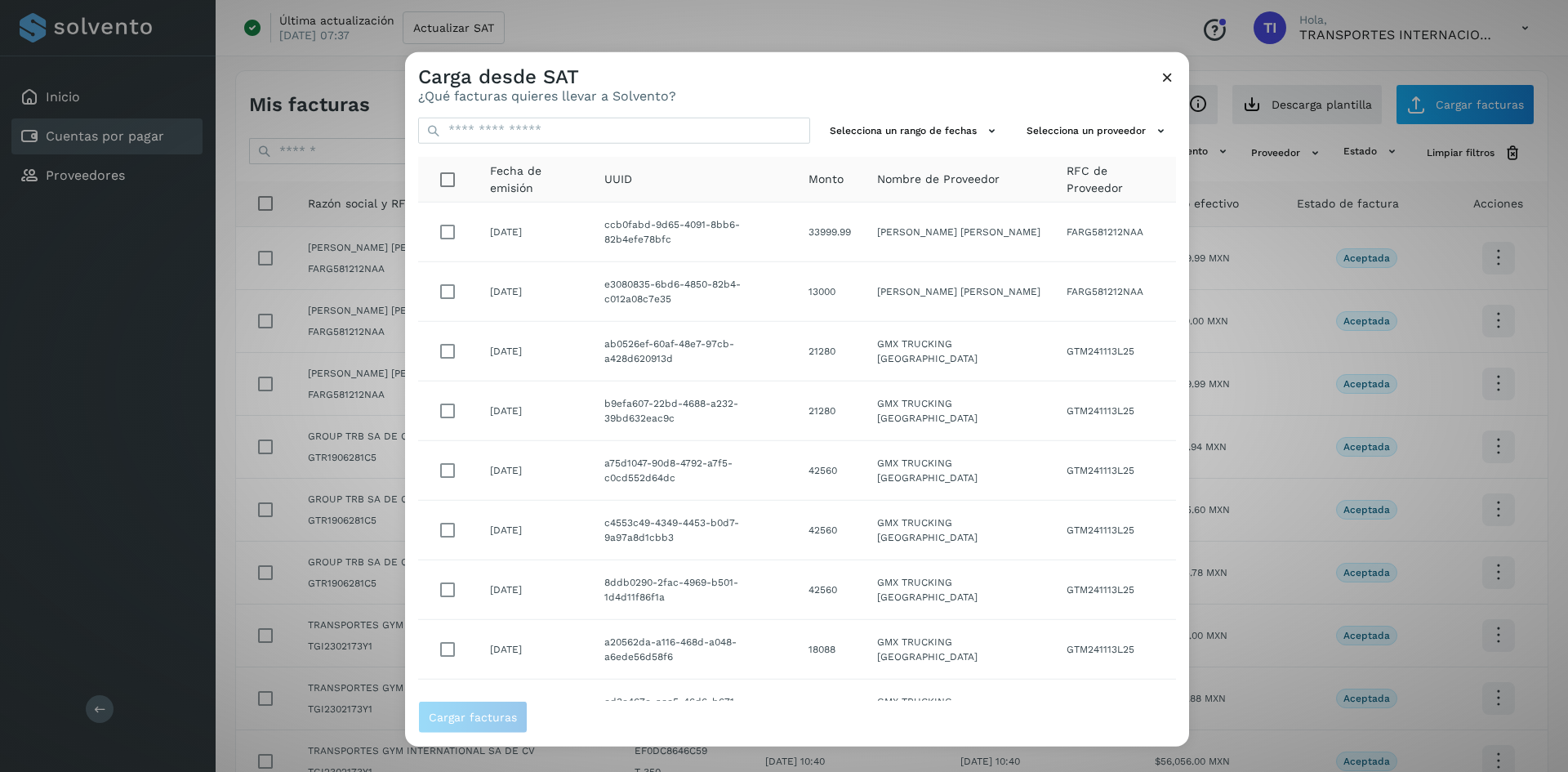 click on "Selecciona un rango de fechas  Selecciona un proveedor Fecha de emisión UUID Monto Nombre de Proveedor RFC de Proveedor [DATE] ccb0fabd-9d65-4091-8bb6-82b4efe78bfc 33999.99 [PERSON_NAME] [PERSON_NAME] FARG581212NAA [DATE] e3080835-6bd6-4850-82b4-c012a08c7e35 13000 [PERSON_NAME] [PERSON_NAME] FARG581212NAA [DATE] ab0526ef-60af-48e7-97cb-a428d620913d 21280 GMX TRUCKING MEXICO GTM241113L25 [DATE] b9efa607-22bd-4688-a232-39bd632eac9c 21280 GMX TRUCKING MEXICO GTM241113L25 [DATE] a75d1047-90d8-4792-a7f5-c0cd552d64dc 42560 GMX TRUCKING MEXICO GTM241113L25 [DATE] c4553c49-4349-4453-b0d7-9a97a8d1cbb3 42560 GMX TRUCKING MEXICO GTM241113L25 [DATE] 8ddb0290-2fac-4969-b501-1d4d11f86f1a 42560 GMX TRUCKING MEXICO GTM241113L25 [DATE] a20562da-a116-468d-a048-a6ede56d58f6 18088 GMX TRUCKING MEXICO GTM241113L25 [DATE] cd3e467e-acc5-46d6-b671-4cf7da1164b3 42560 GMX TRUCKING MEXICO GTM241113L25 [DATE] dbfc7716-de58-4883-8ddb-513c7f4059bd 18088 GMX TRUCKING [GEOGRAPHIC_DATA] ** **" at bounding box center (797, 402) 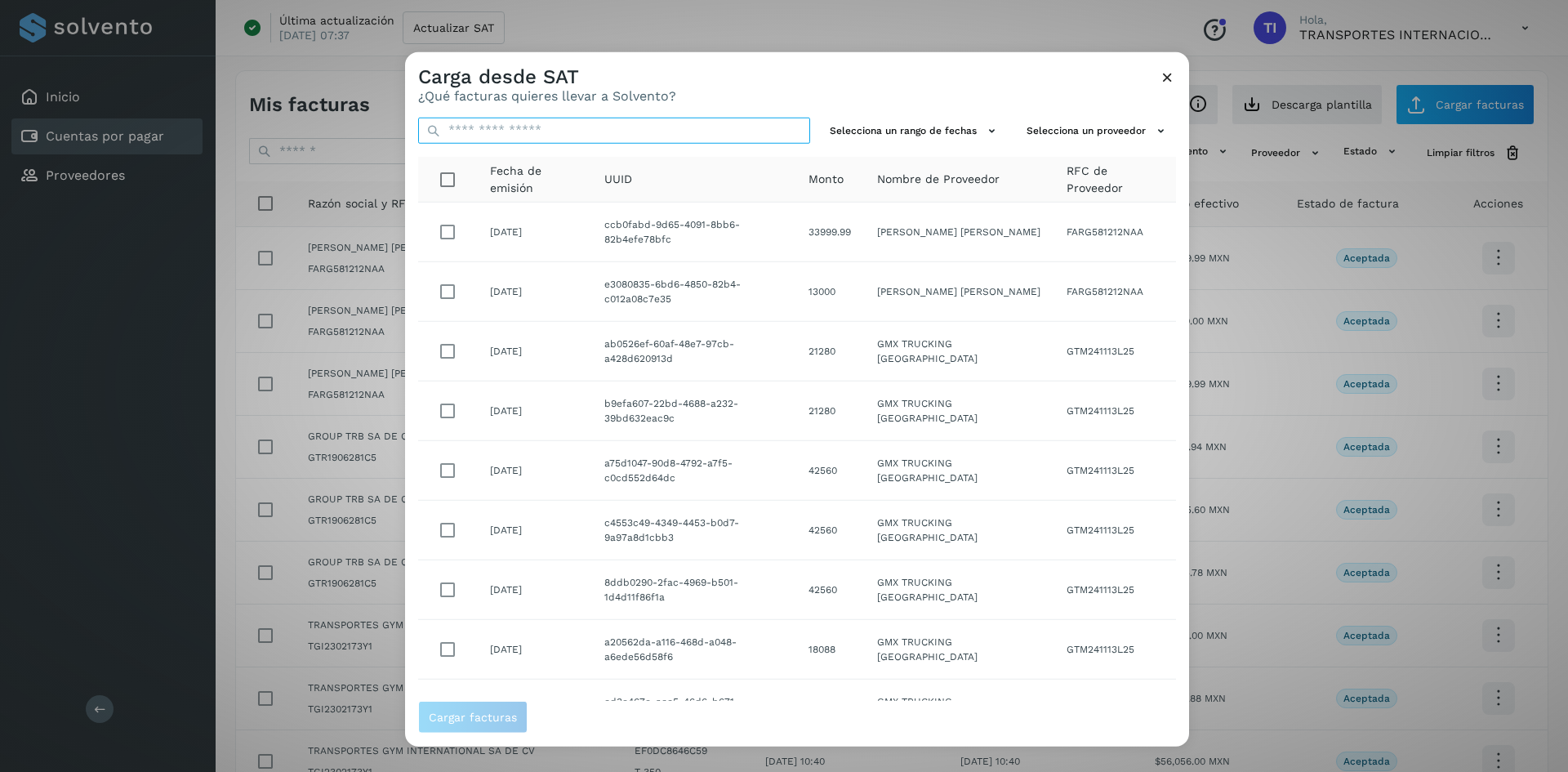 click at bounding box center [614, 130] 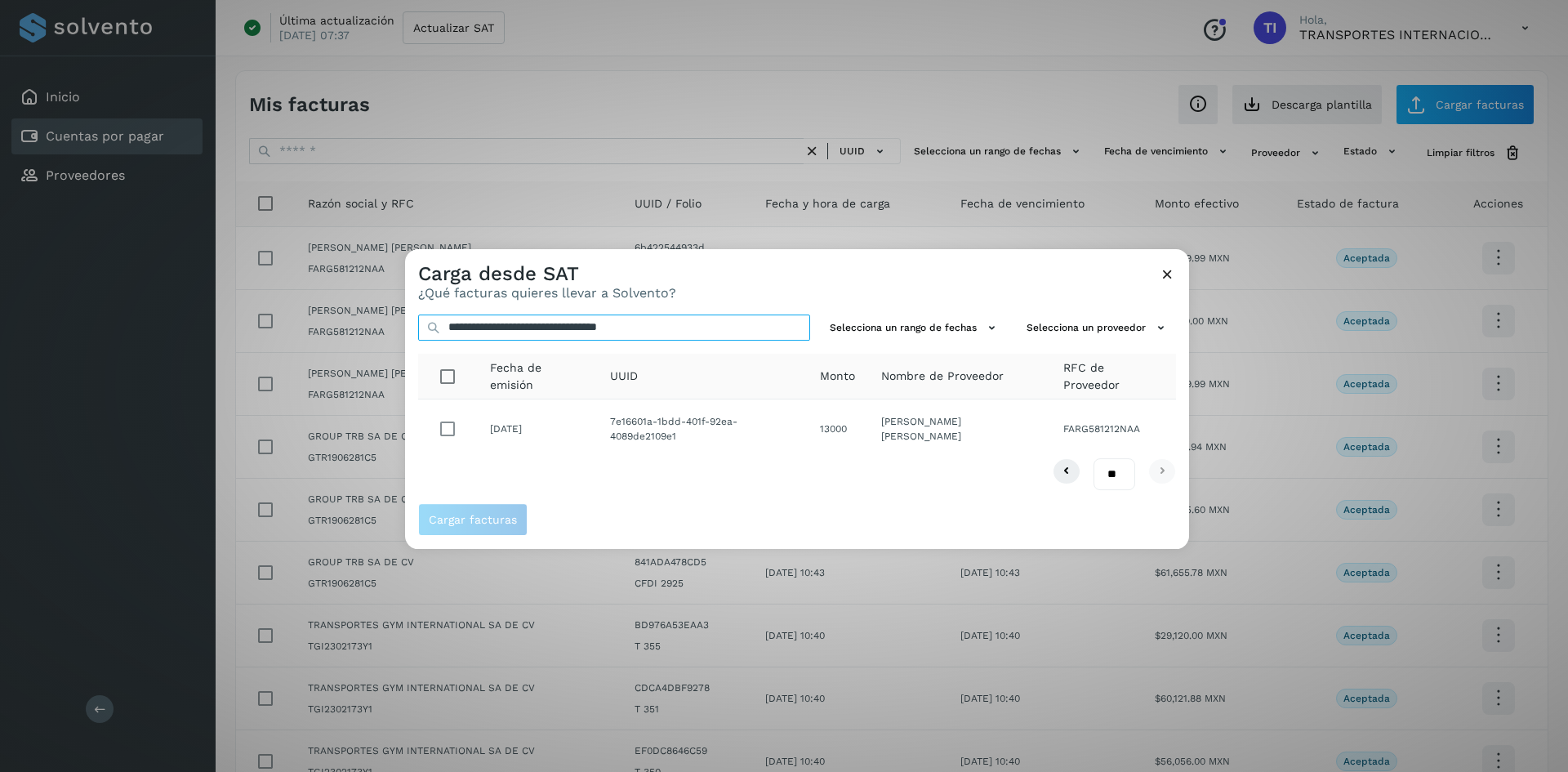 type on "**********" 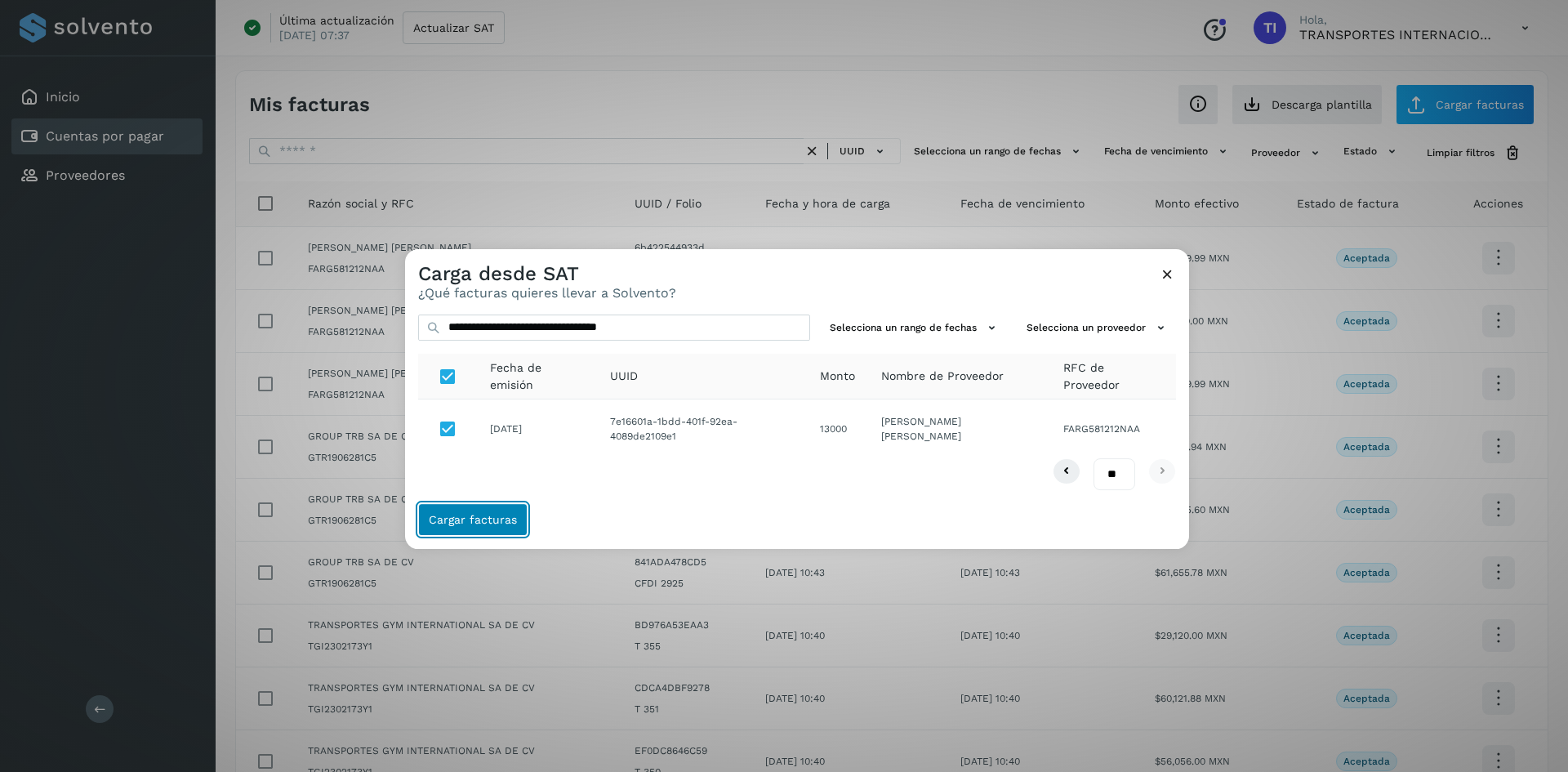 click on "Cargar facturas" 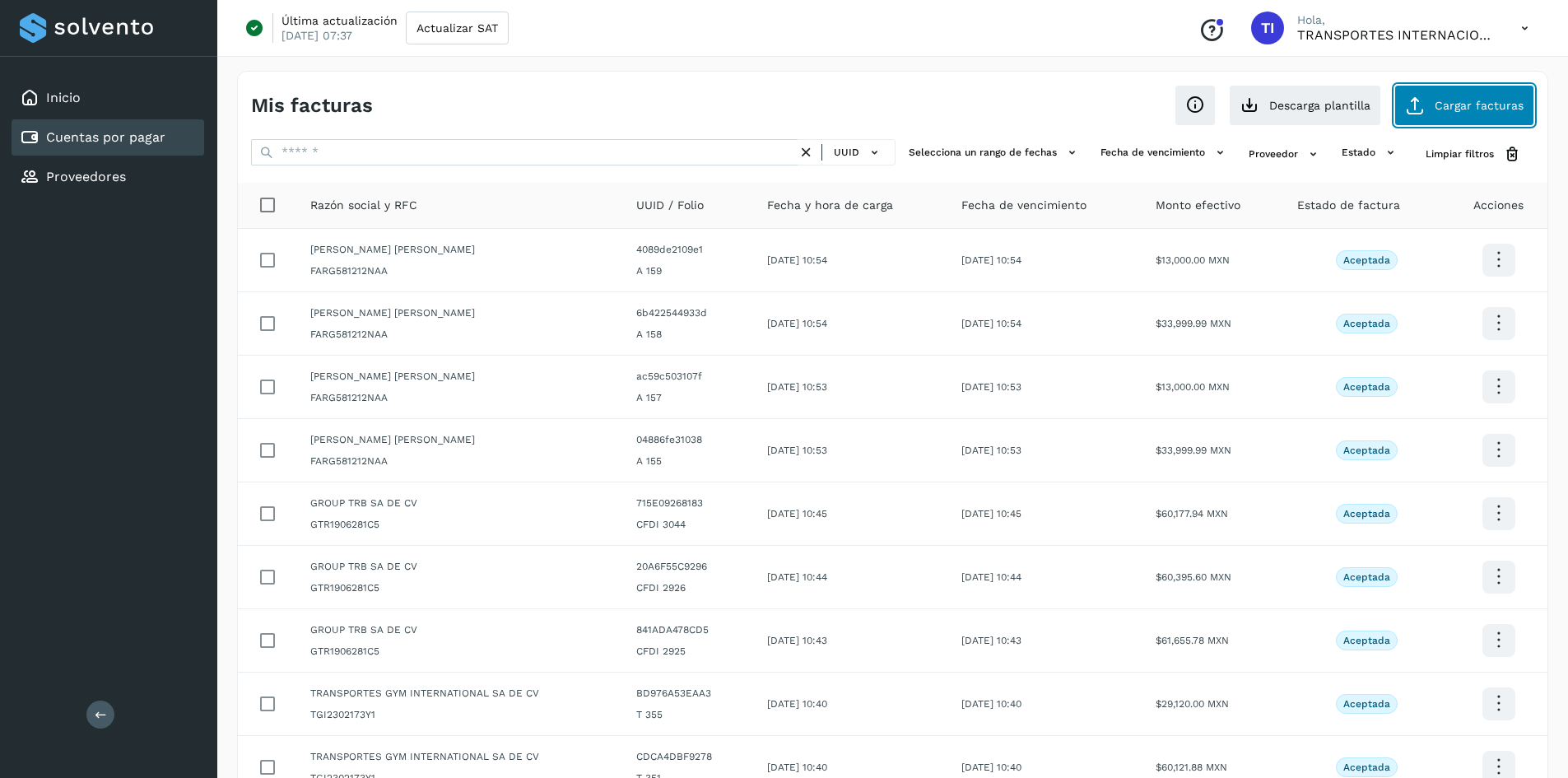 click on "Cargar facturas" 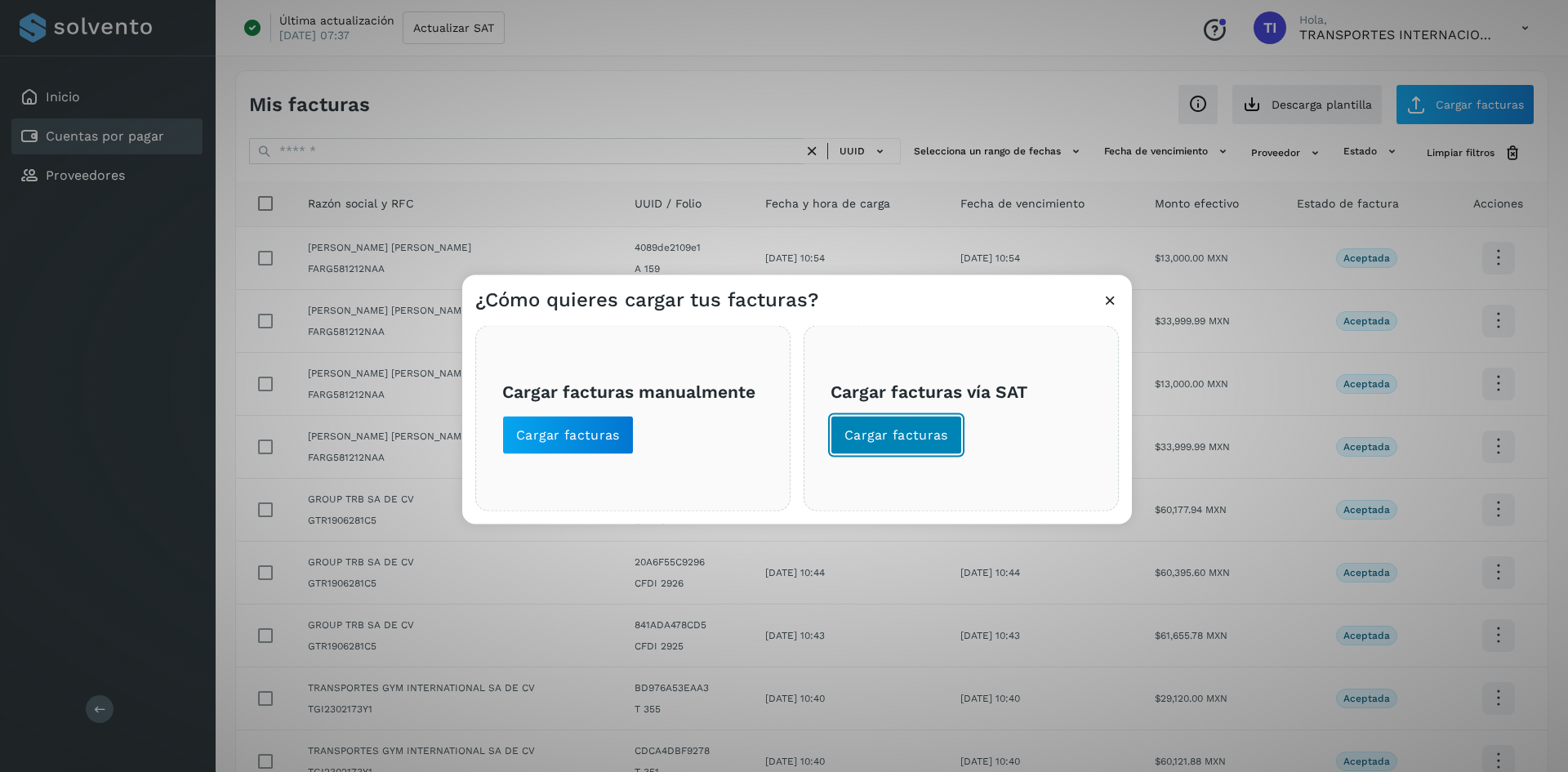 click on "Cargar facturas" 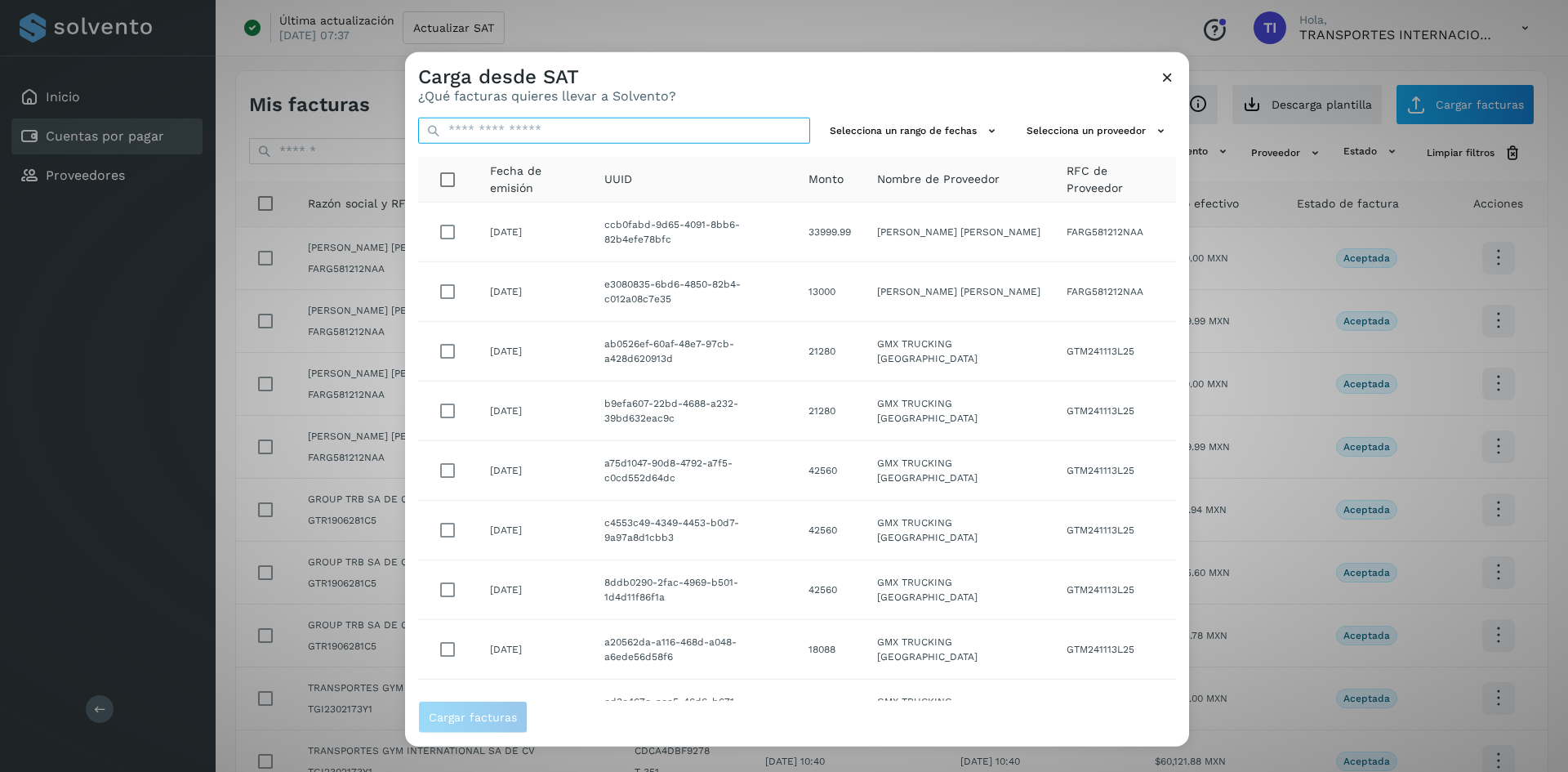 click at bounding box center (614, 130) 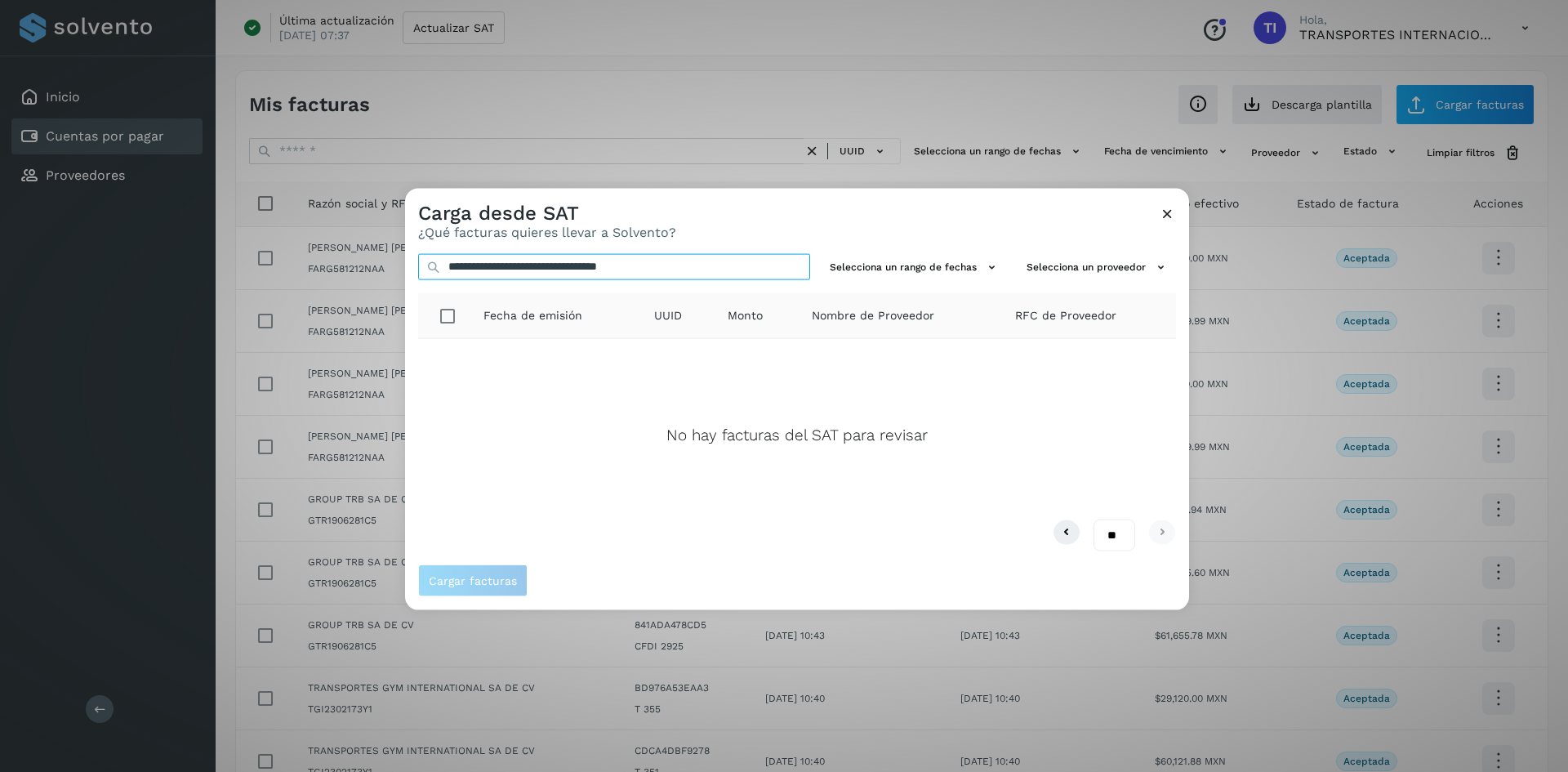 drag, startPoint x: 735, startPoint y: 264, endPoint x: 437, endPoint y: 243, distance: 298.73902 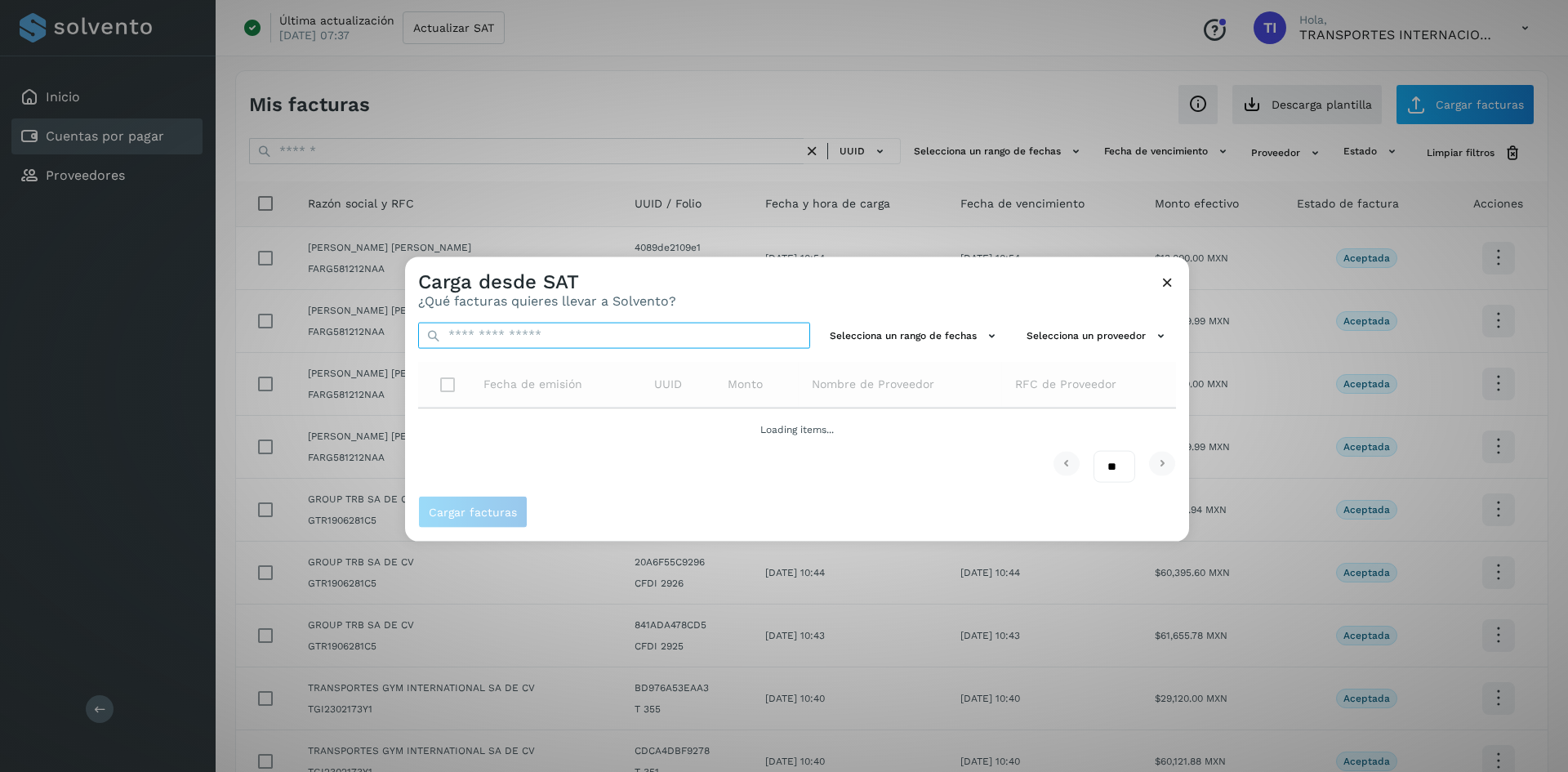 drag, startPoint x: 479, startPoint y: 338, endPoint x: 483, endPoint y: 328, distance: 10.77033 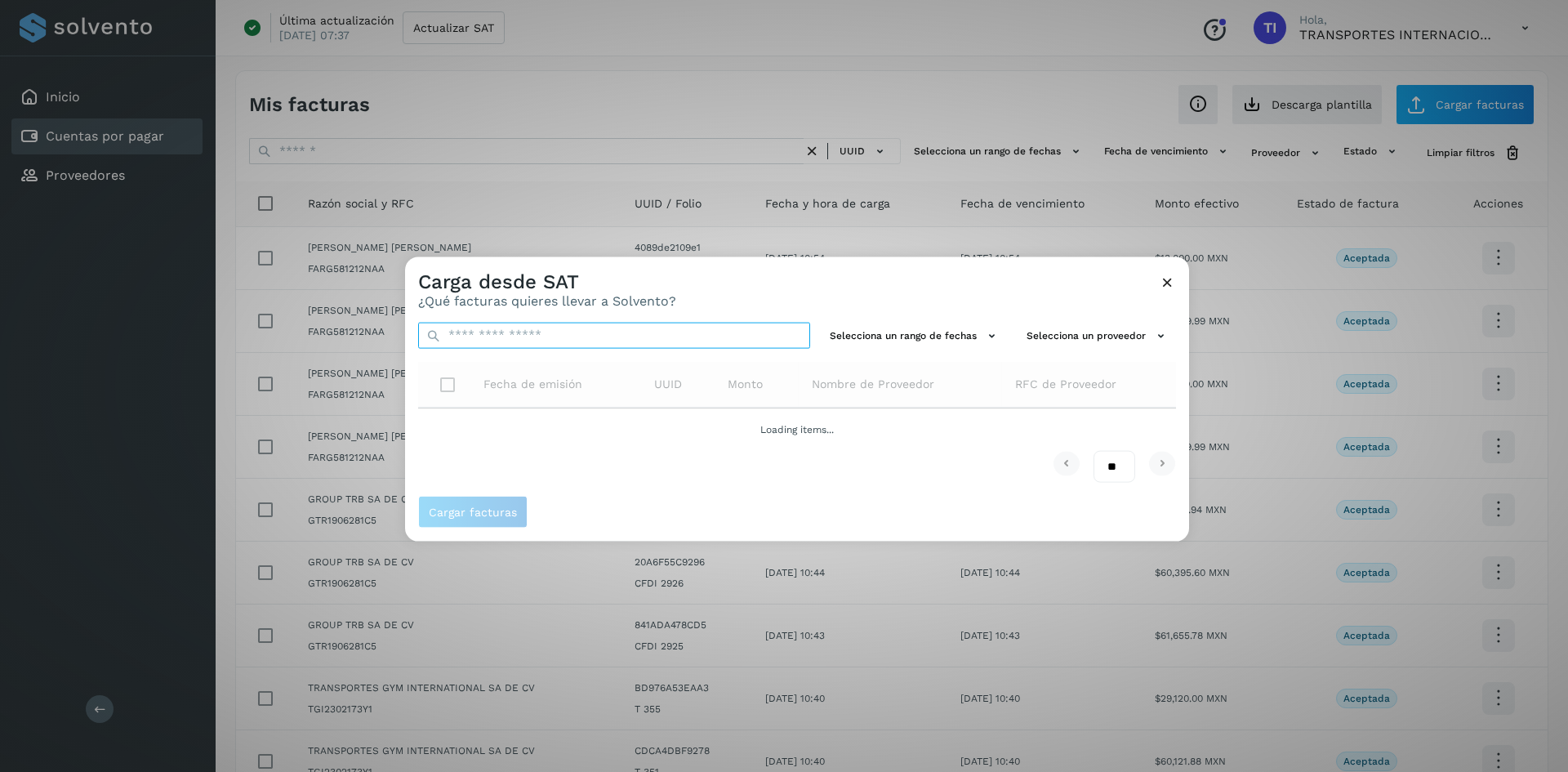 paste on "**********" 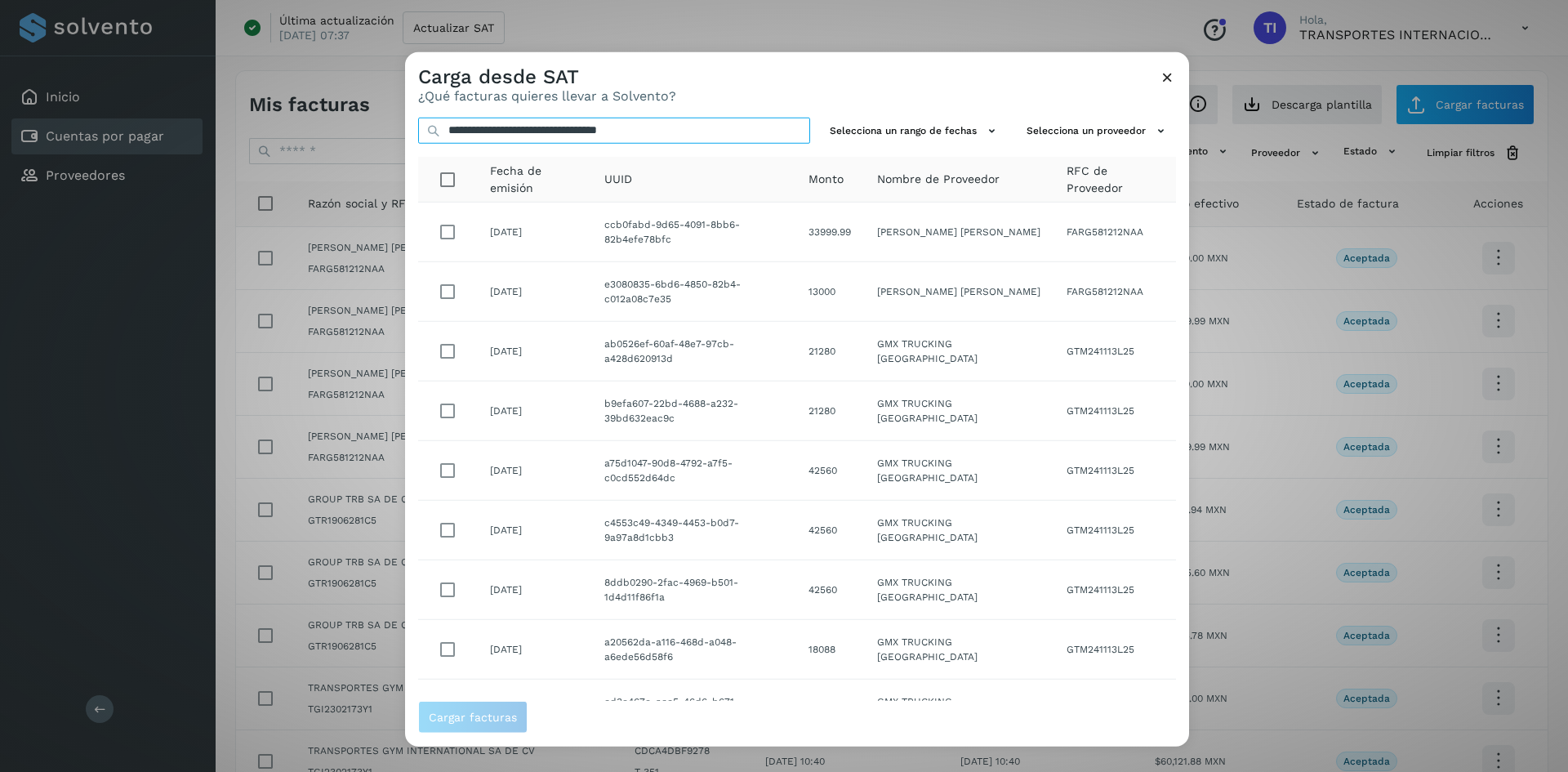 type on "**********" 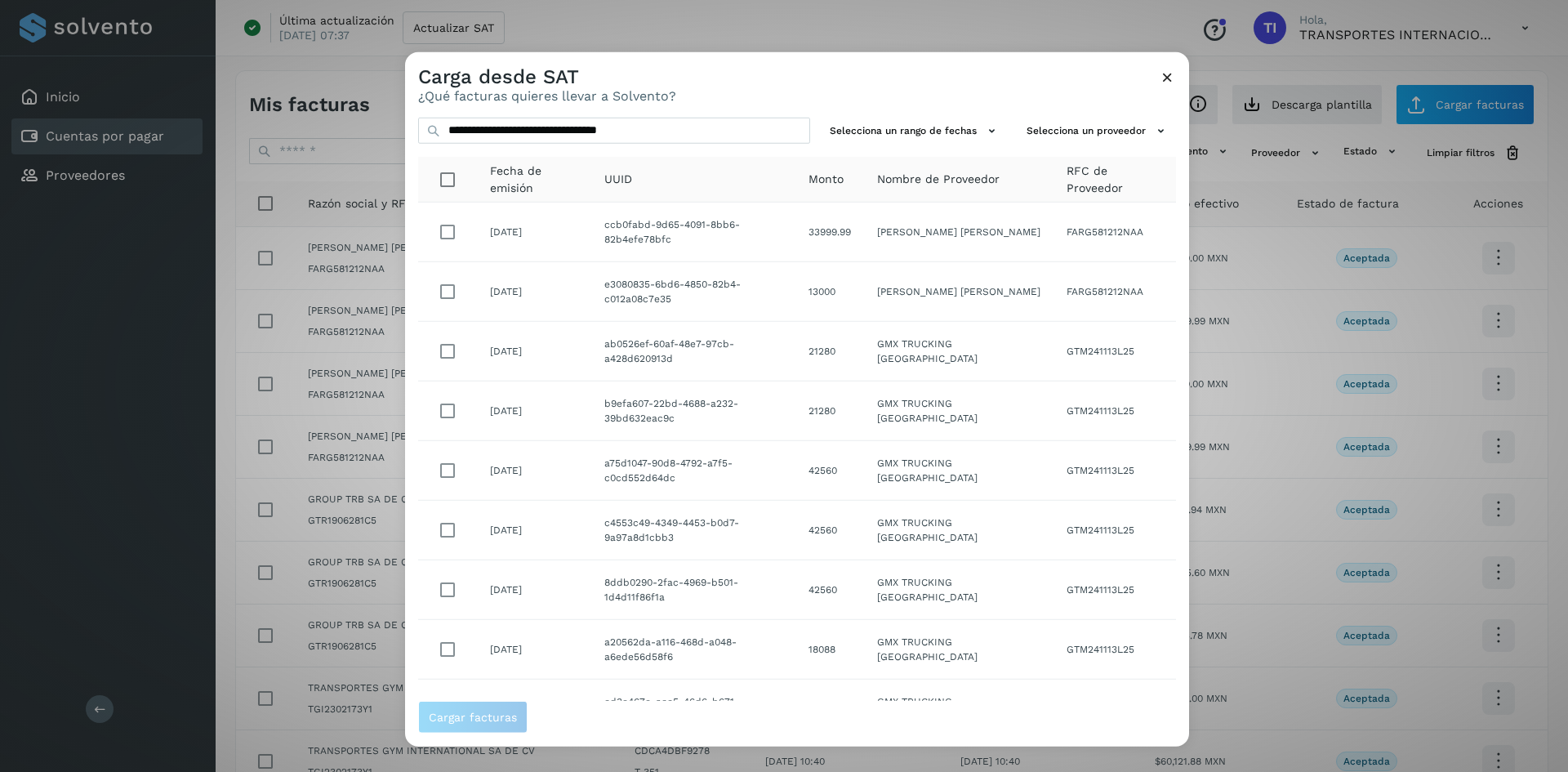 click at bounding box center (1167, 76) 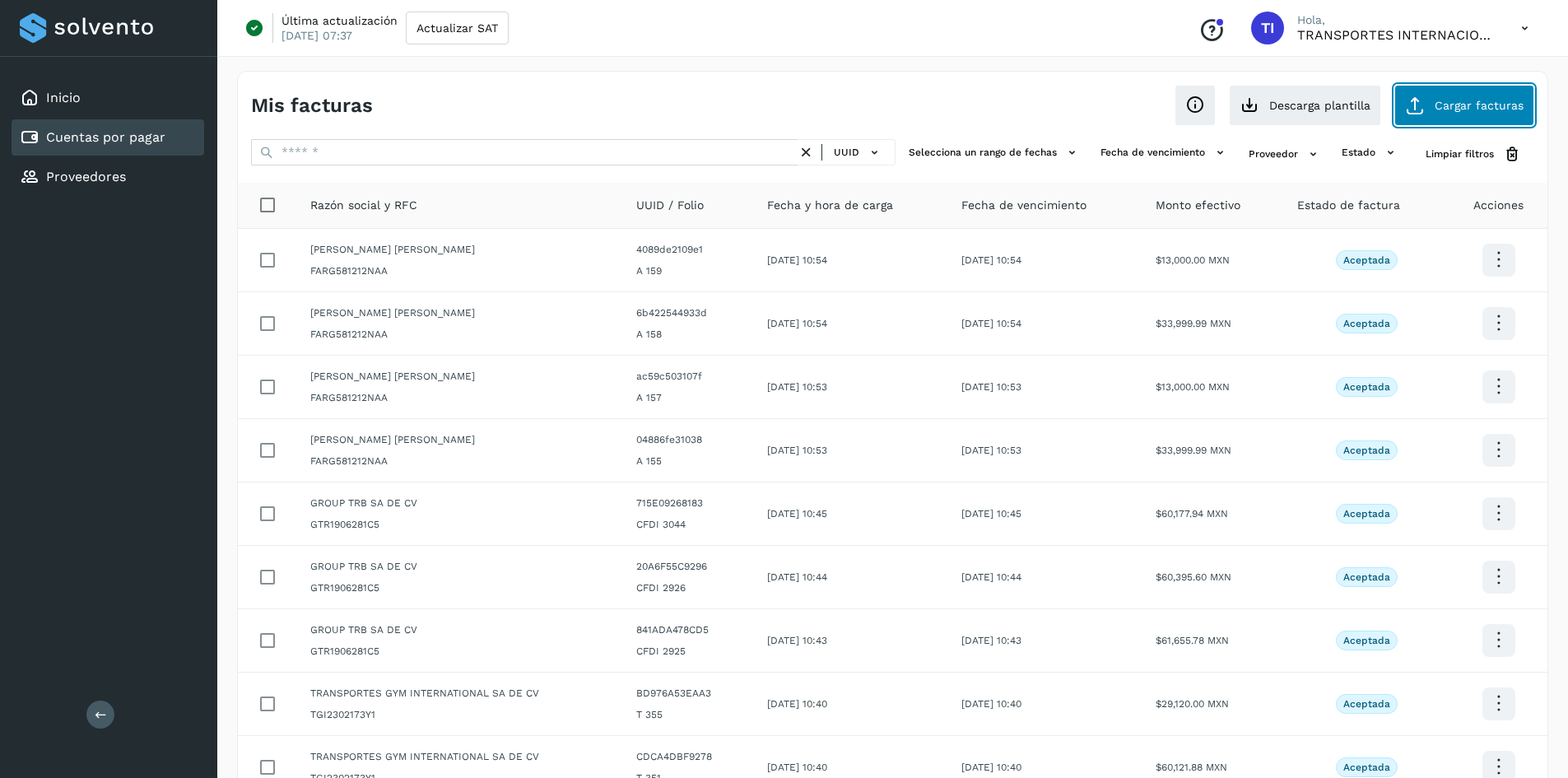 click on "Cargar facturas" 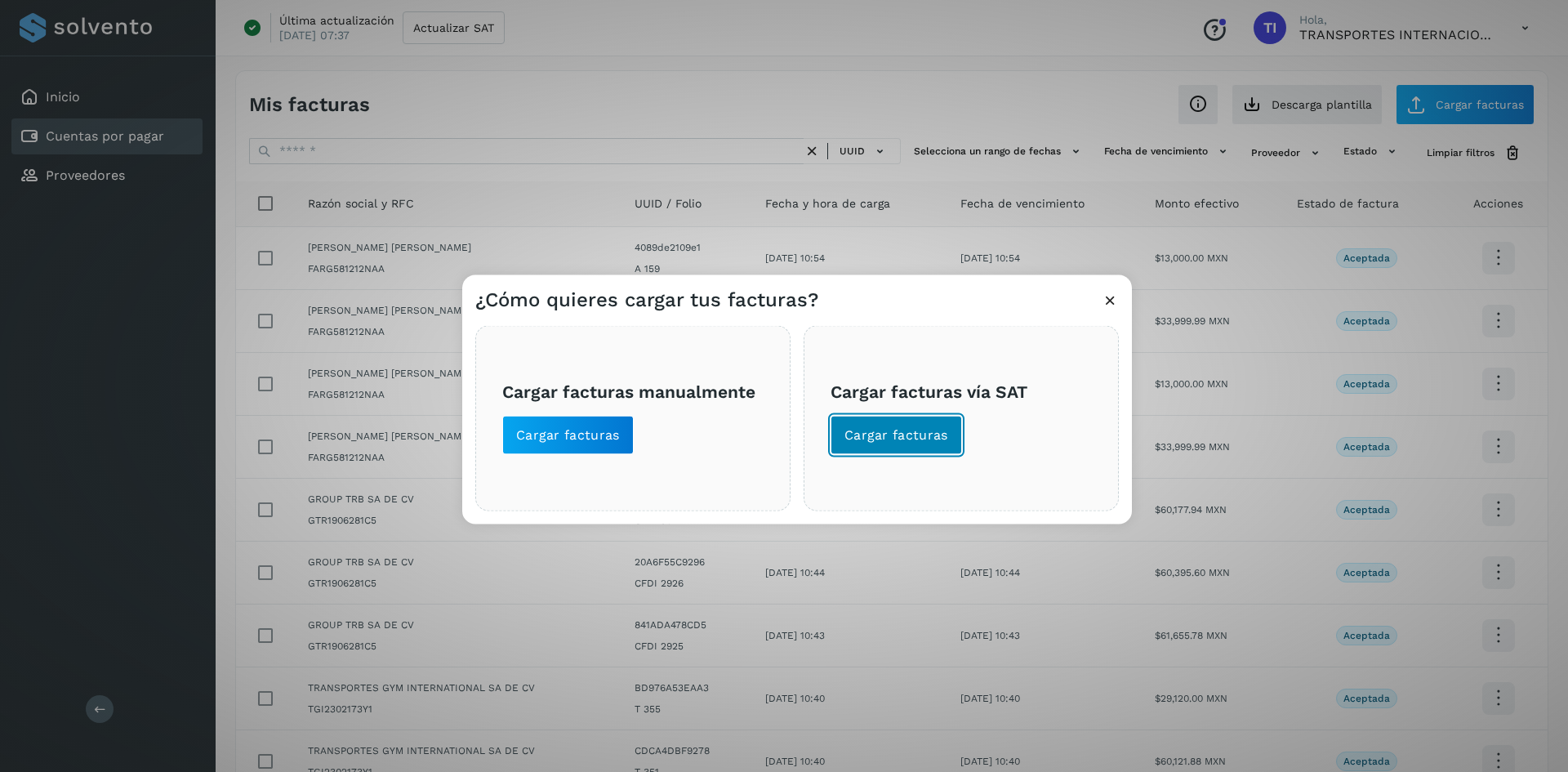 click on "Cargar facturas" 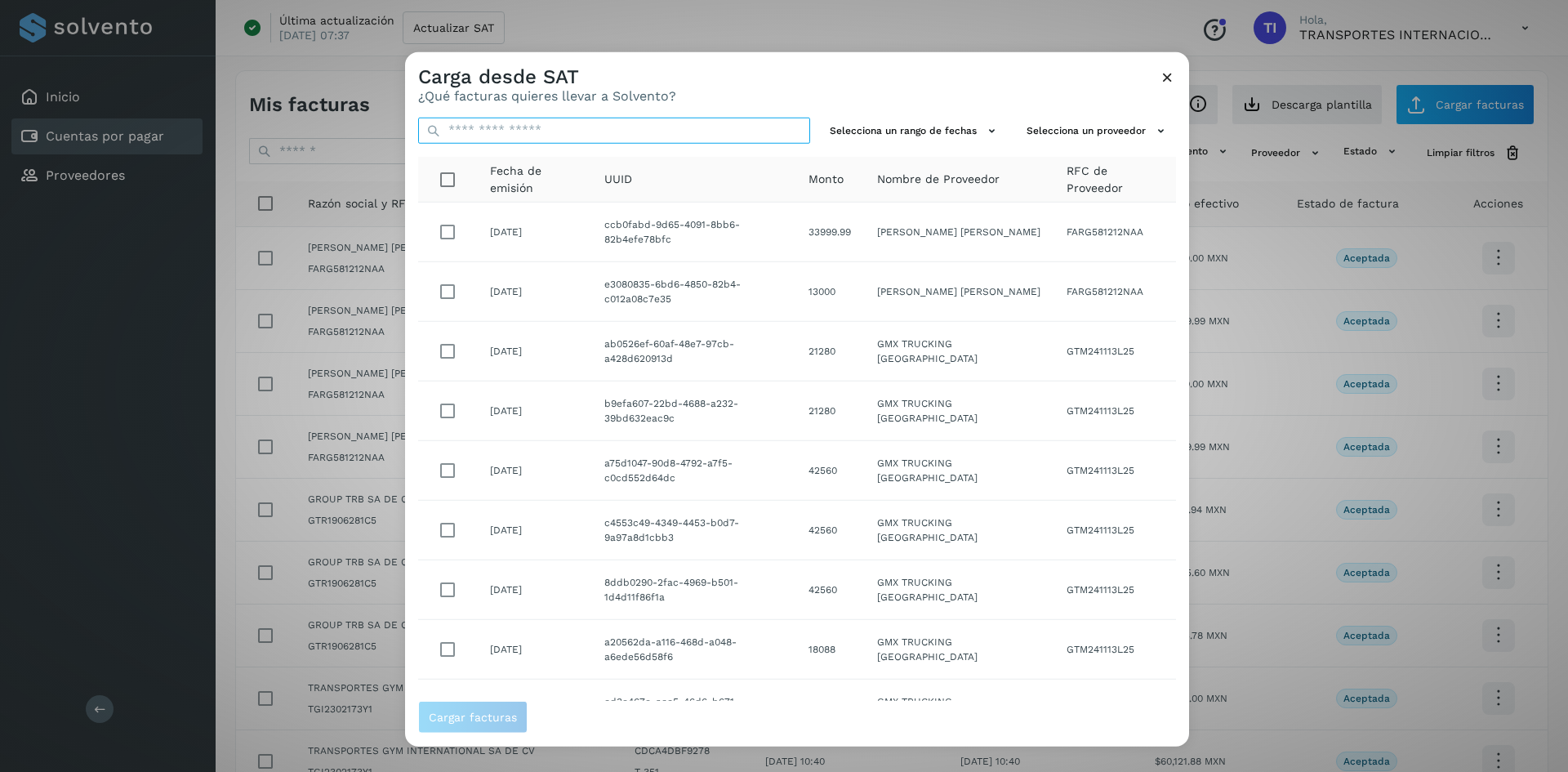 click at bounding box center [614, 130] 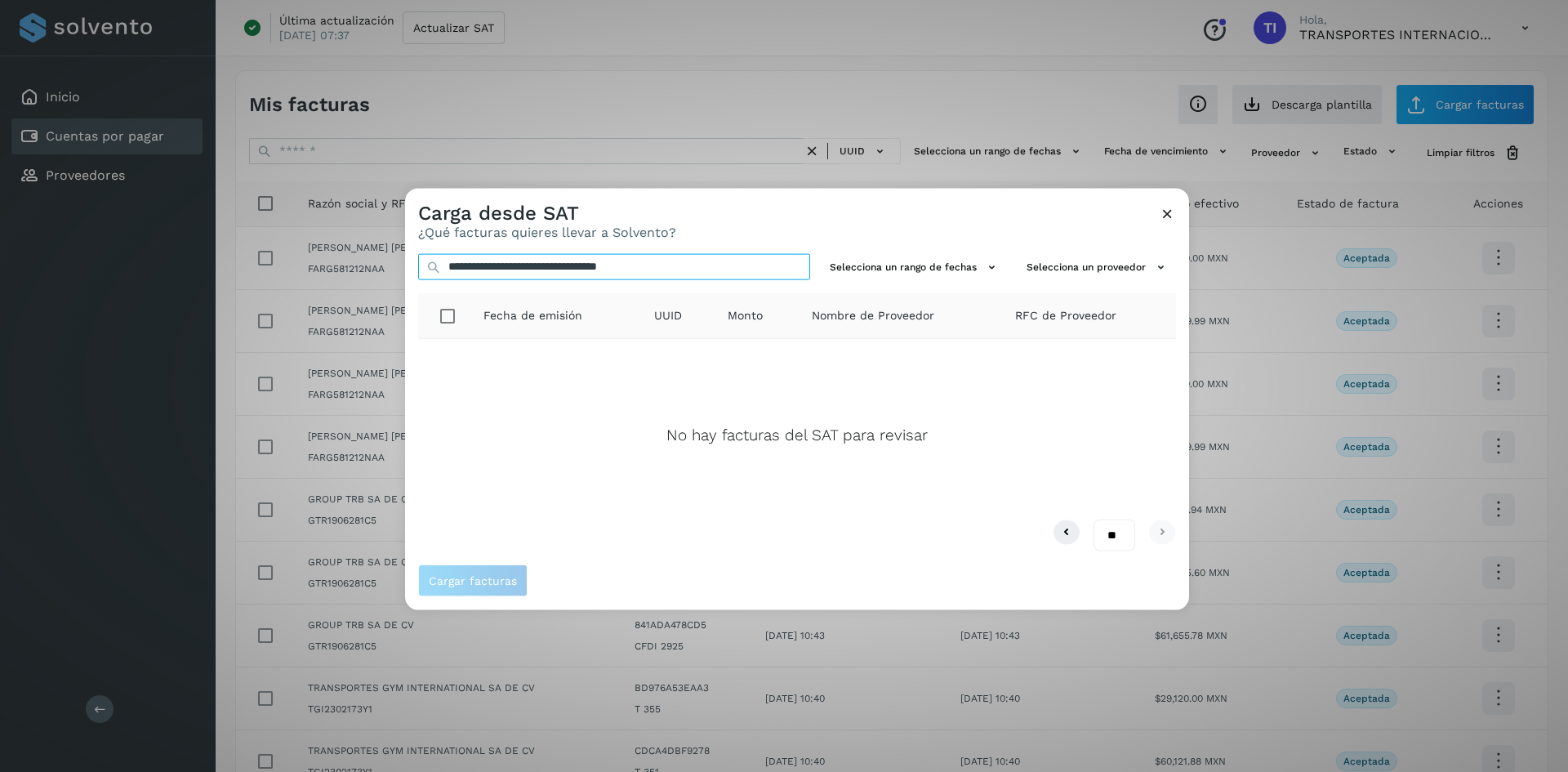 type on "**********" 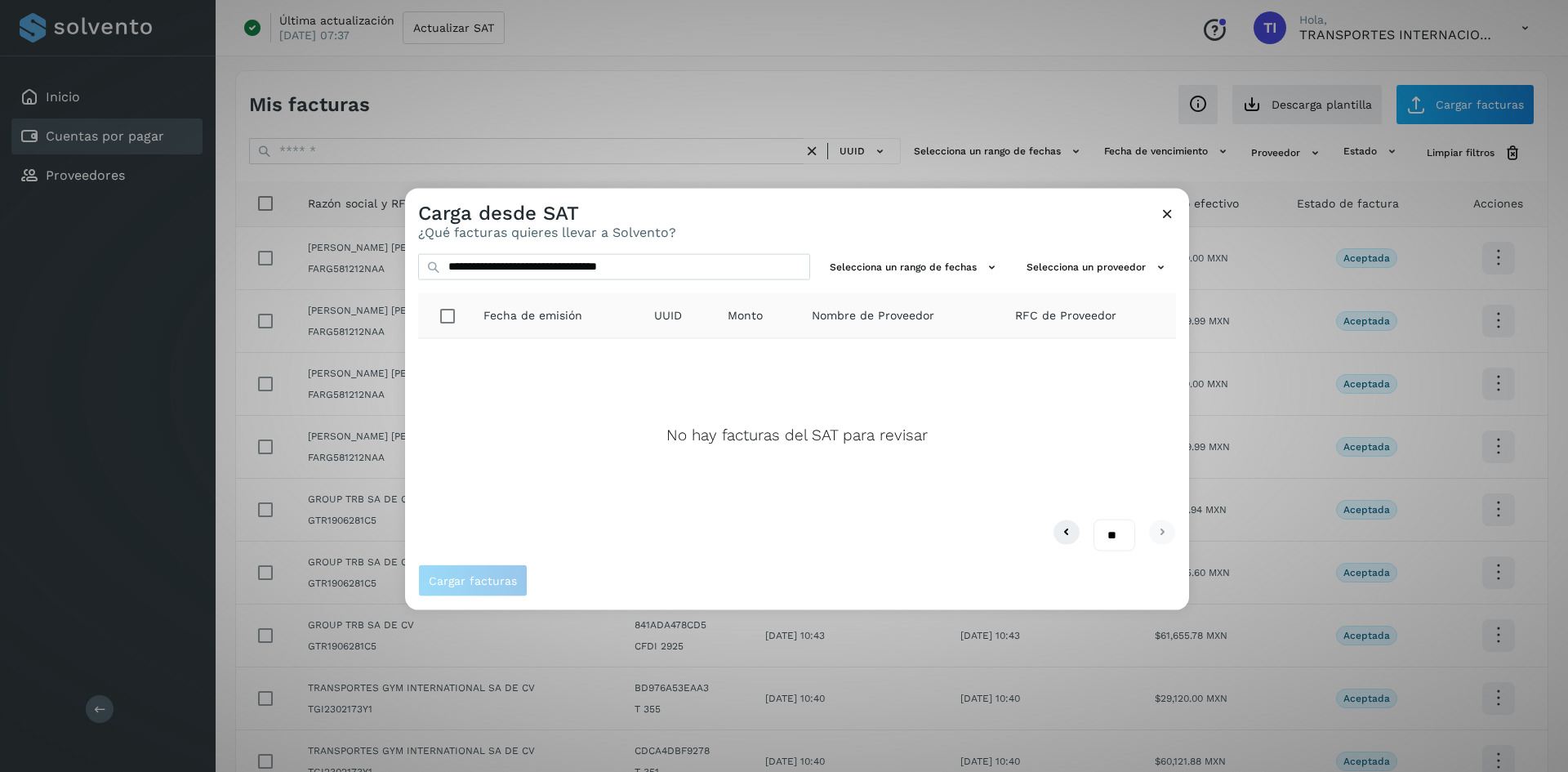 click at bounding box center [1167, 212] 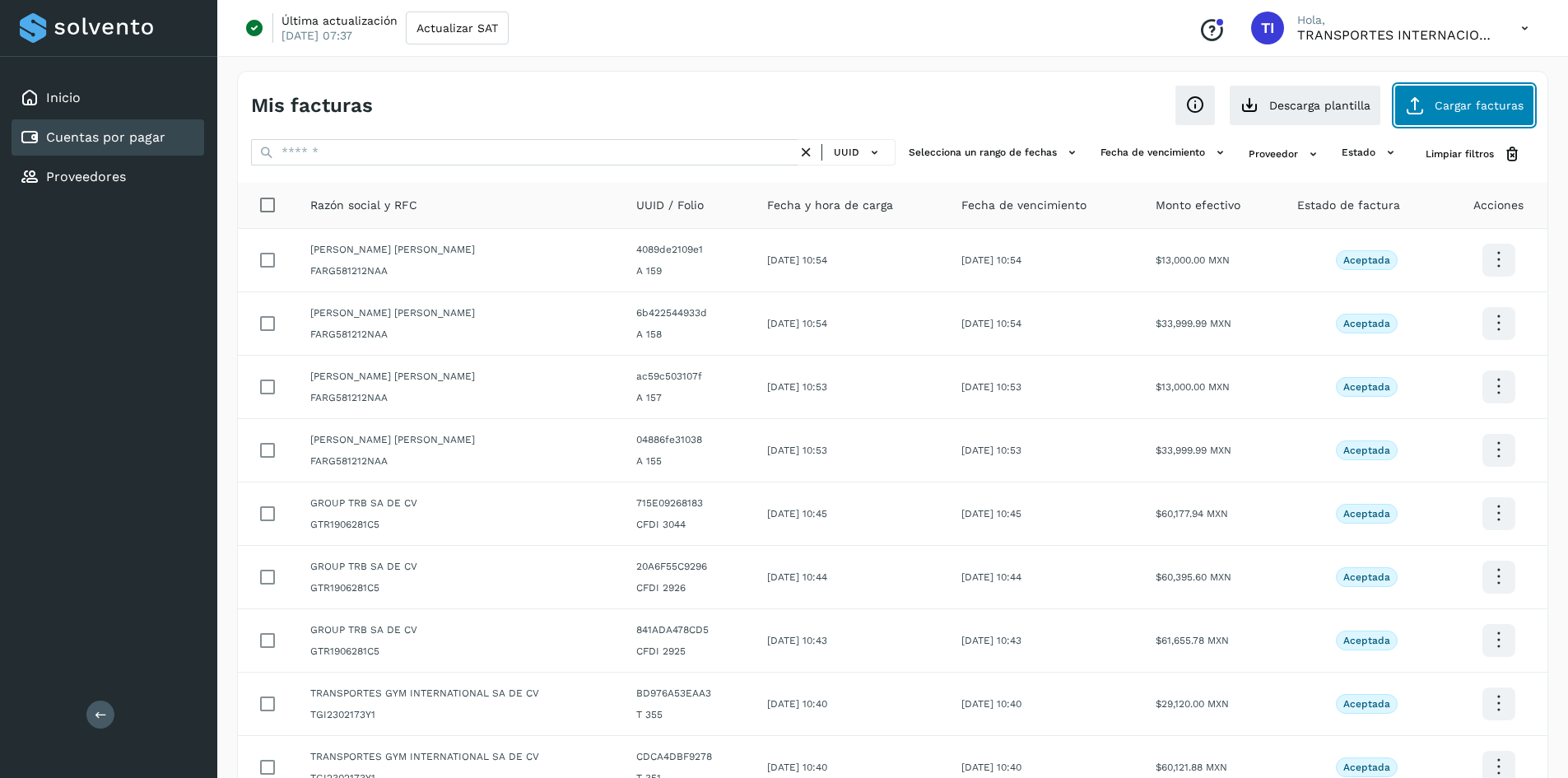click on "Cargar facturas" 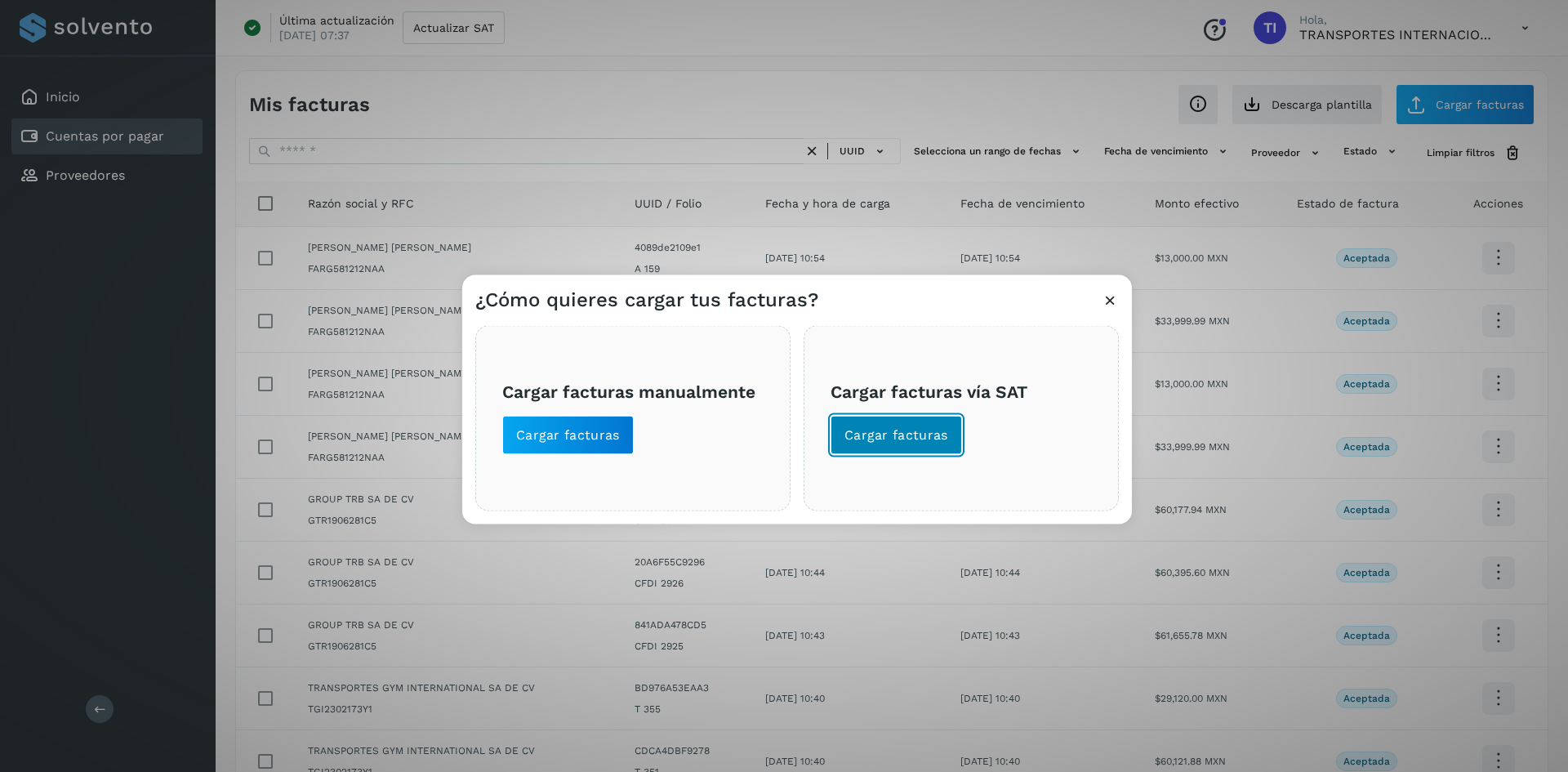 click on "Cargar facturas" 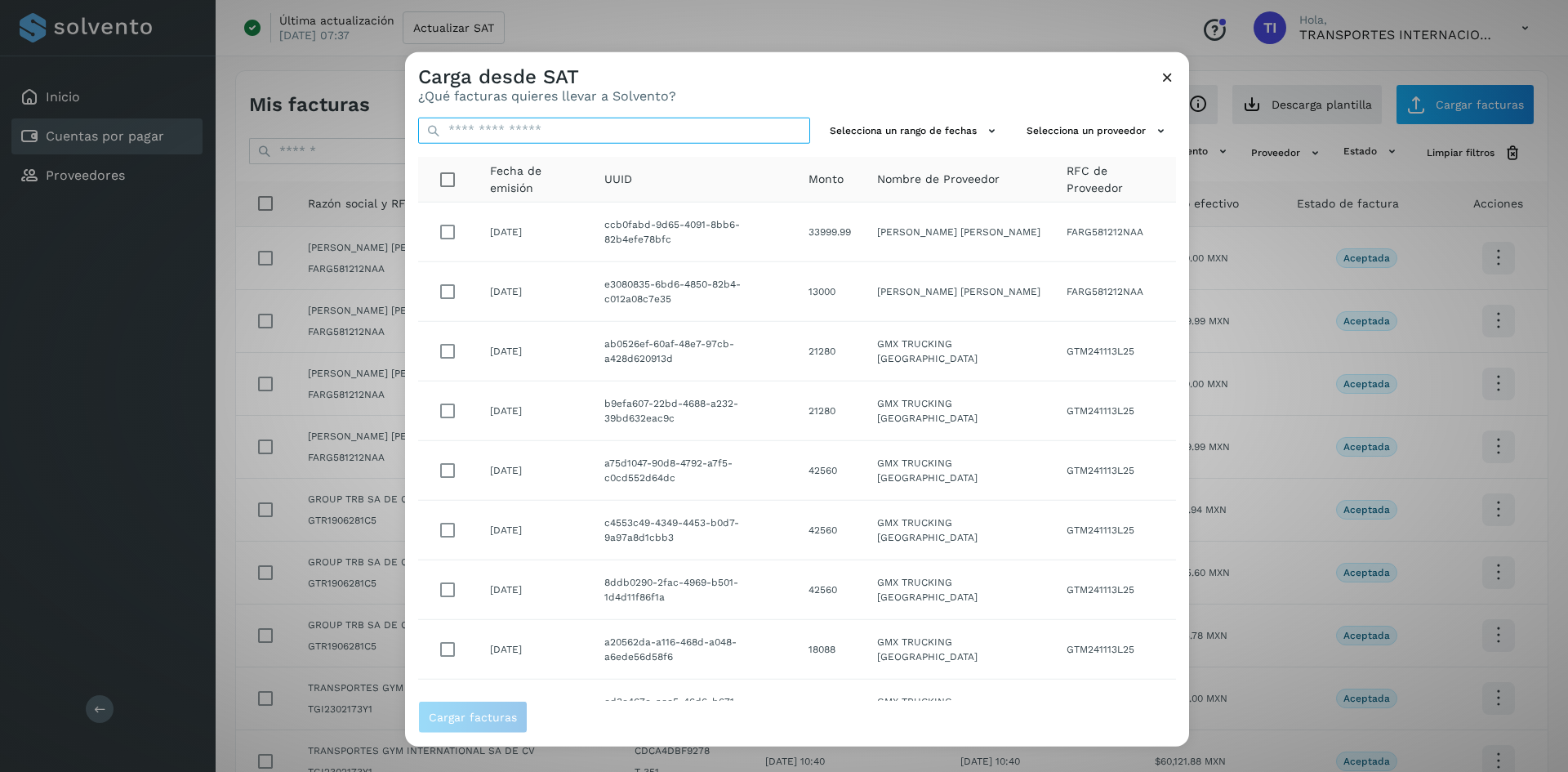 click at bounding box center [614, 130] 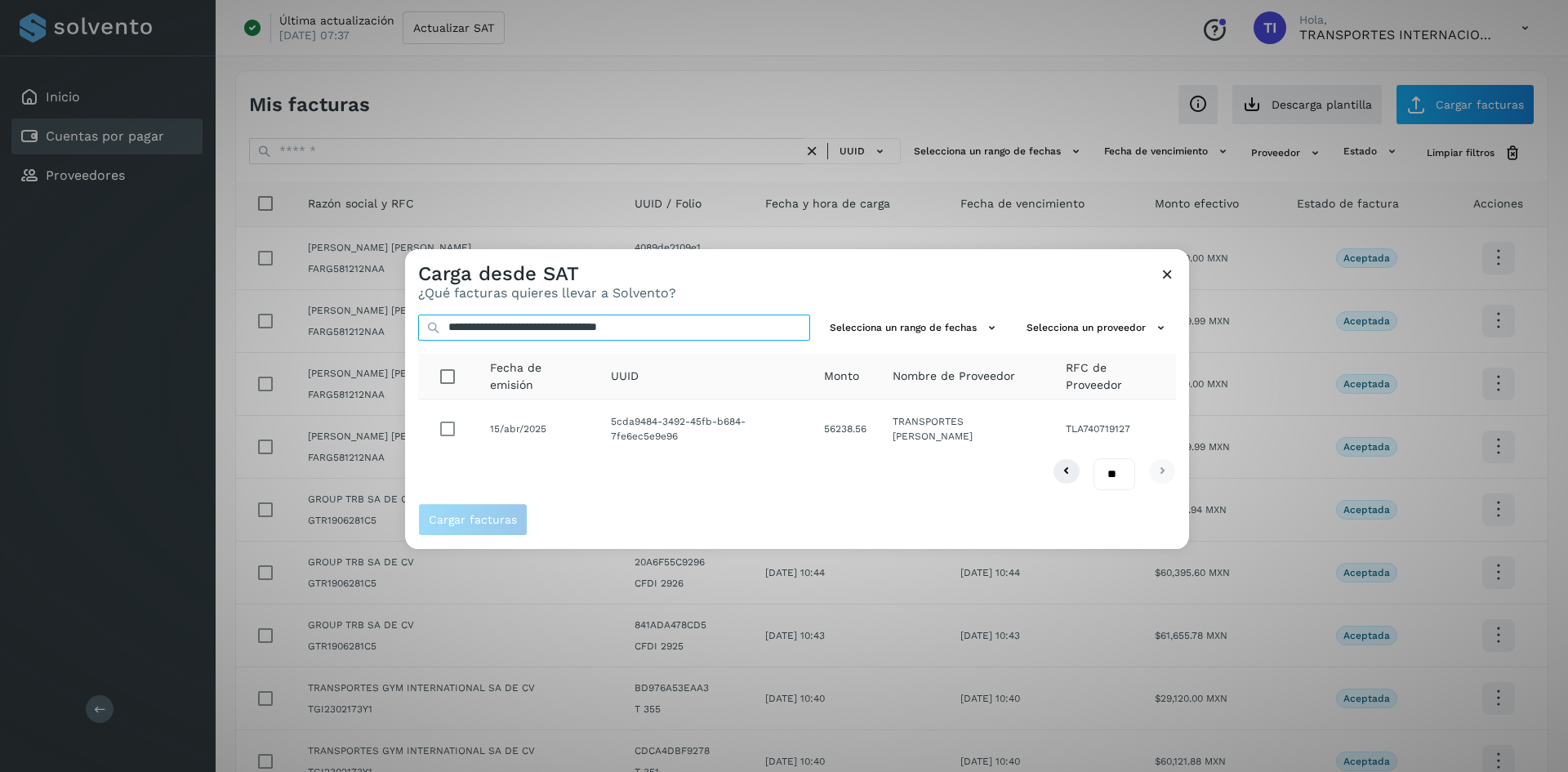 type on "**********" 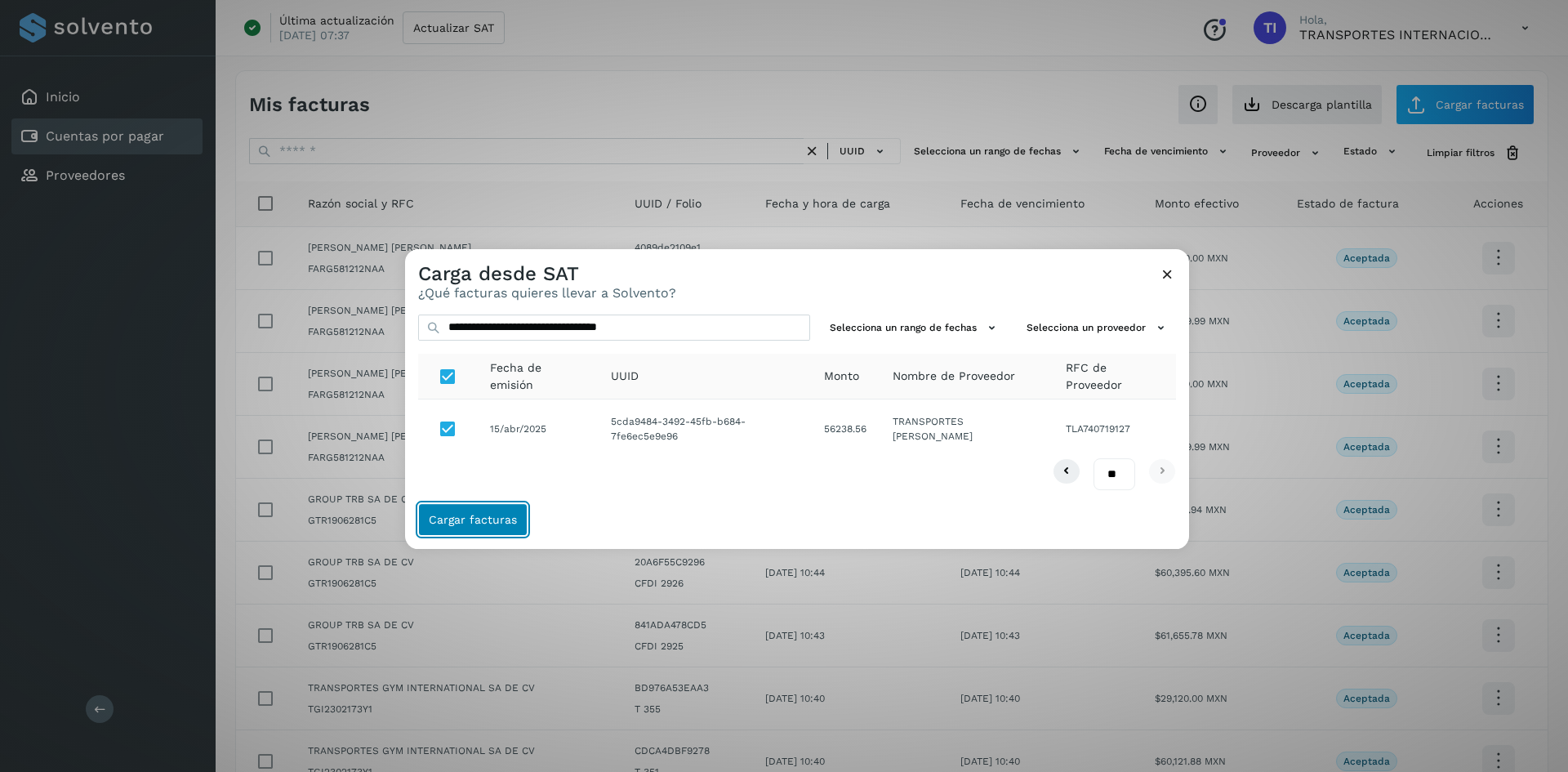 click on "Cargar facturas" 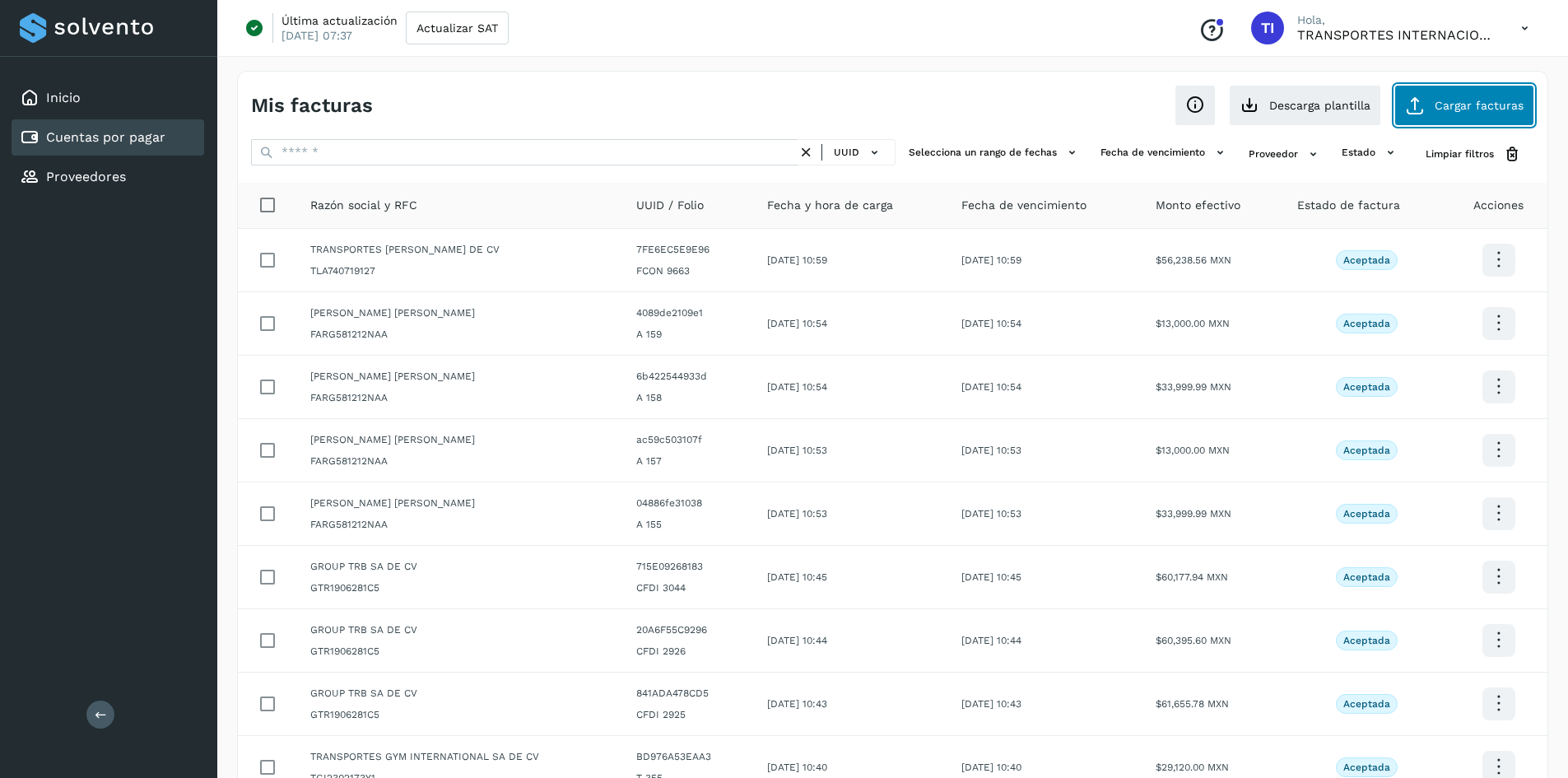 click on "Cargar facturas" 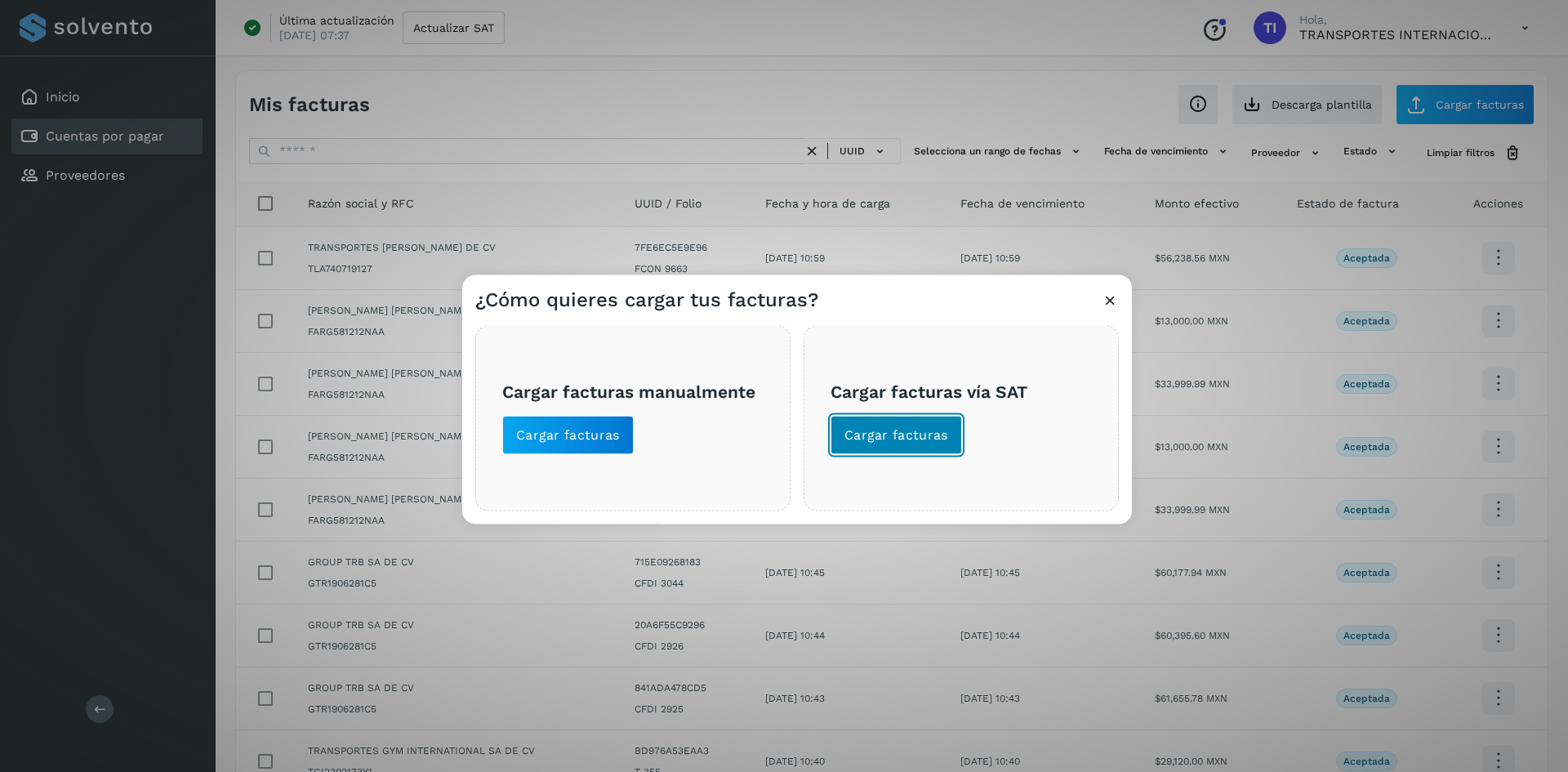 click on "Cargar facturas" at bounding box center [896, 435] 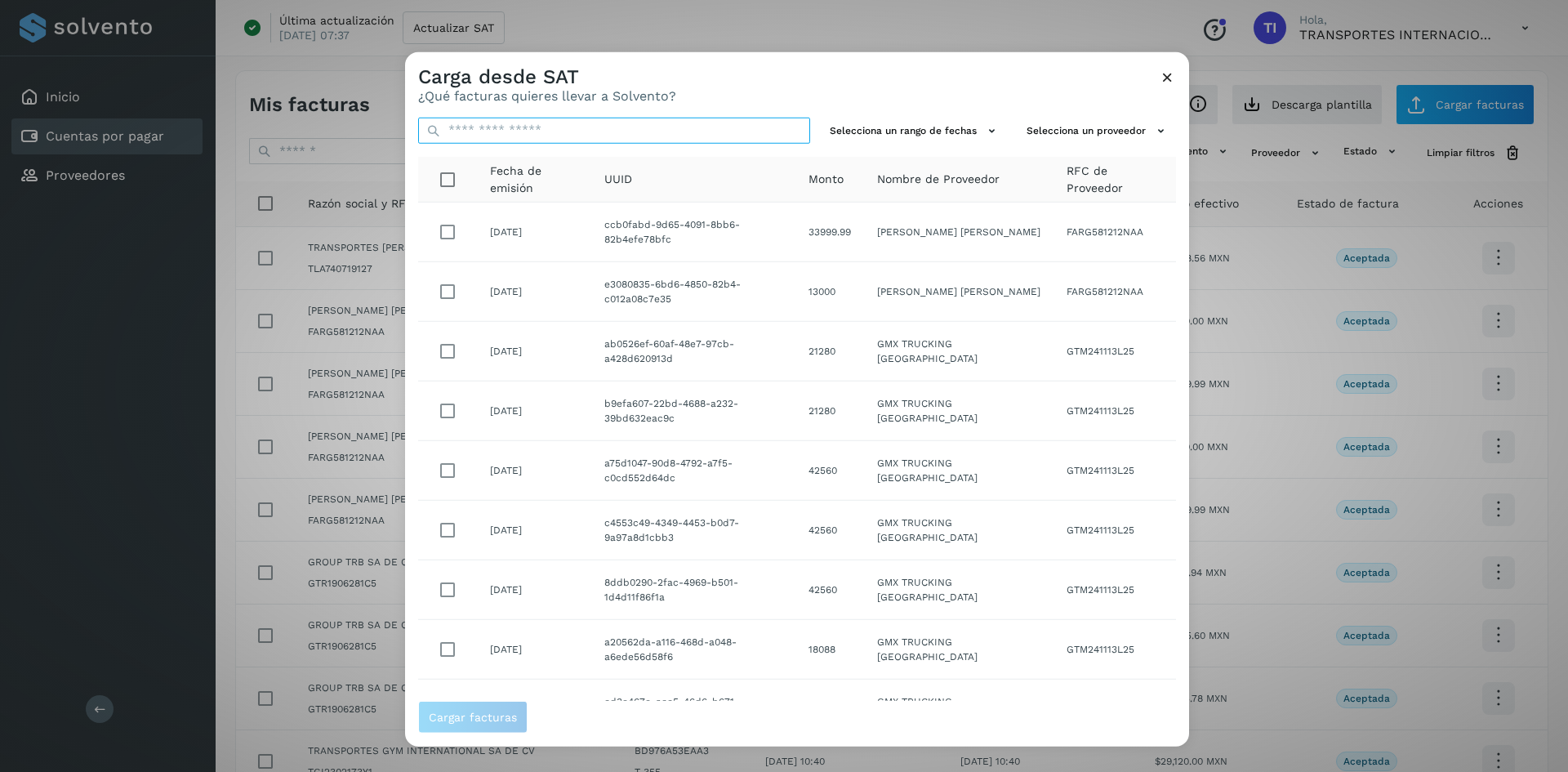 click at bounding box center (614, 130) 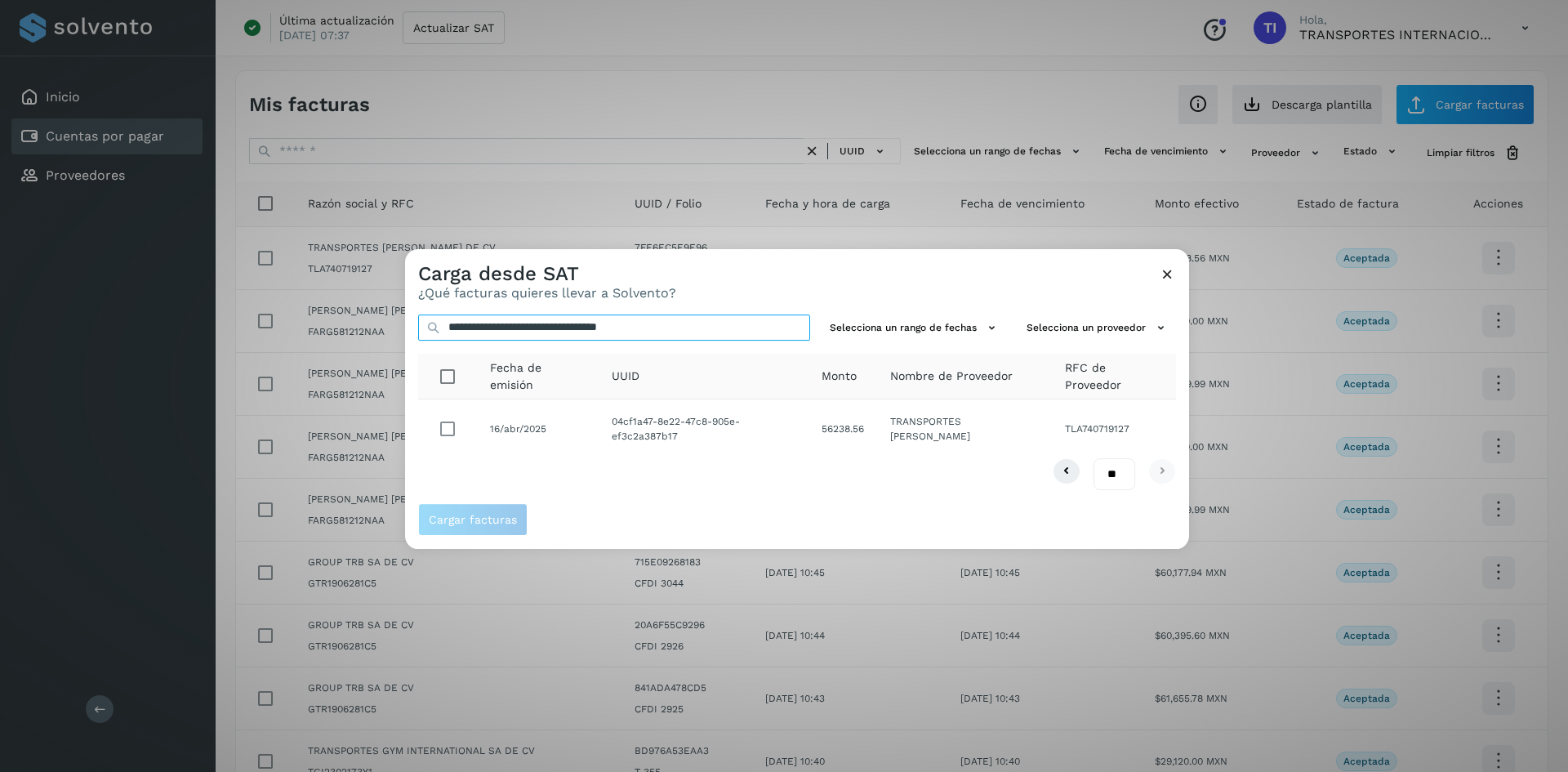 type on "**********" 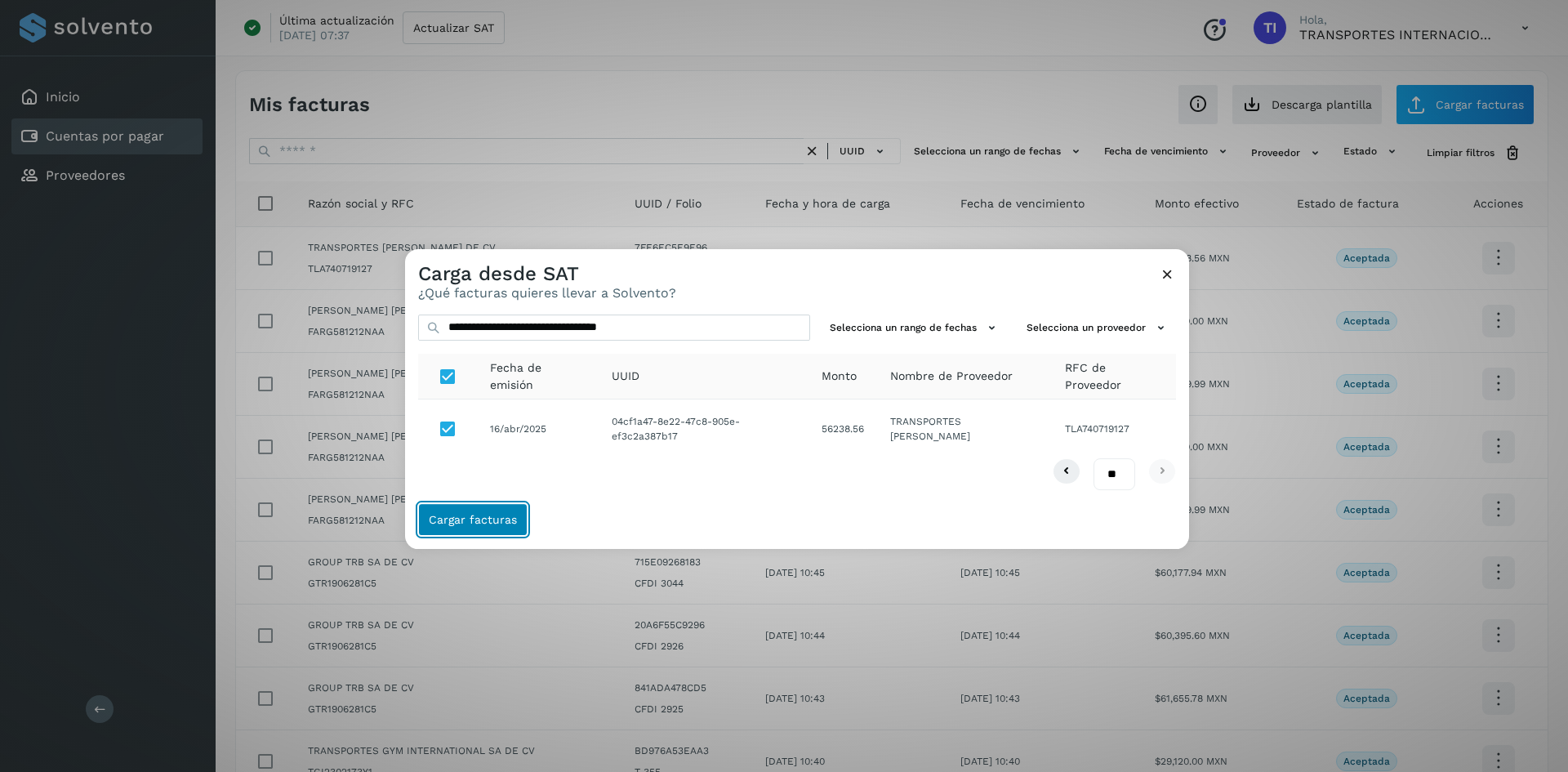 click on "Cargar facturas" 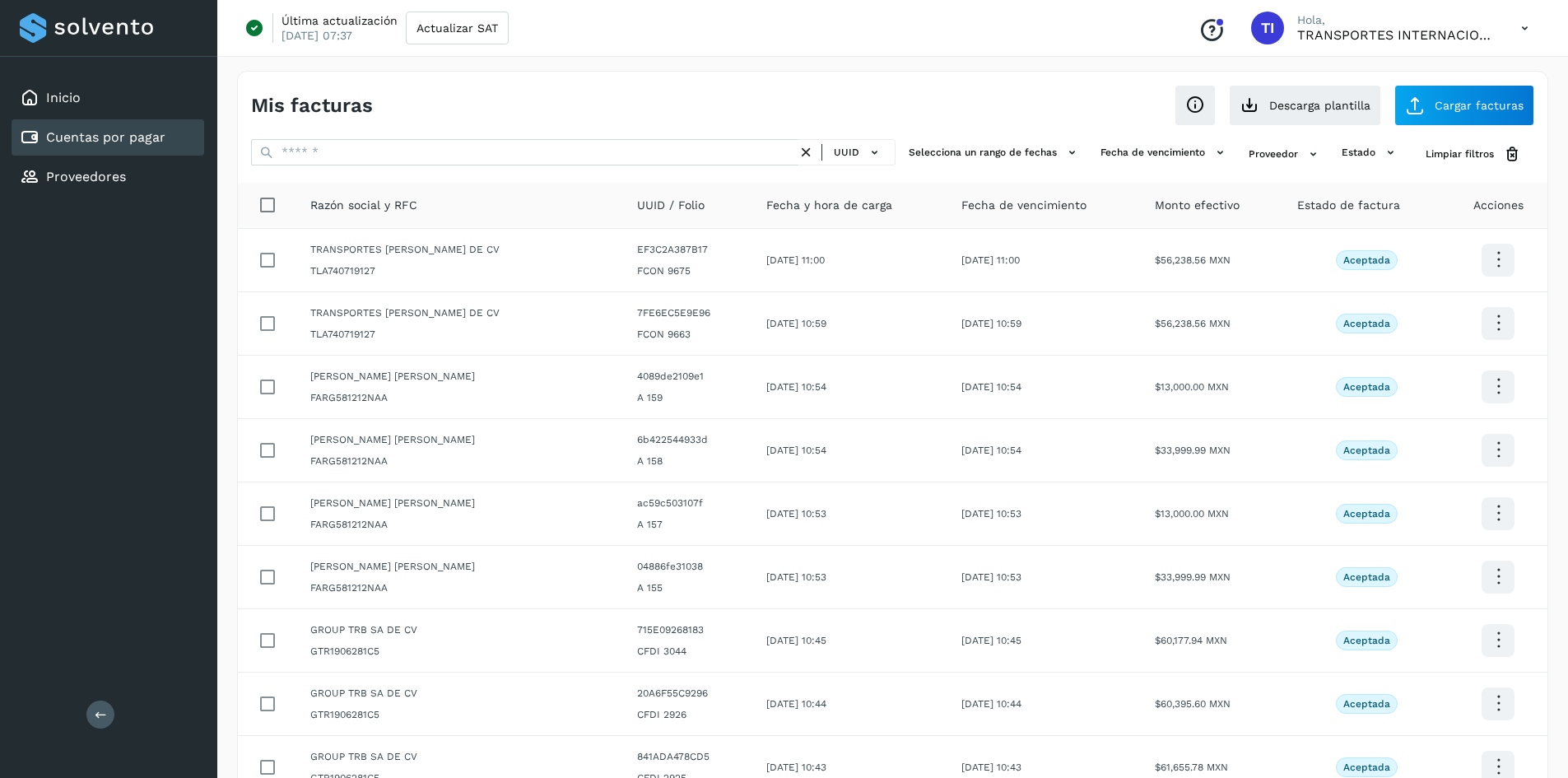 drag, startPoint x: 1040, startPoint y: 67, endPoint x: 940, endPoint y: 100, distance: 105.304321 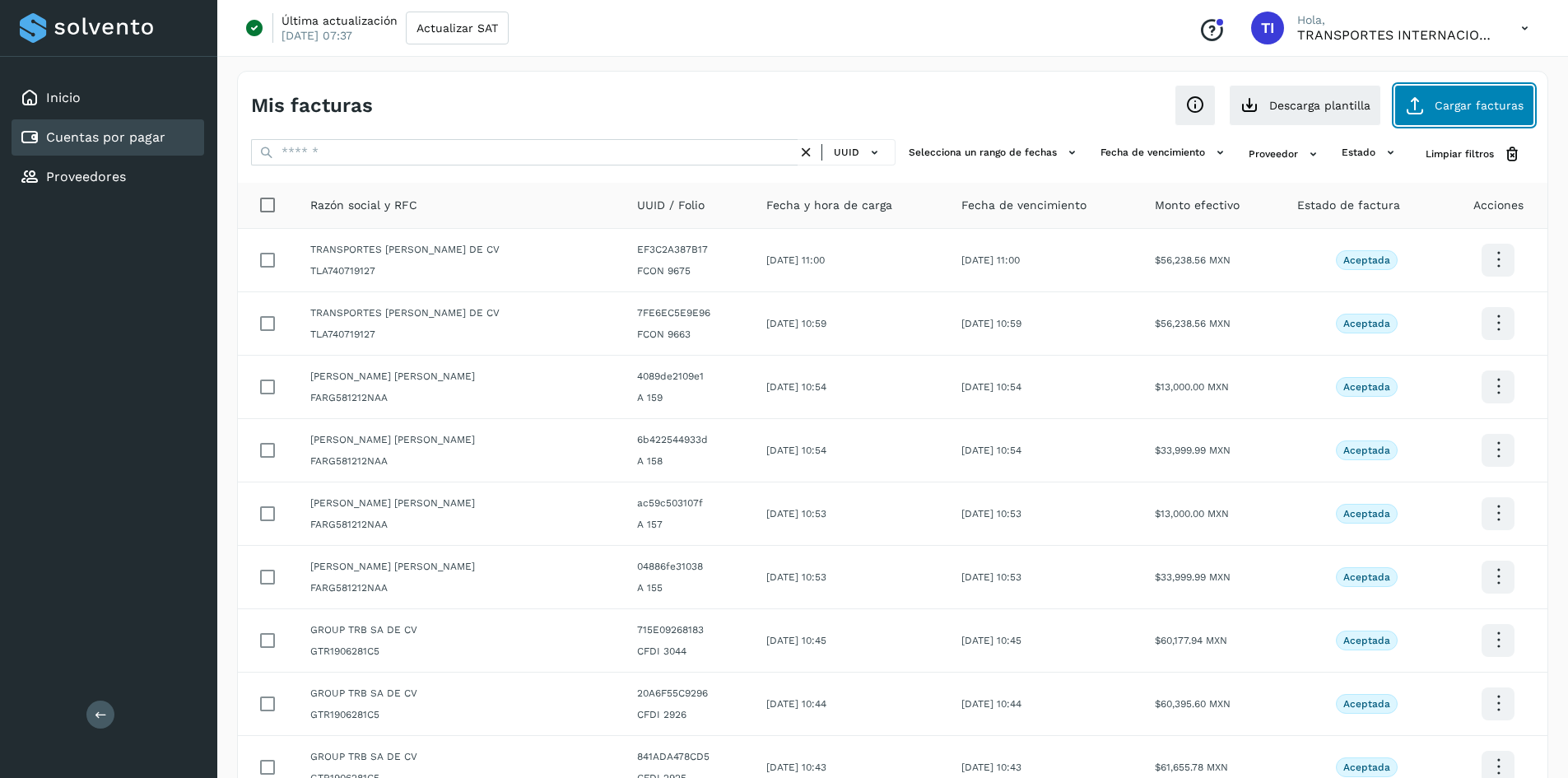 click on "Cargar facturas" 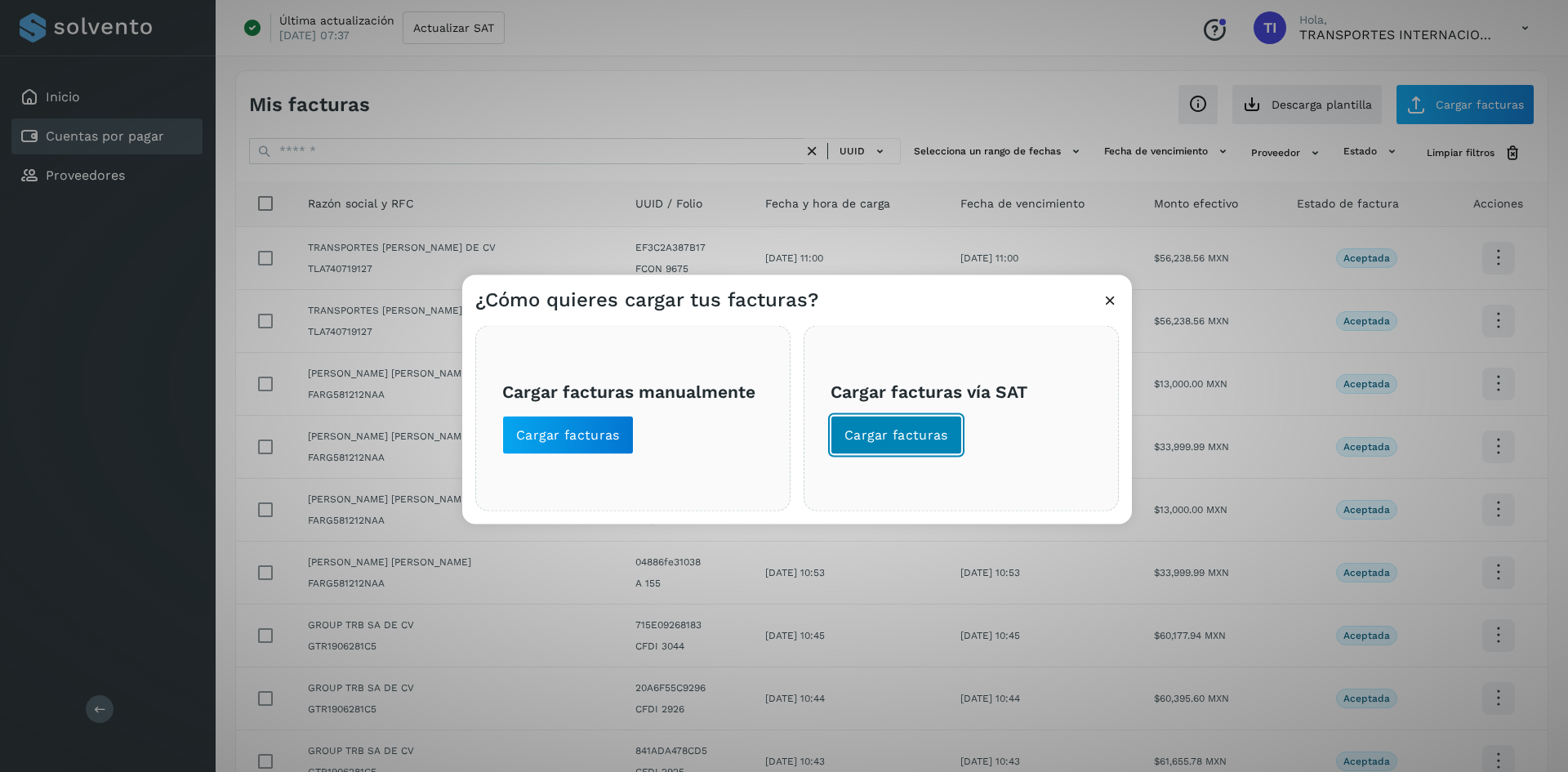click on "Cargar facturas" at bounding box center [896, 435] 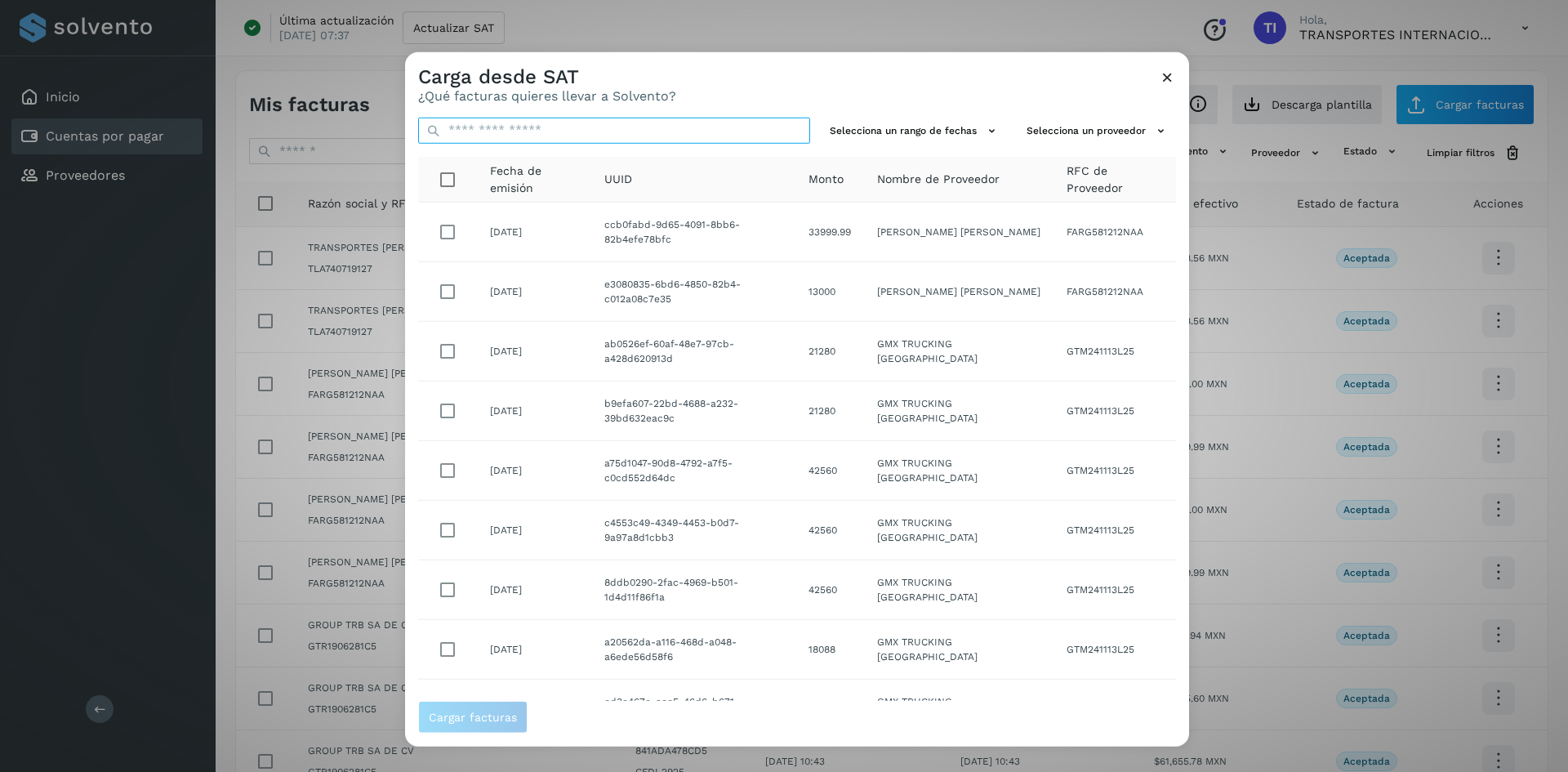 click at bounding box center [614, 130] 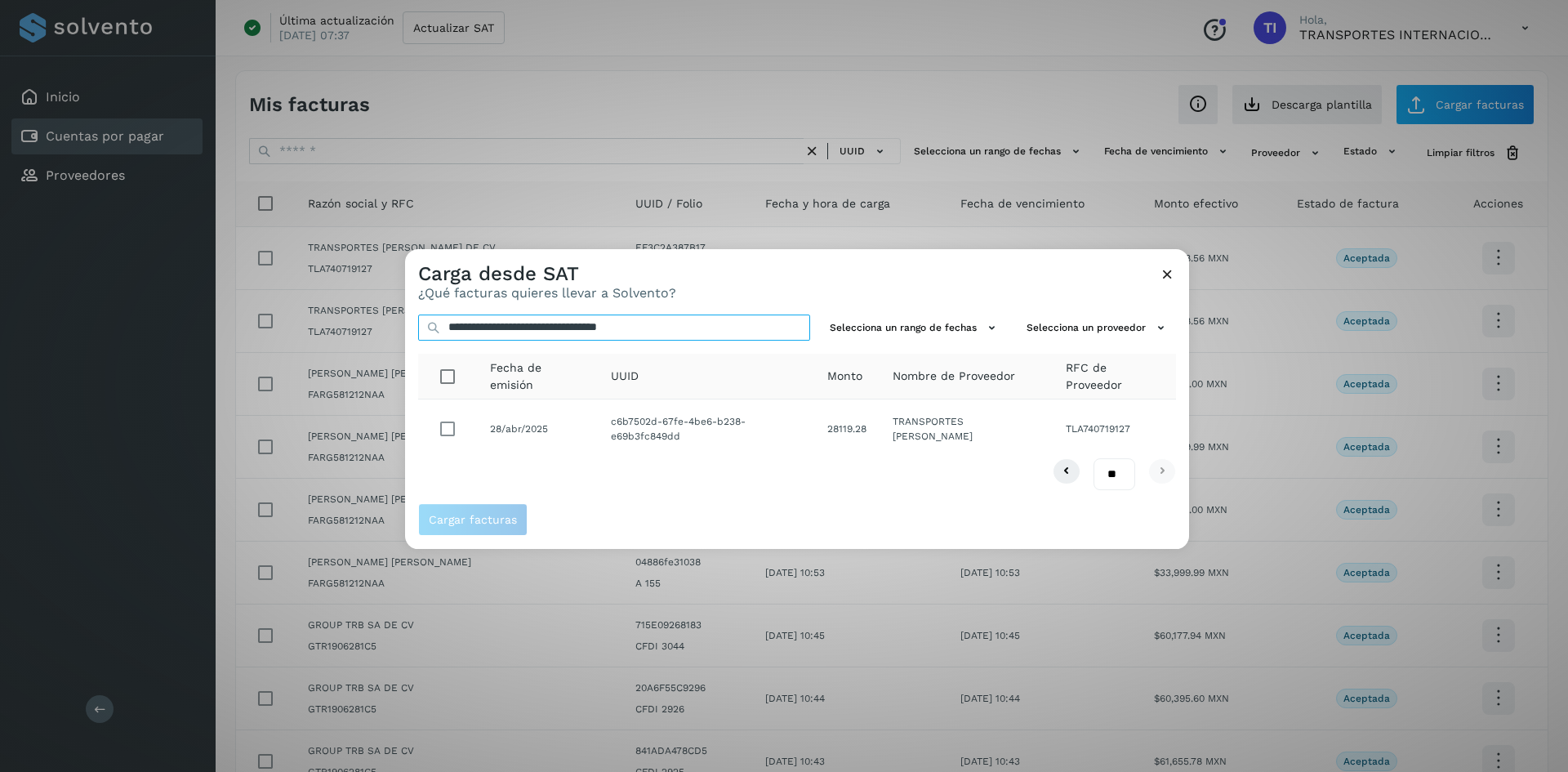 type on "**********" 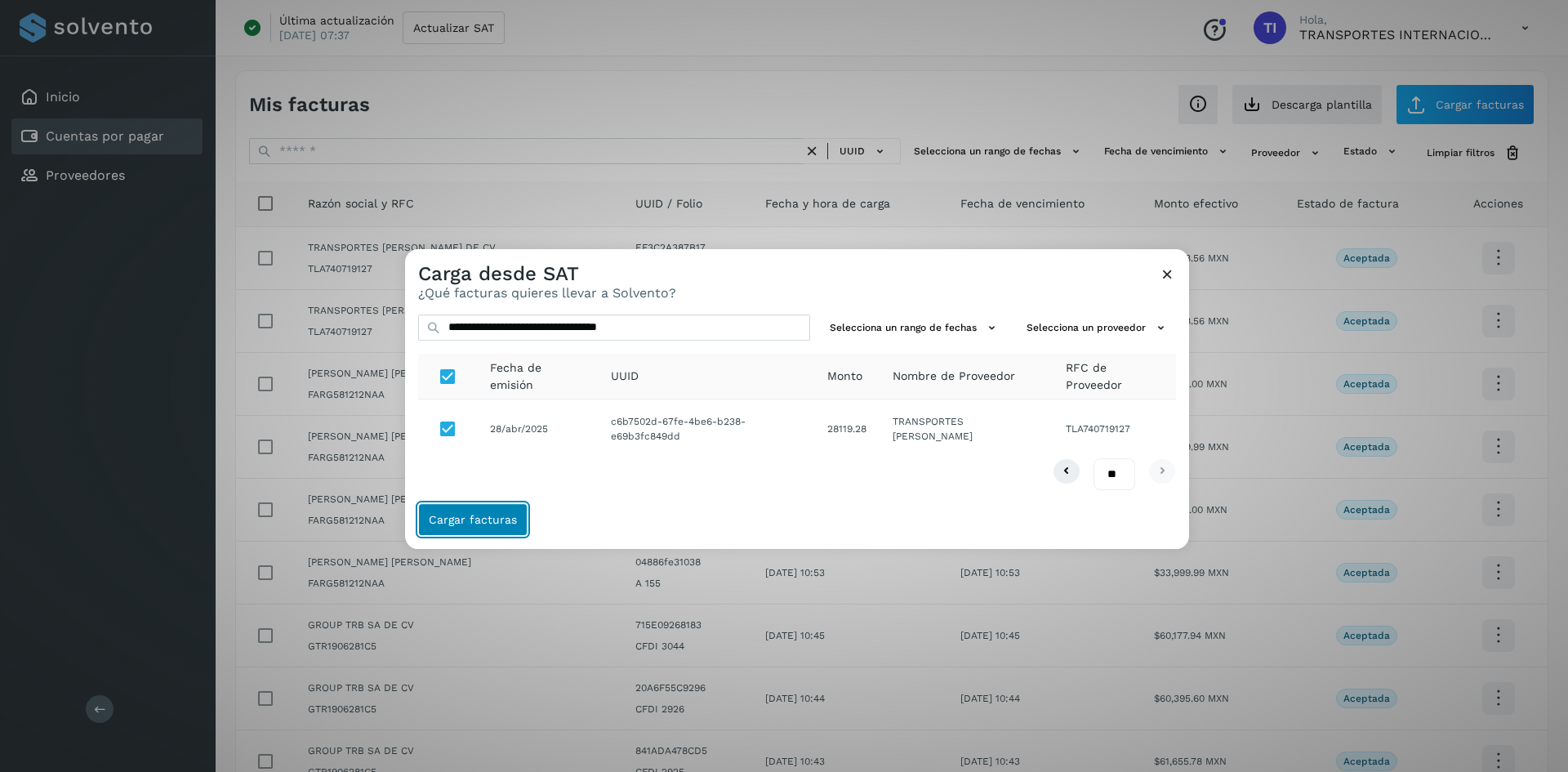 click on "Cargar facturas" 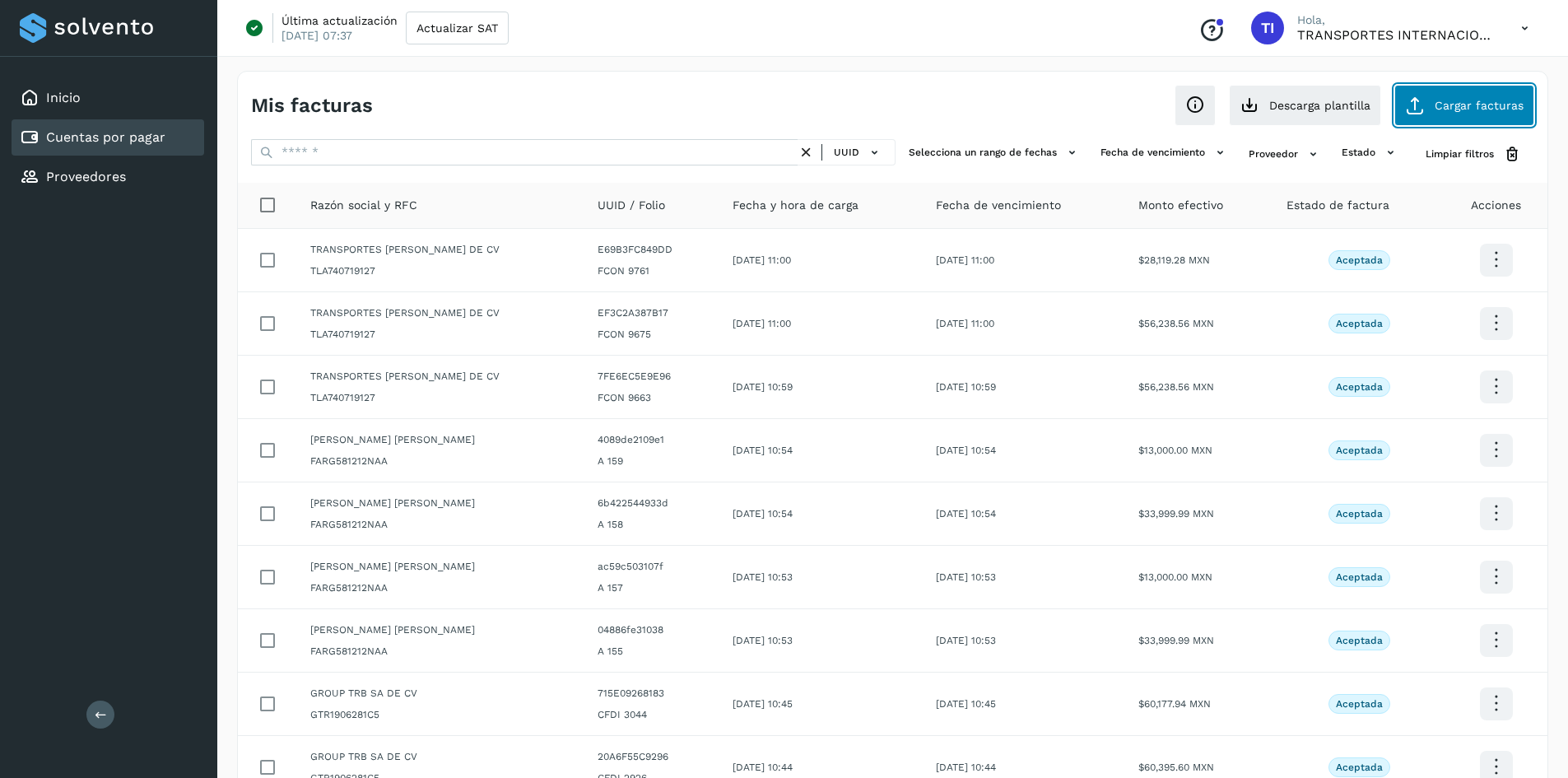 click on "Cargar facturas" 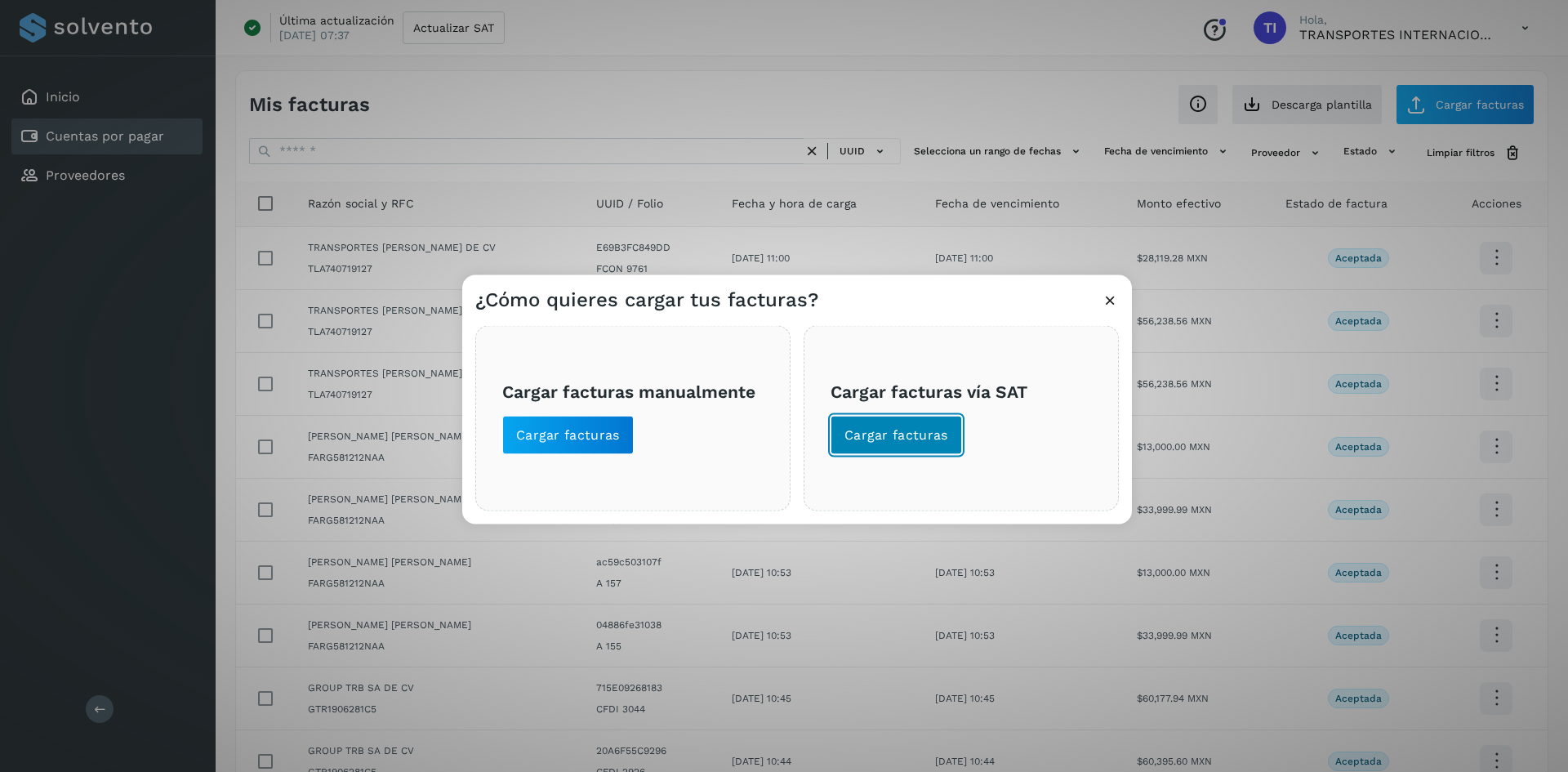 click on "Cargar facturas" at bounding box center [896, 435] 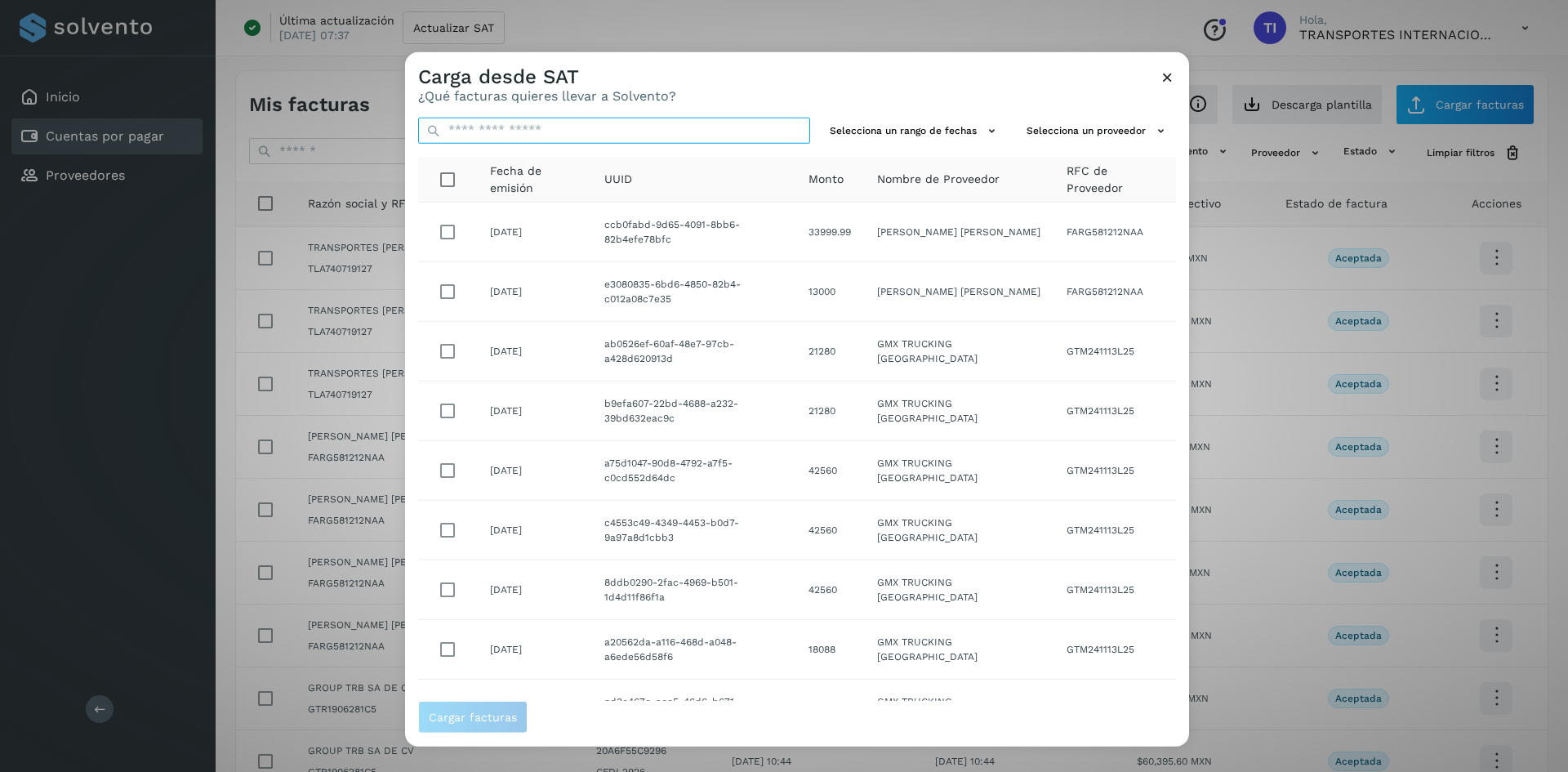 click at bounding box center (614, 130) 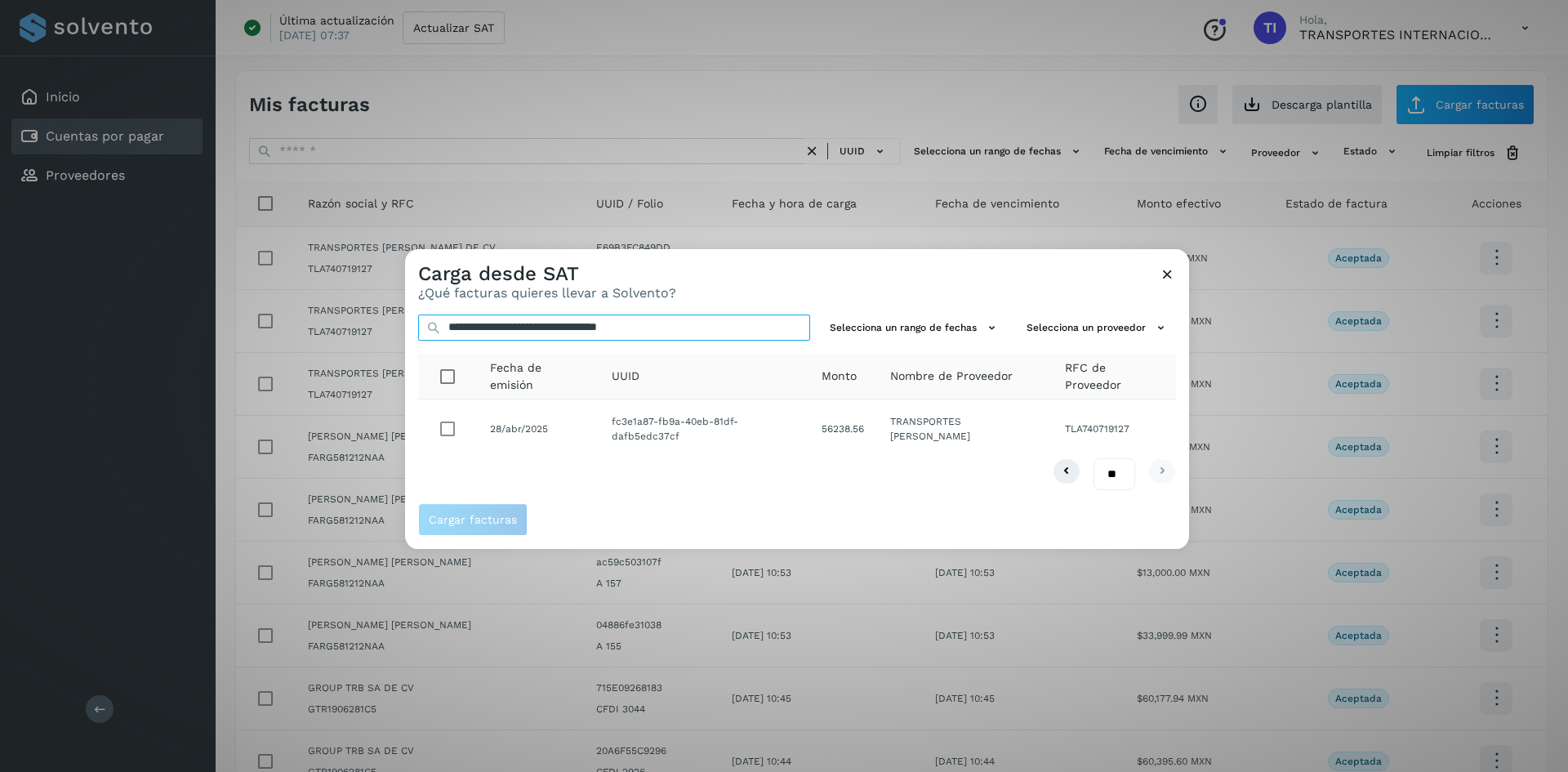 type on "**********" 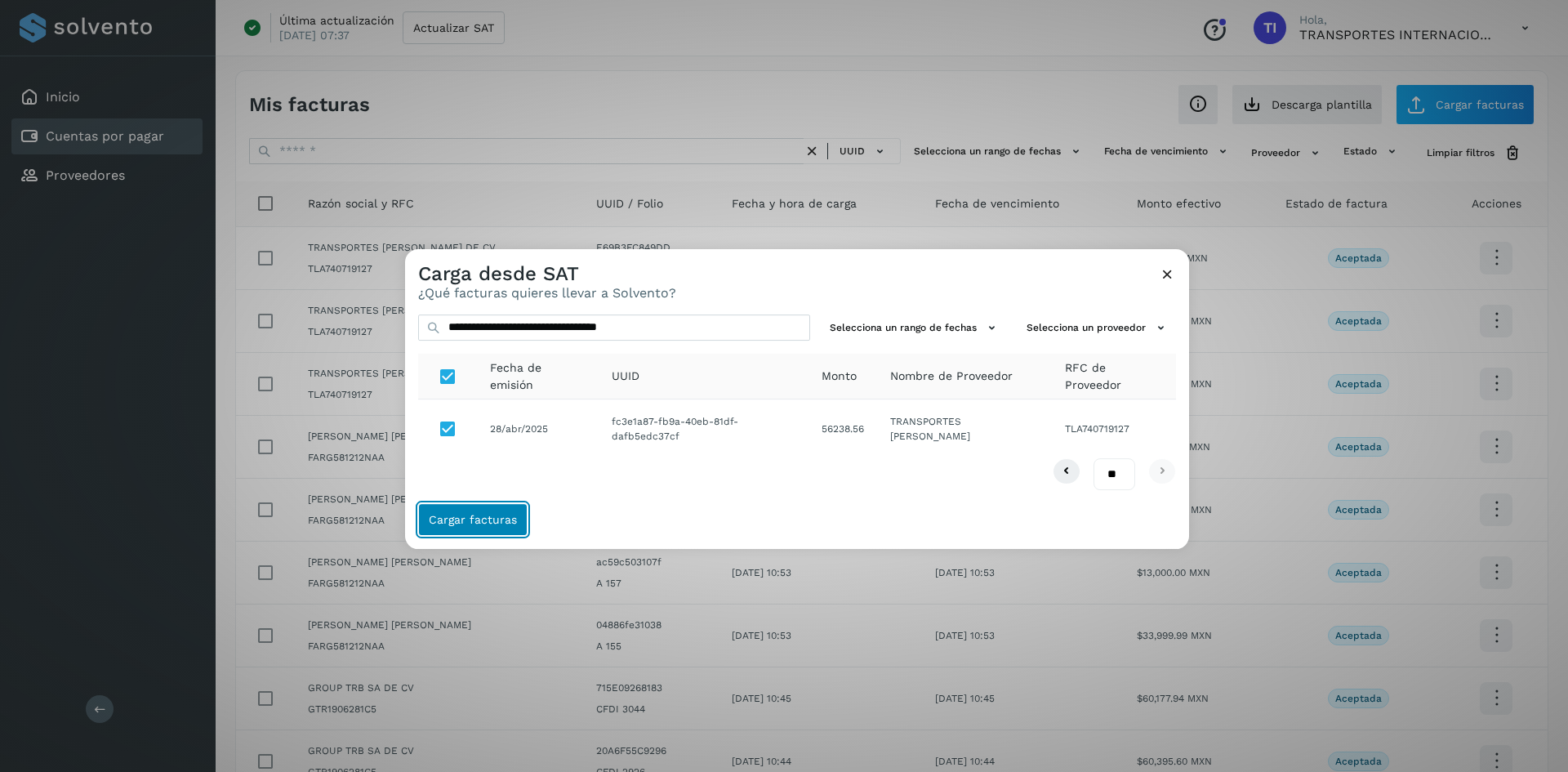 click on "Cargar facturas" 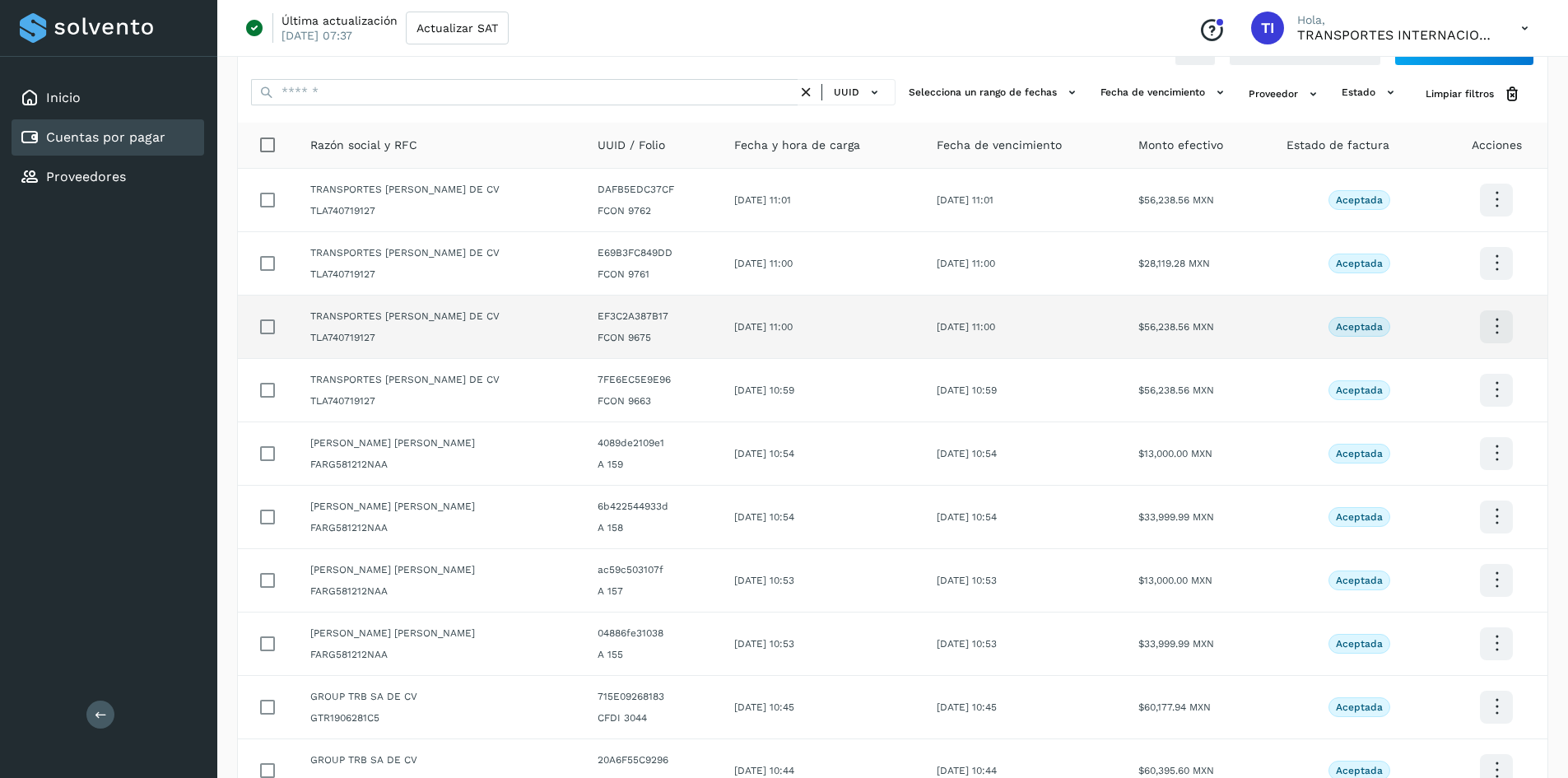 scroll, scrollTop: 0, scrollLeft: 0, axis: both 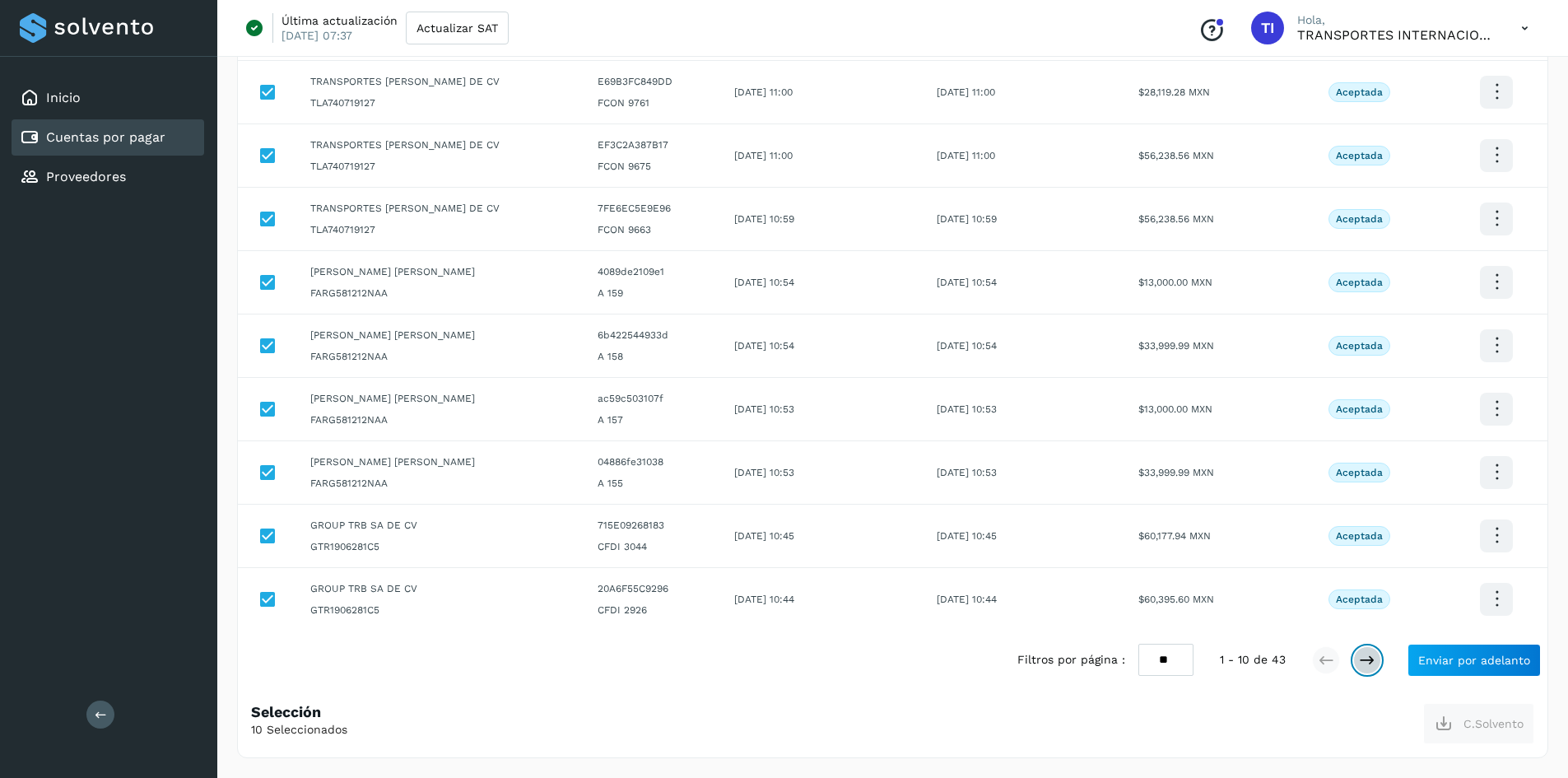click at bounding box center (1367, 660) 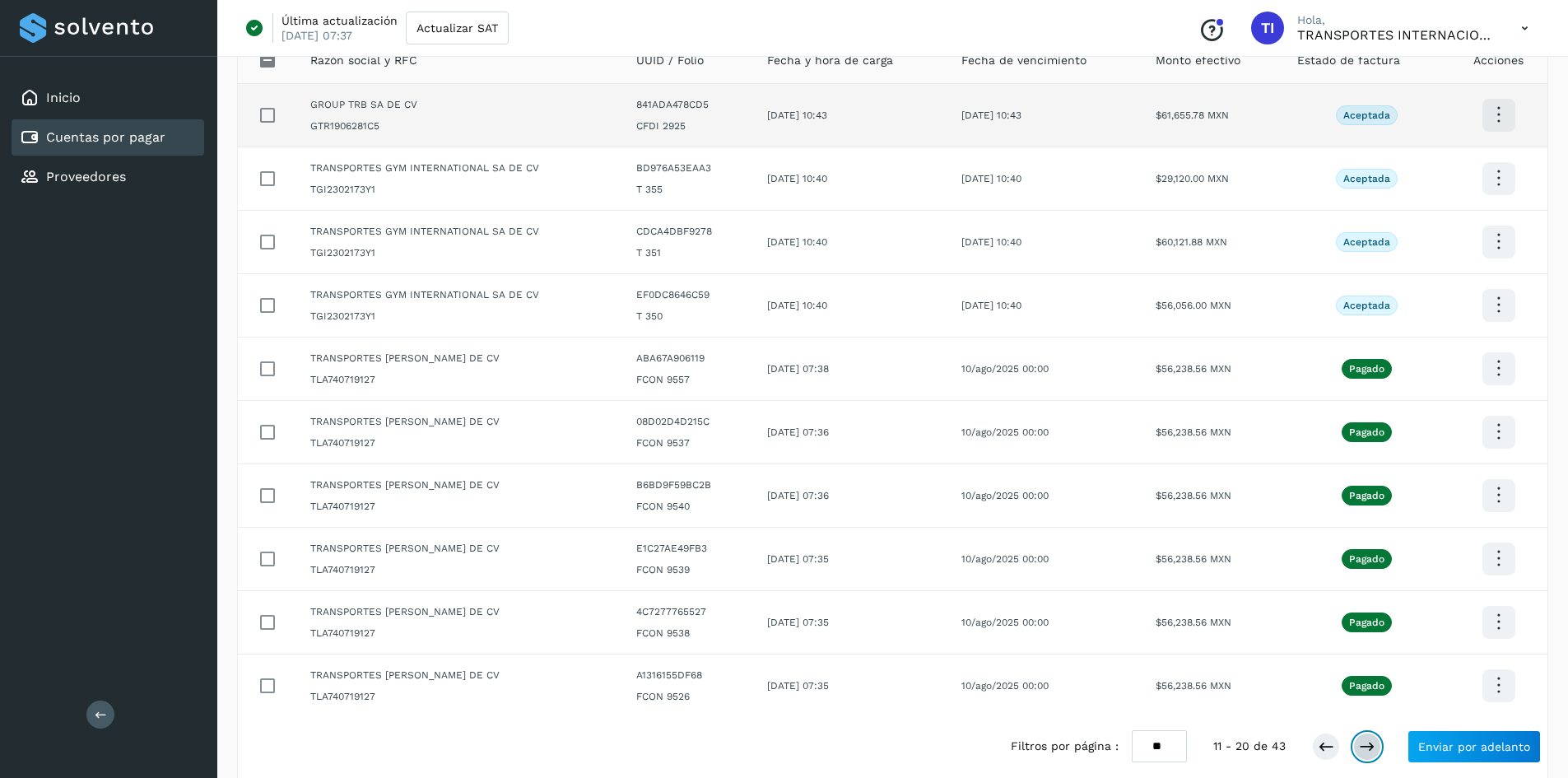scroll, scrollTop: 0, scrollLeft: 0, axis: both 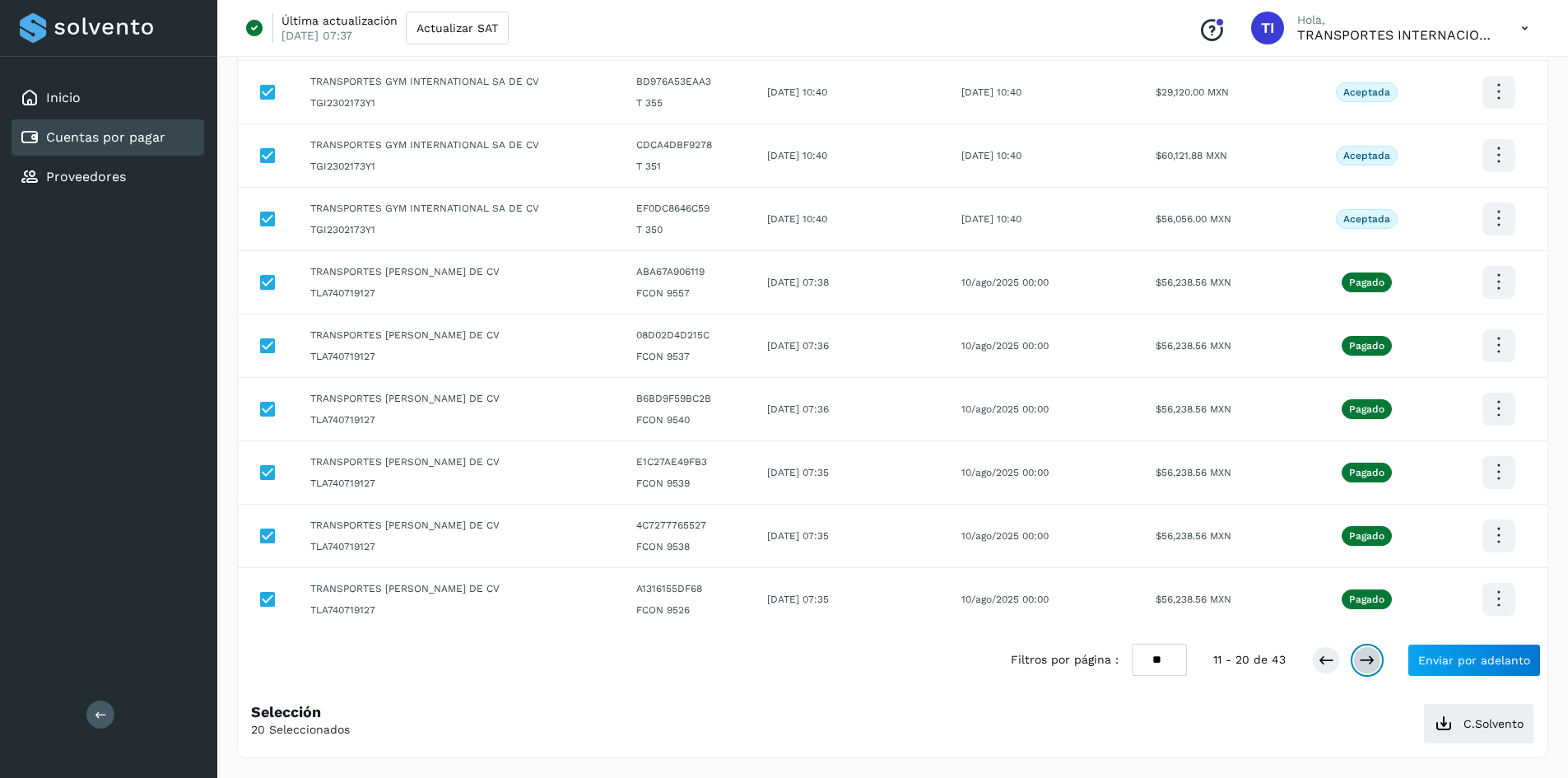 click at bounding box center (1367, 660) 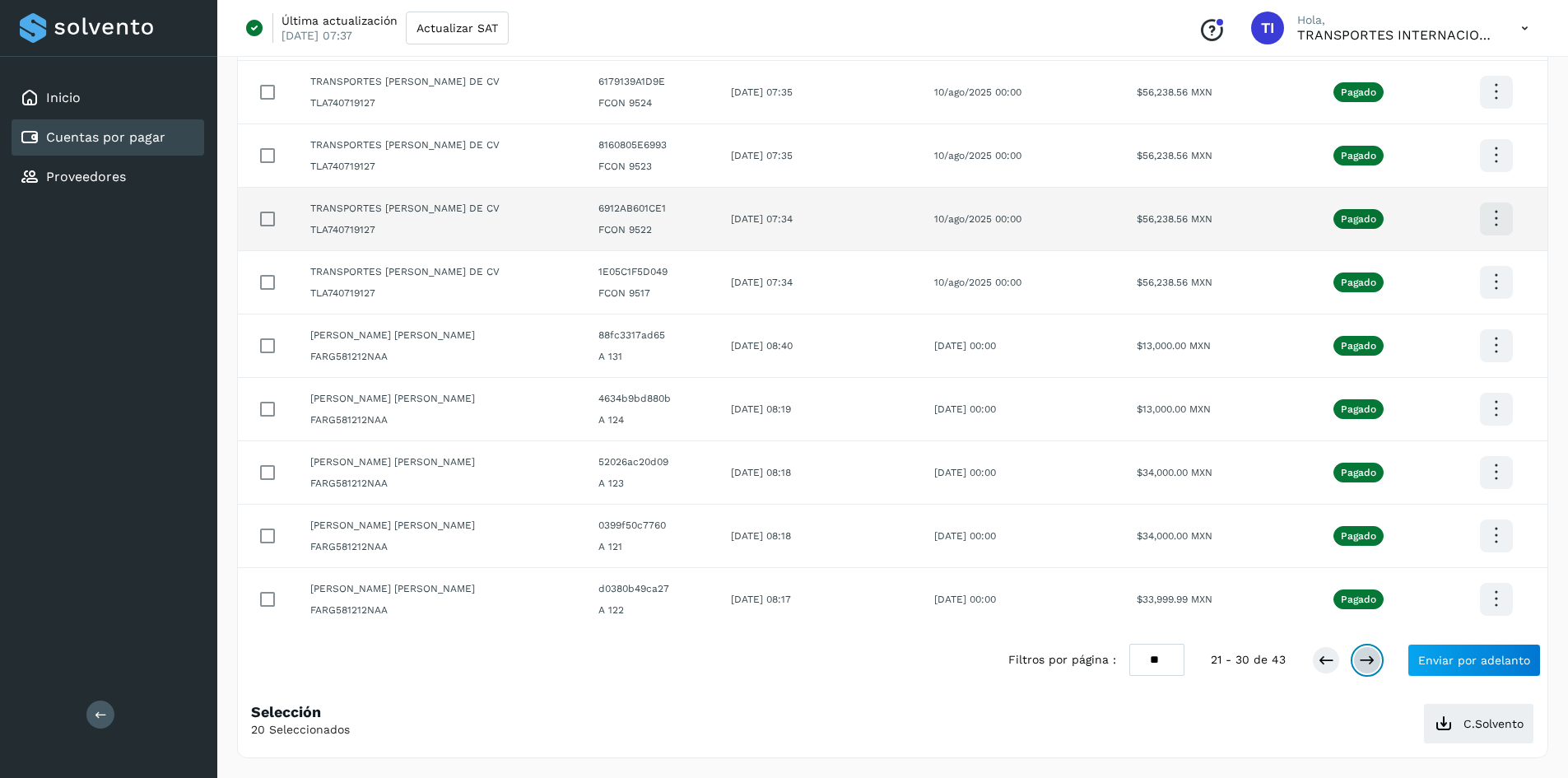 scroll, scrollTop: 231, scrollLeft: 0, axis: vertical 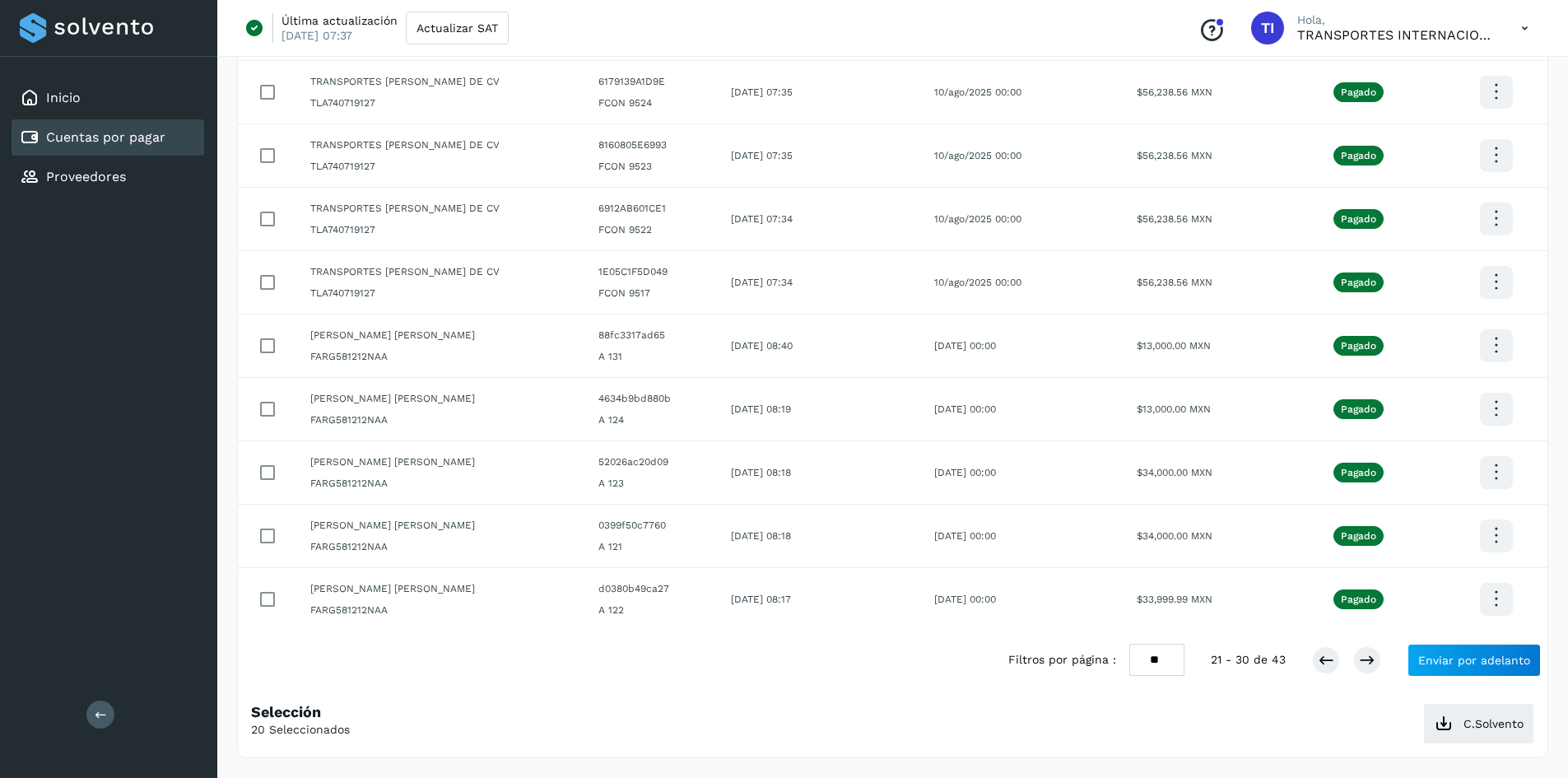 click on "Filtros por página : ** ** ** 21 - 30 de 43 Enviar por adelanto" at bounding box center [1274, 660] 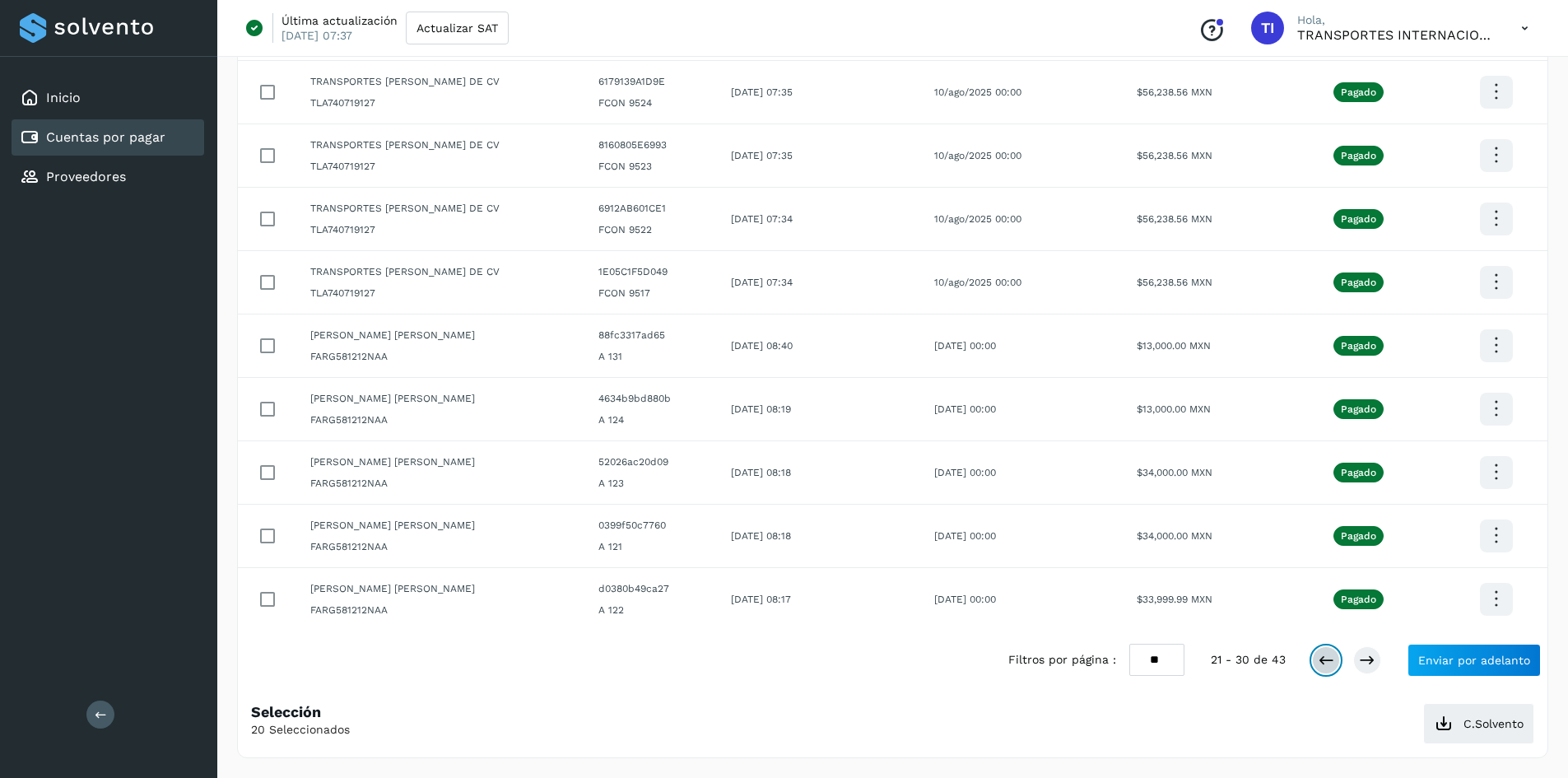 click at bounding box center [1326, 660] 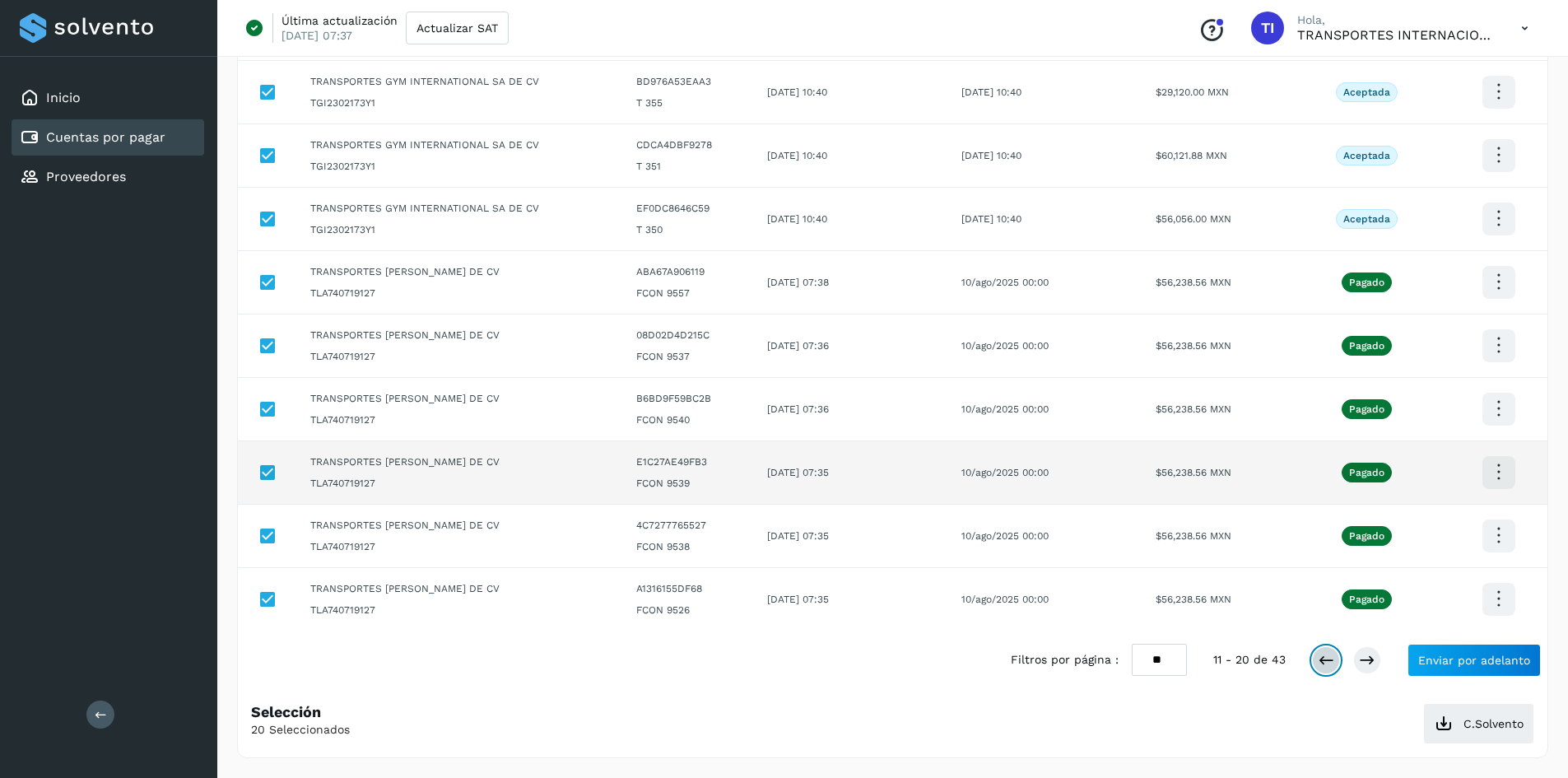 scroll, scrollTop: 231, scrollLeft: 0, axis: vertical 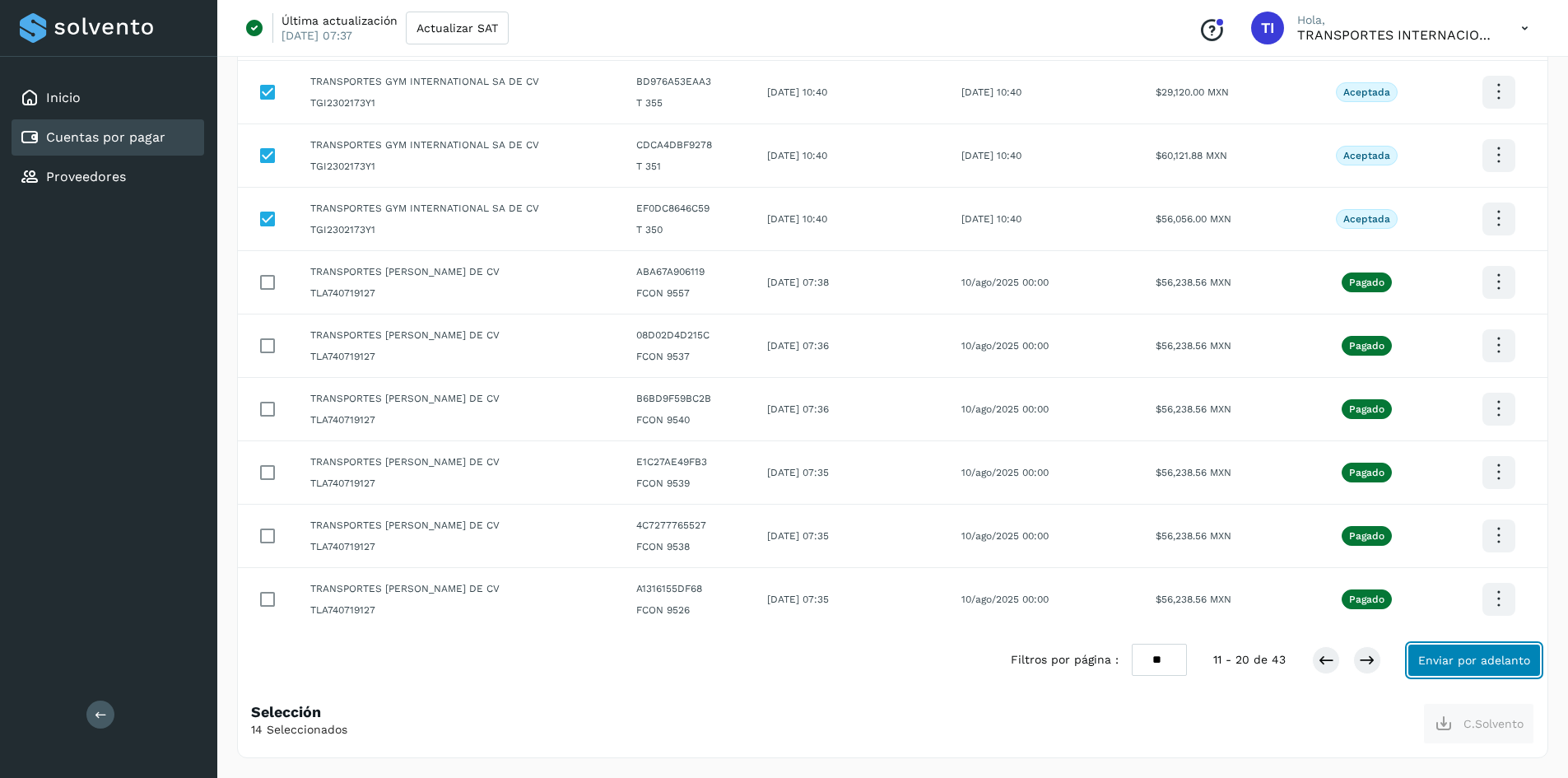 click on "Enviar por adelanto" 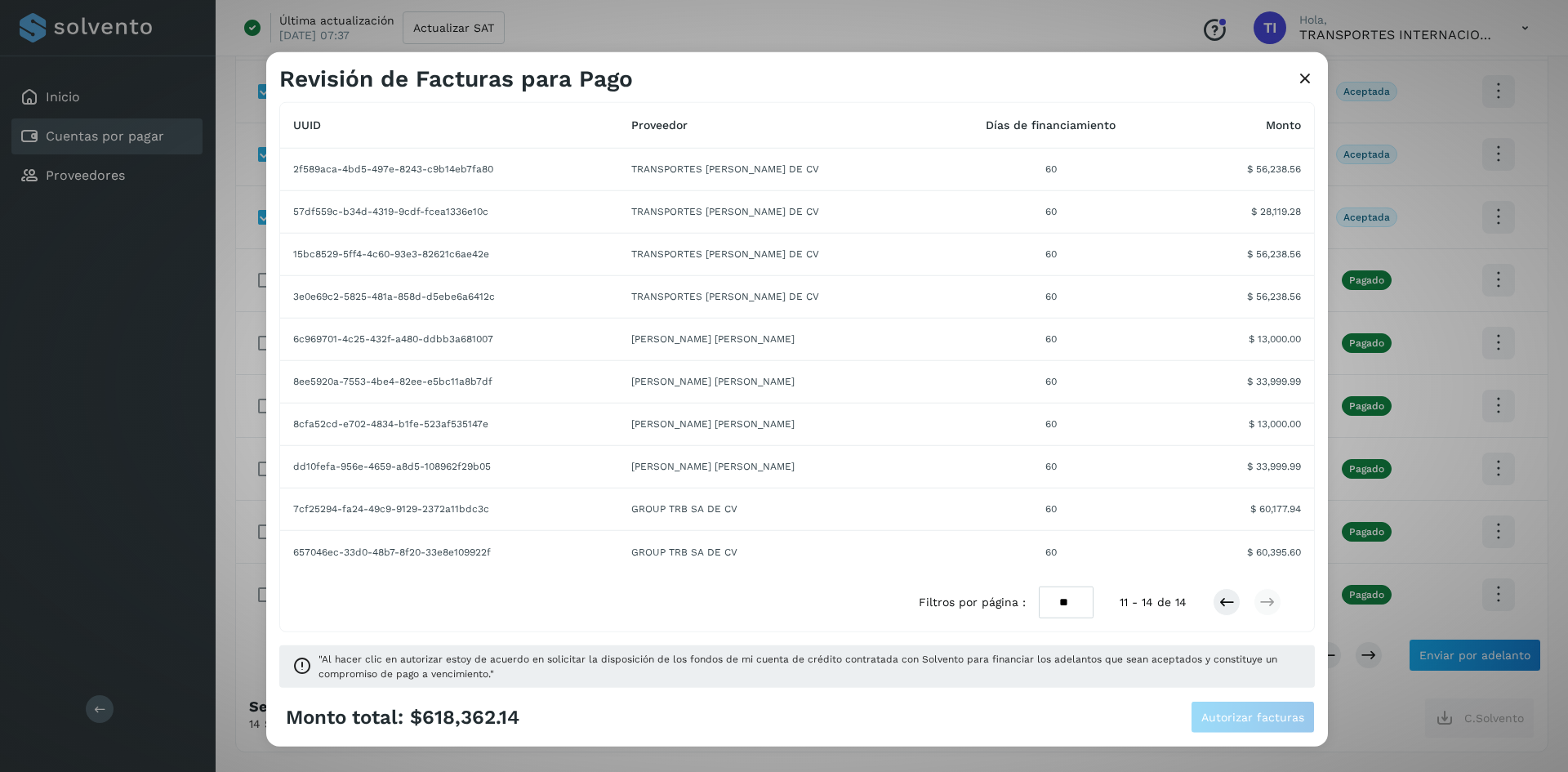 scroll, scrollTop: 0, scrollLeft: 0, axis: both 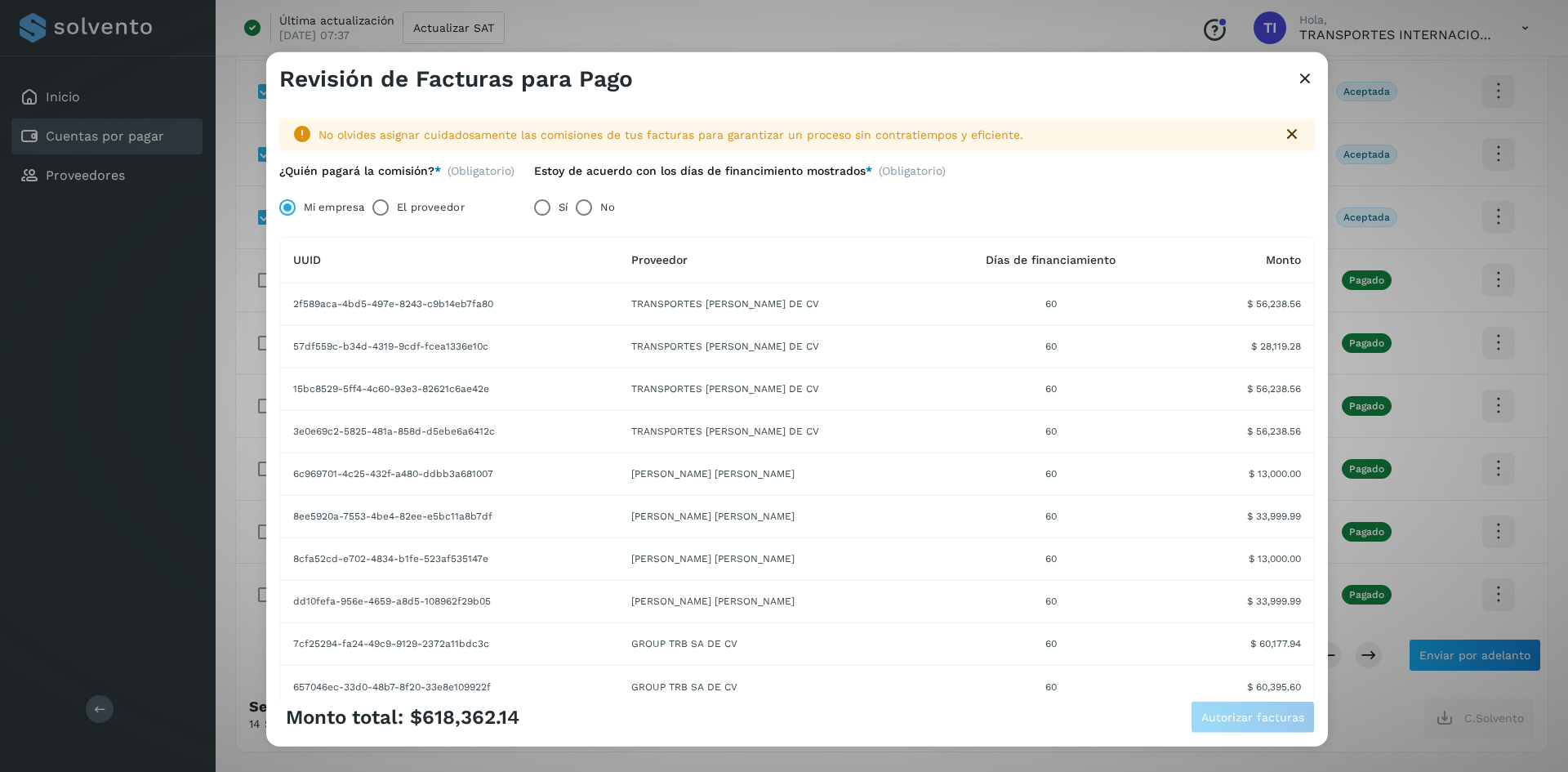 click on "¿Quién pagará la comisión?  * (Obligatorio)" at bounding box center [400, 174] 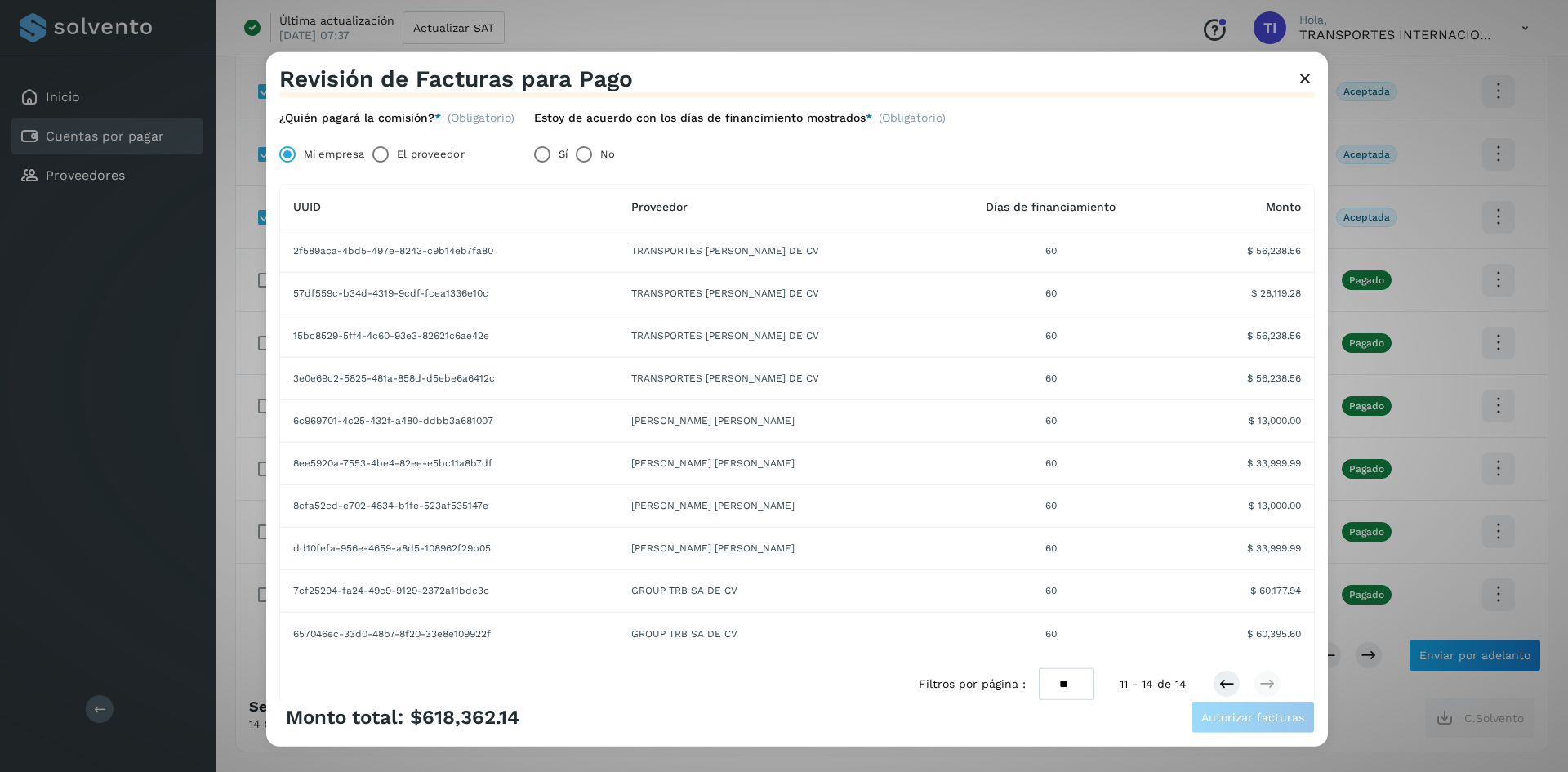 scroll, scrollTop: 135, scrollLeft: 0, axis: vertical 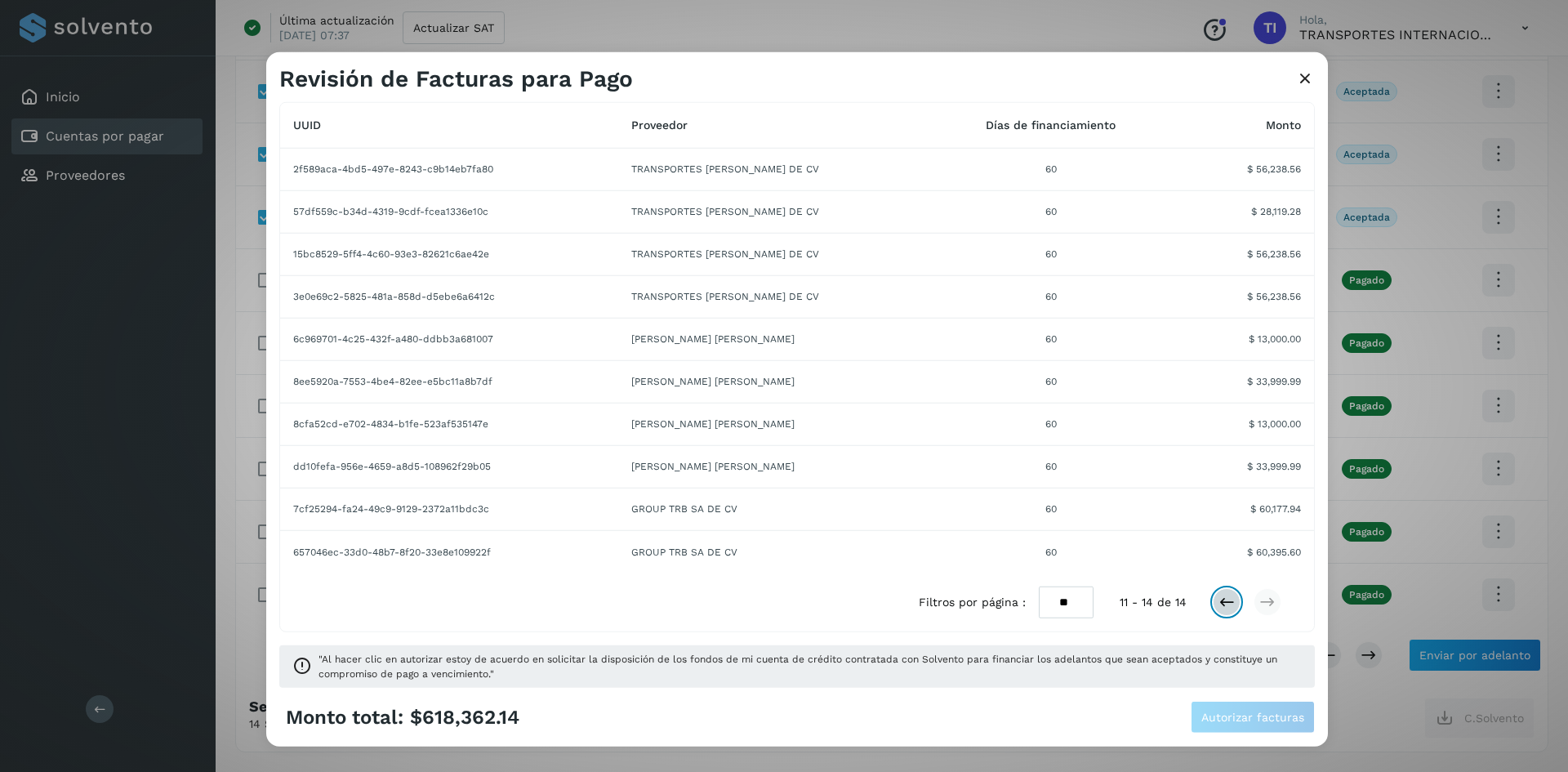 click at bounding box center [1227, 602] 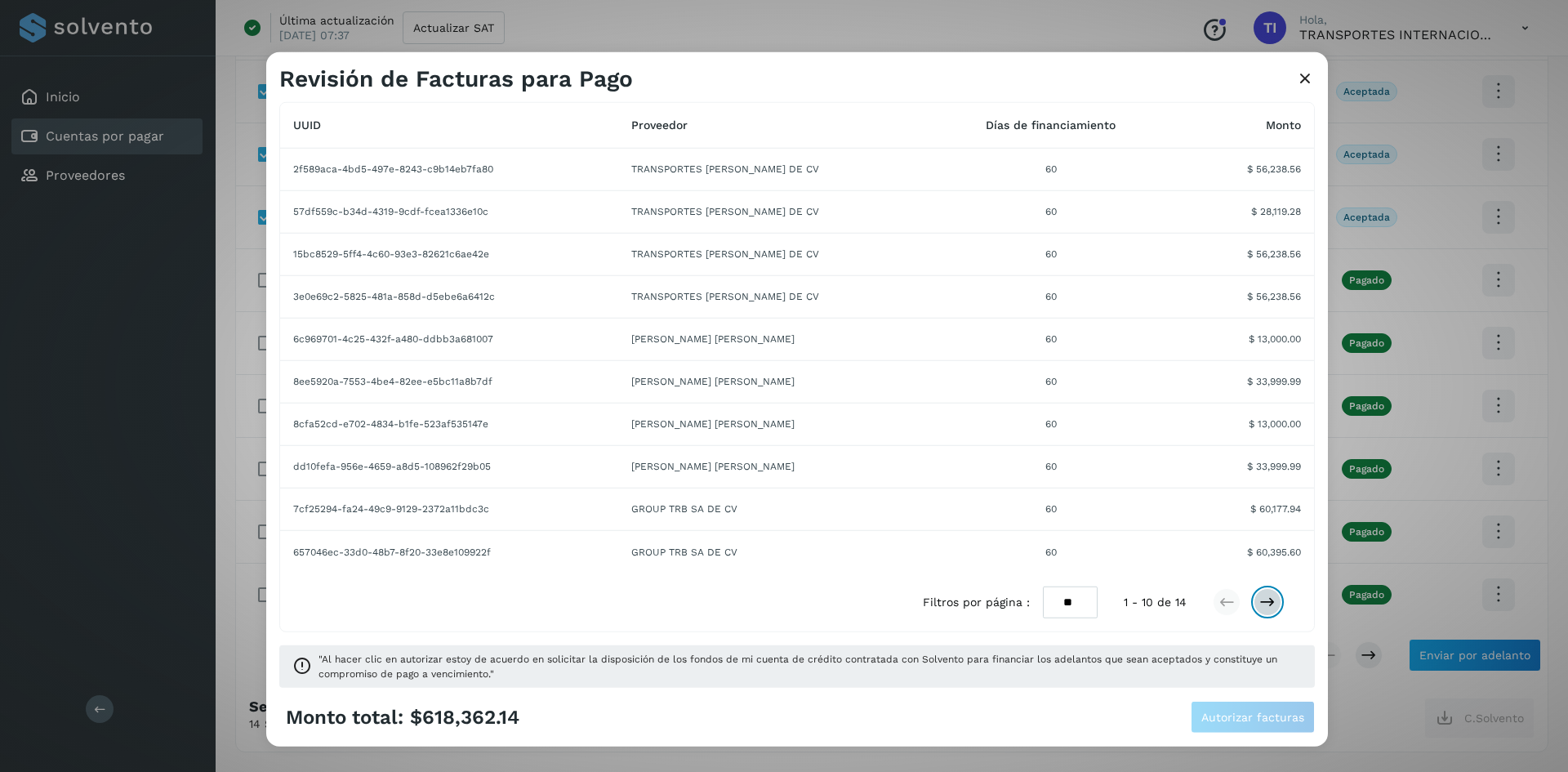 click at bounding box center [1267, 602] 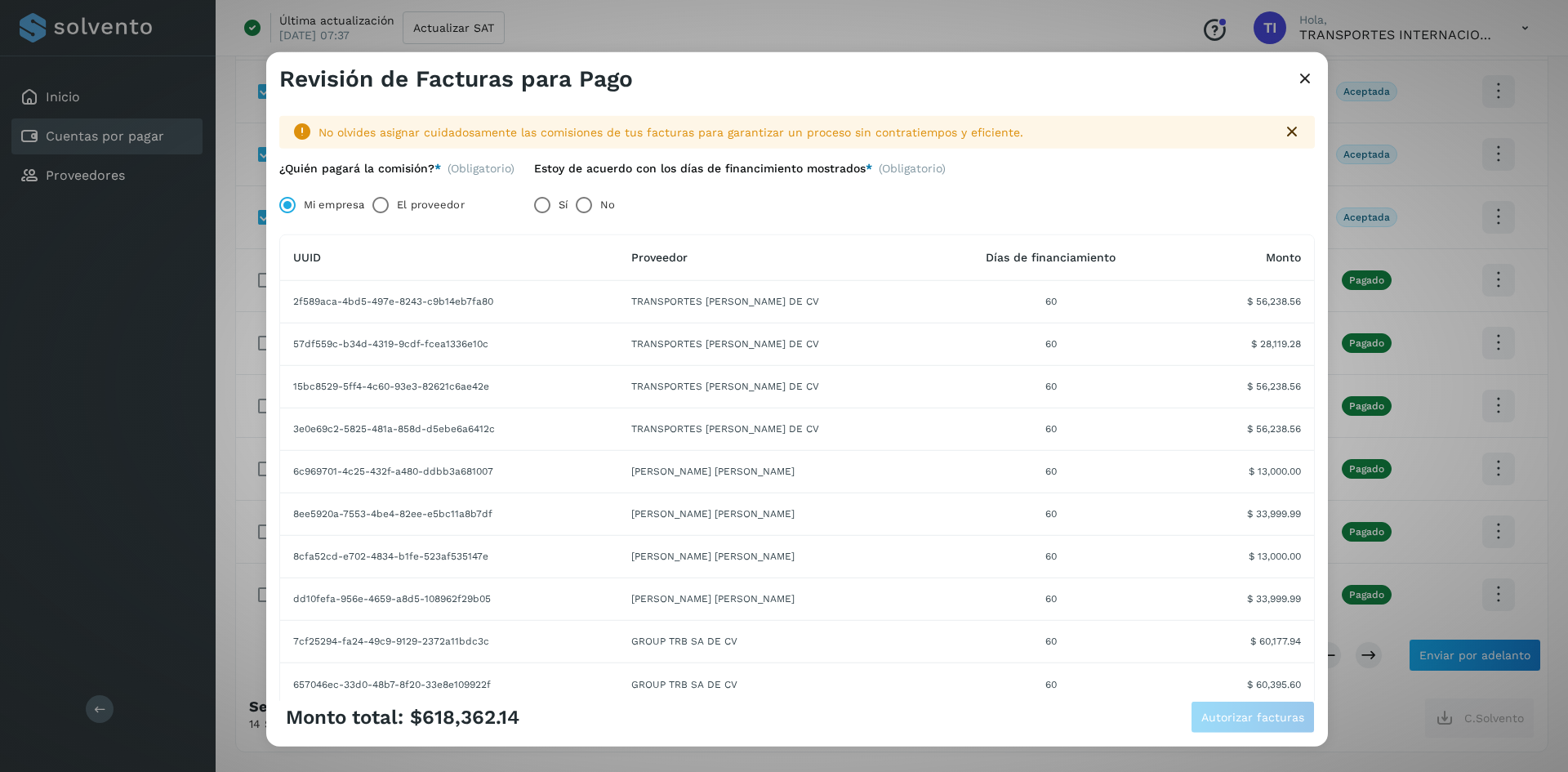 scroll, scrollTop: 0, scrollLeft: 0, axis: both 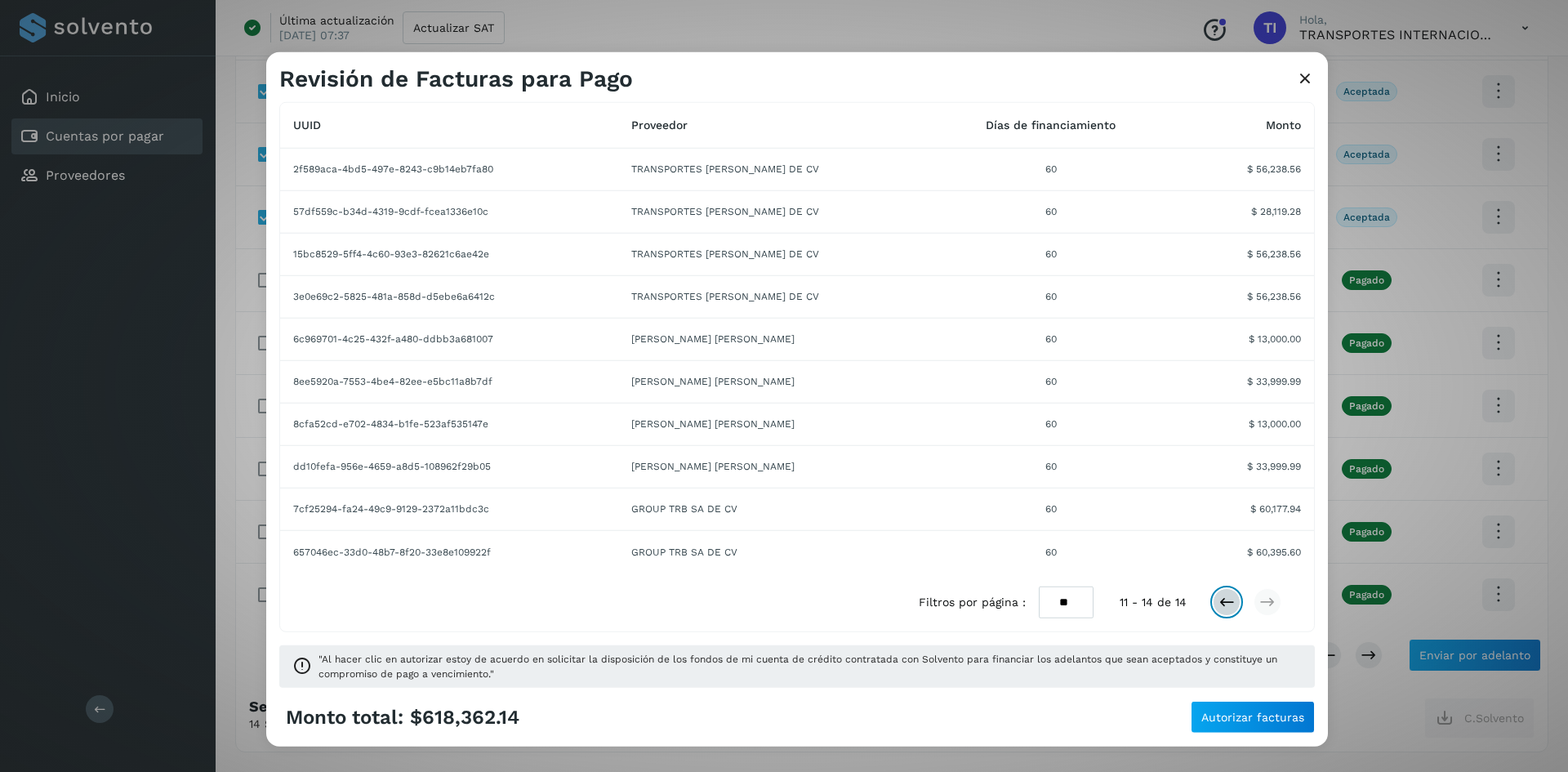 click at bounding box center [1227, 602] 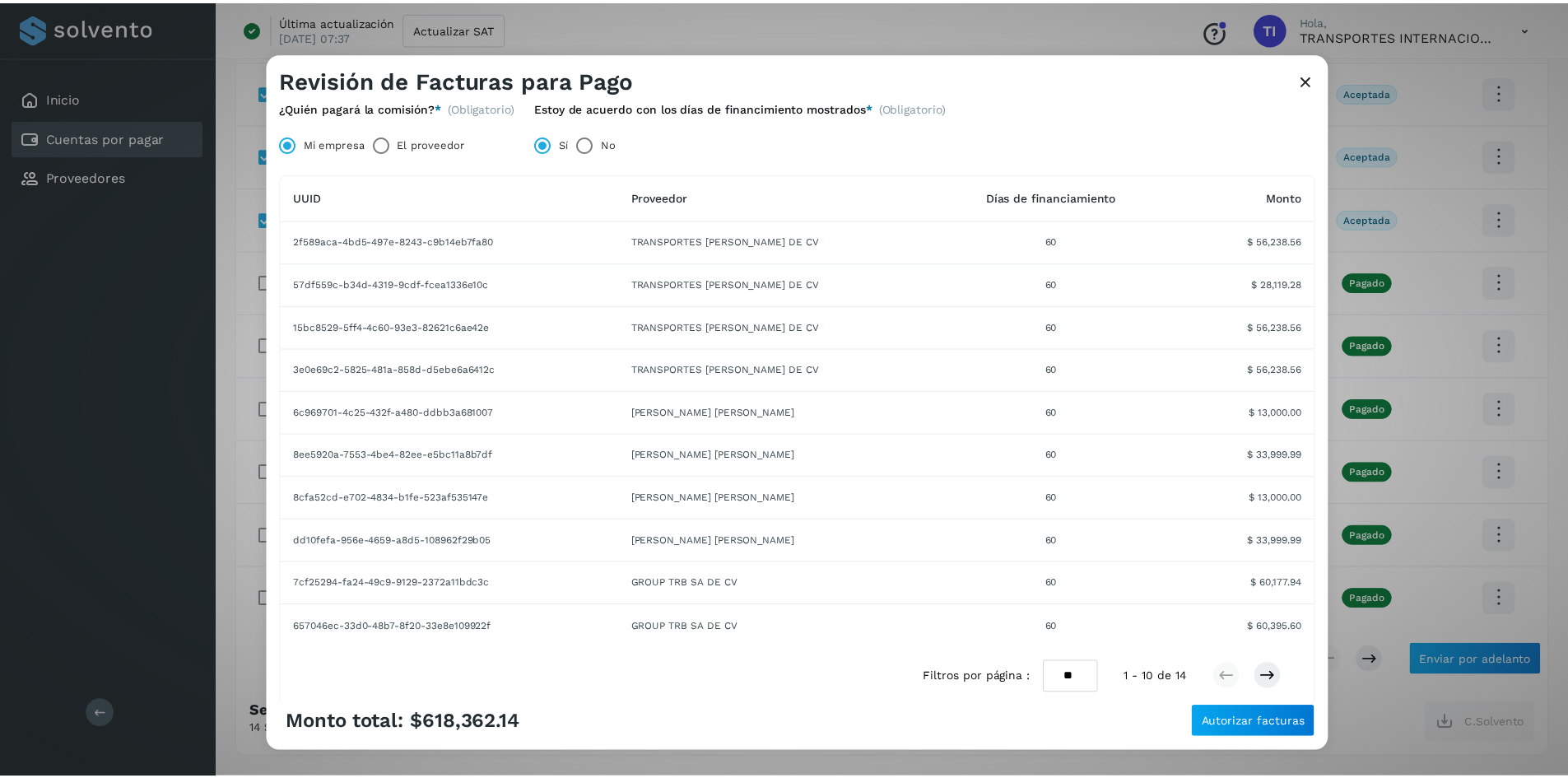 scroll, scrollTop: 0, scrollLeft: 0, axis: both 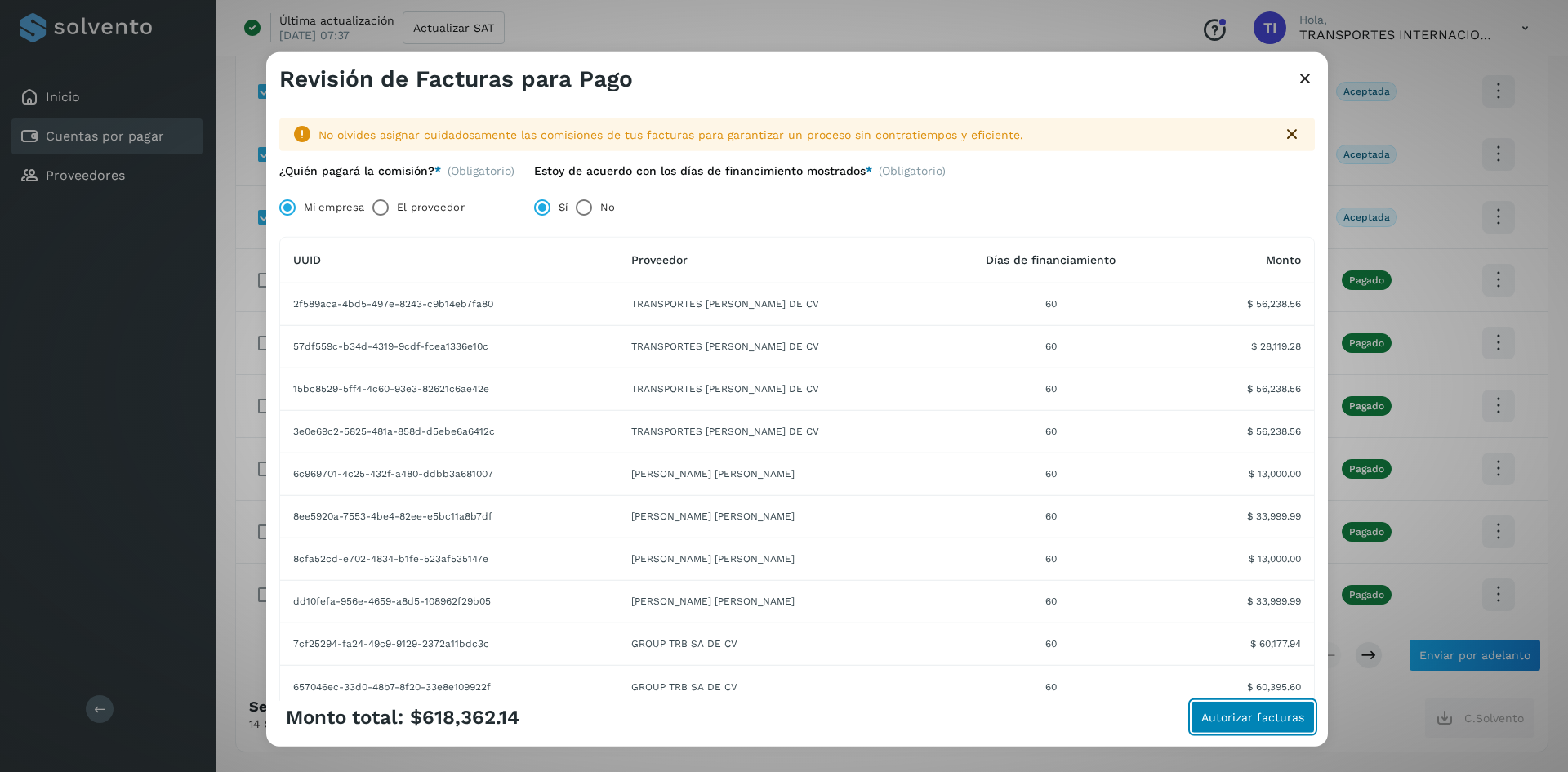 click on "Autorizar facturas" 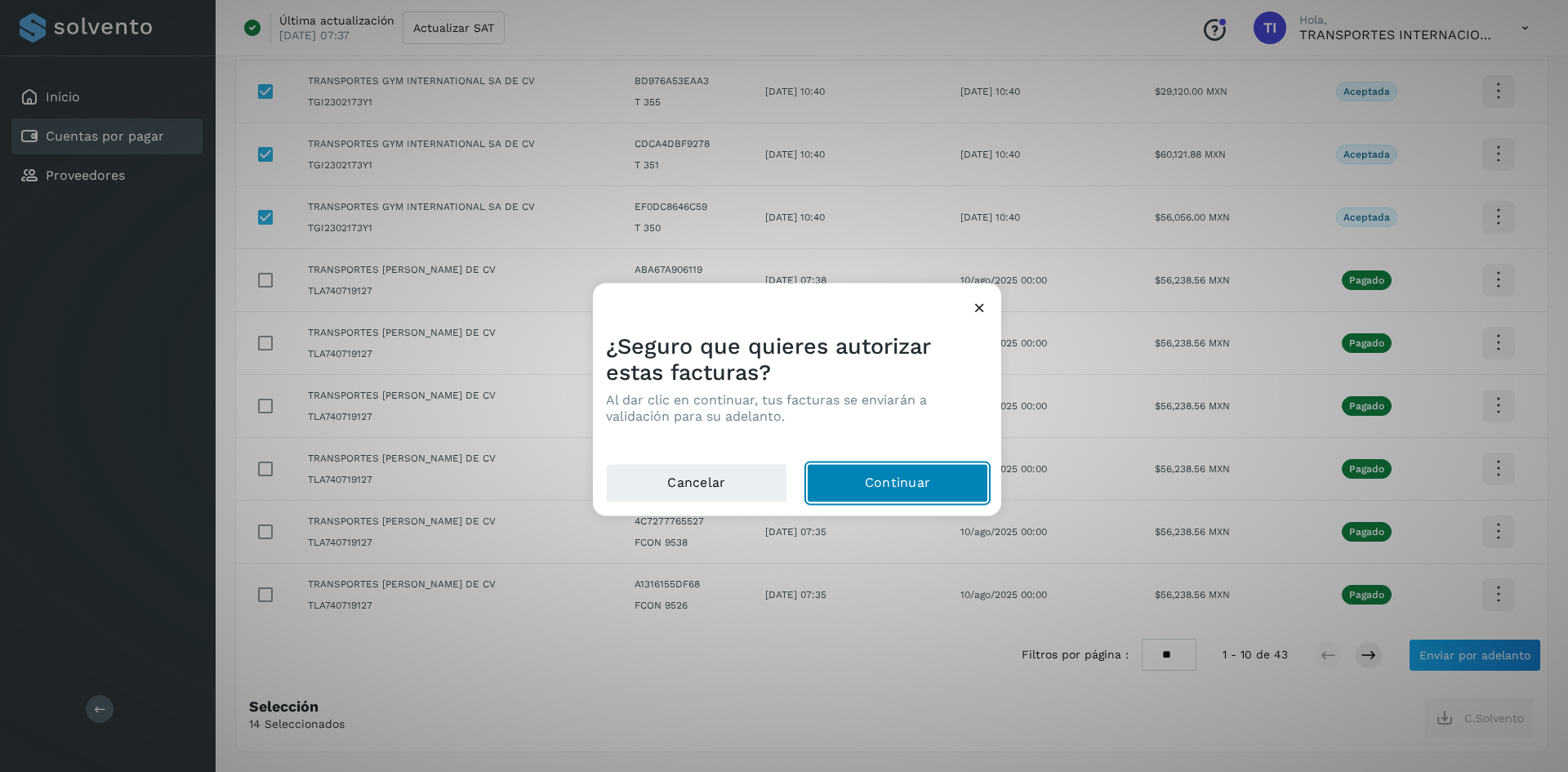 click on "Continuar" 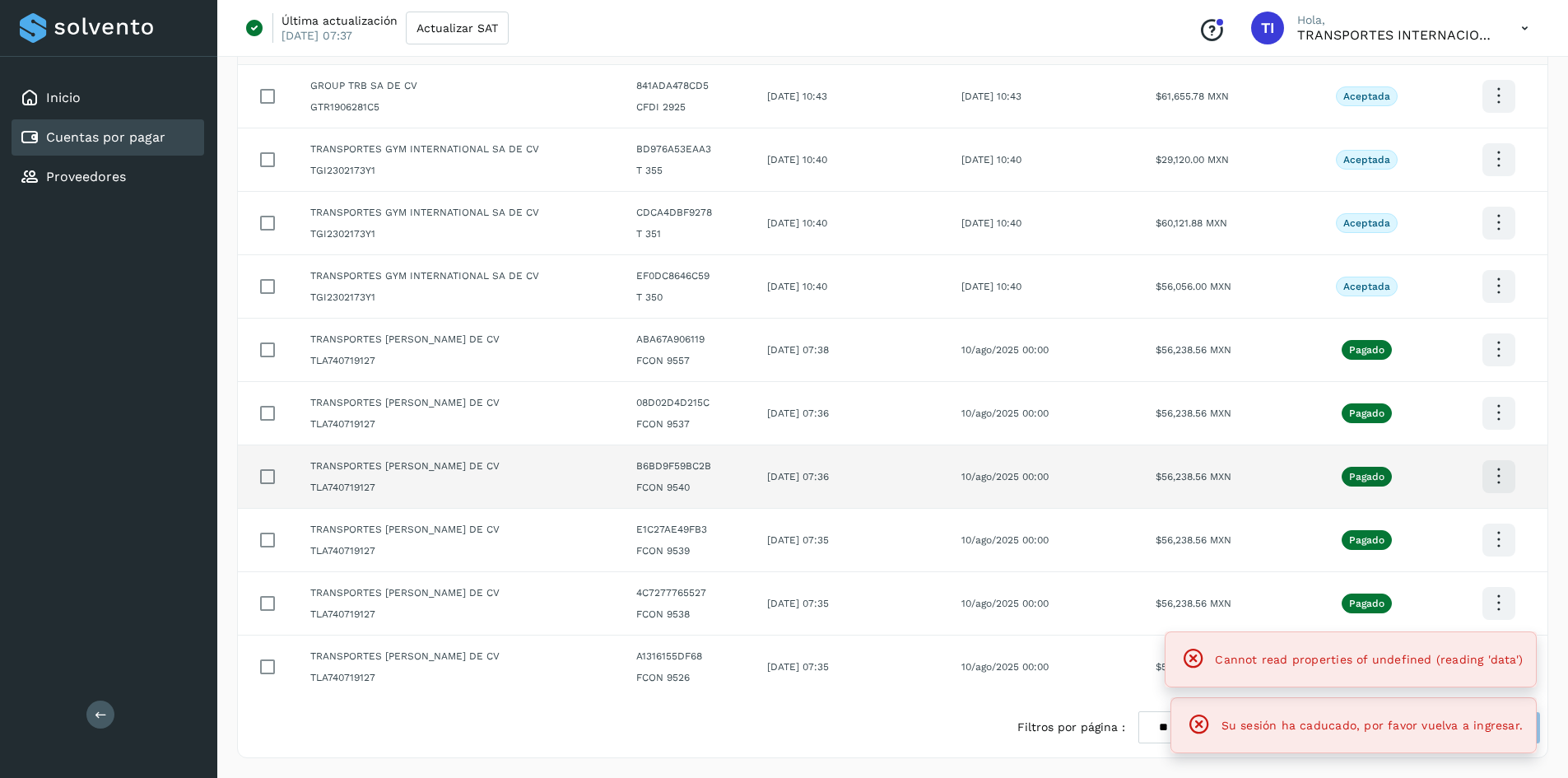 scroll, scrollTop: 164, scrollLeft: 0, axis: vertical 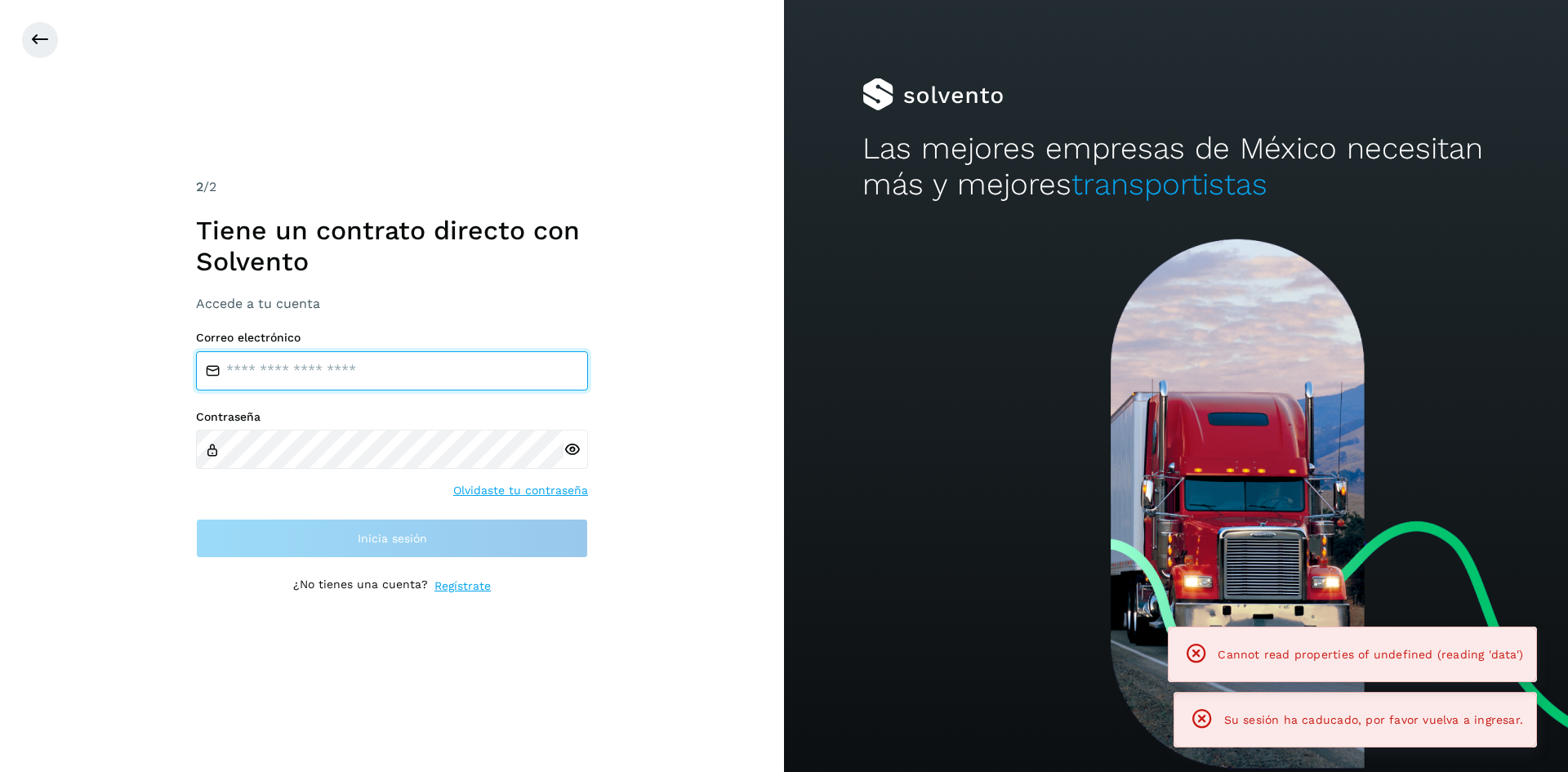type on "**********" 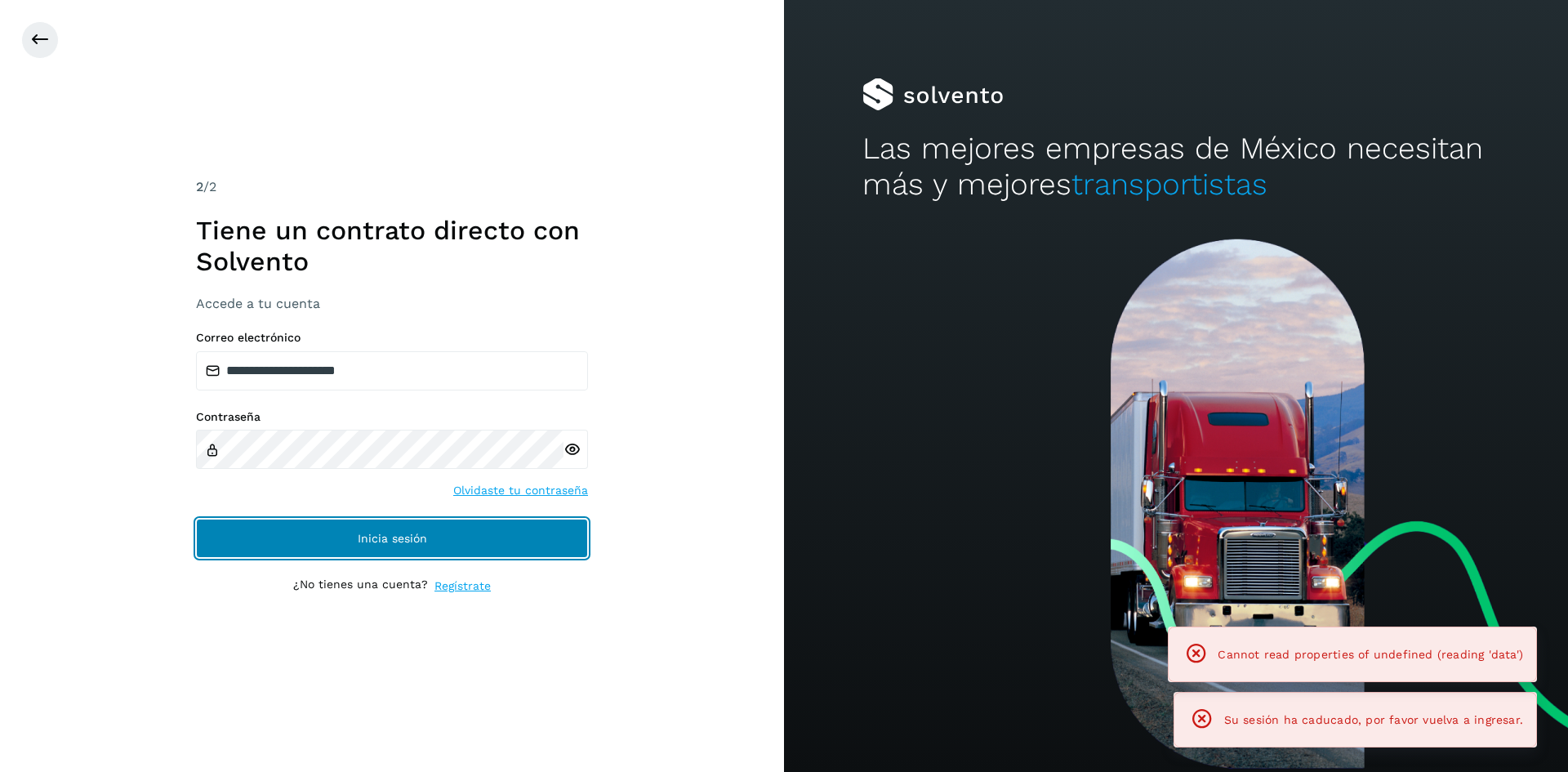 click on "Inicia sesión" 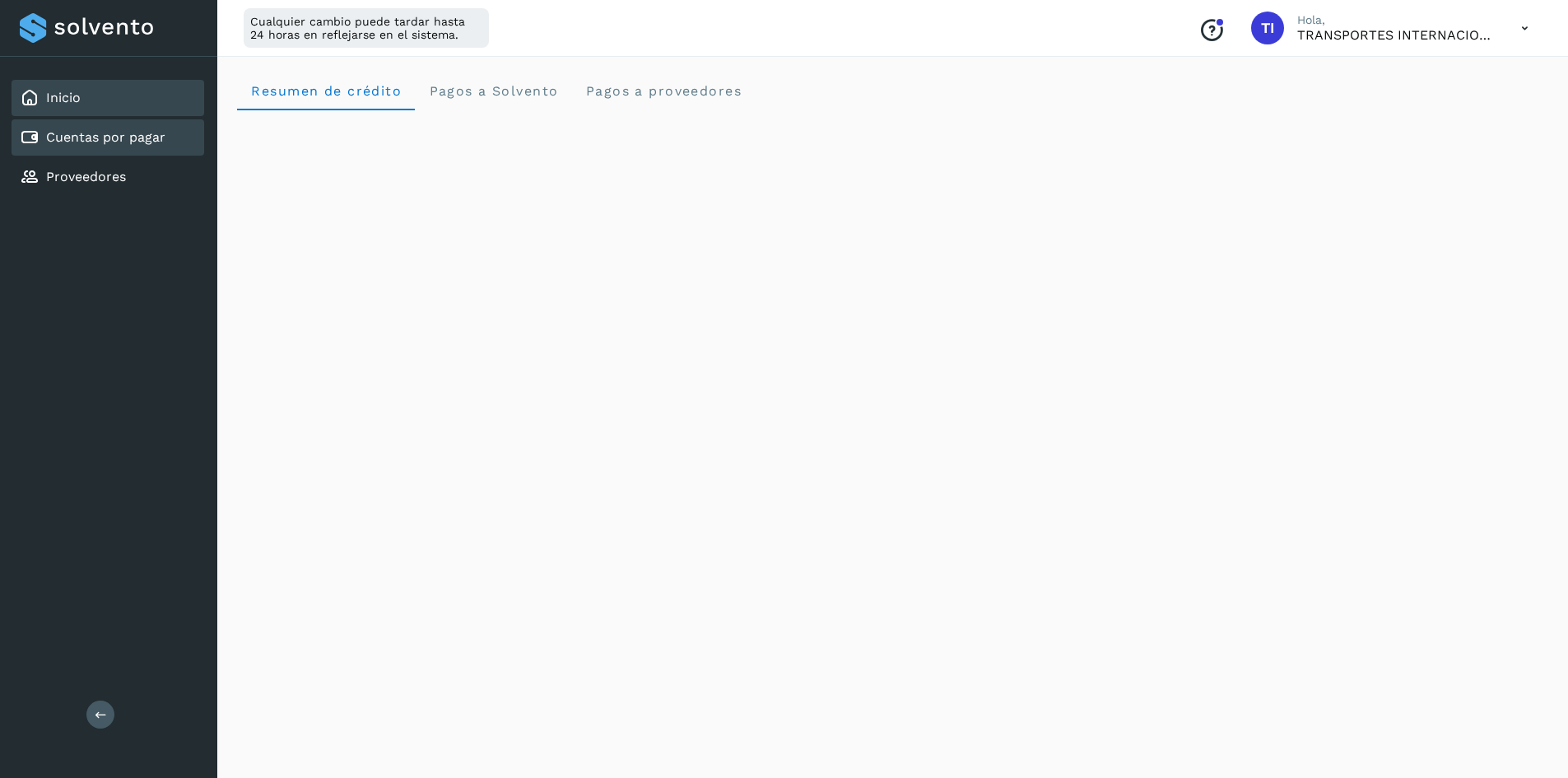 click on "Cuentas por pagar" at bounding box center (105, 137) 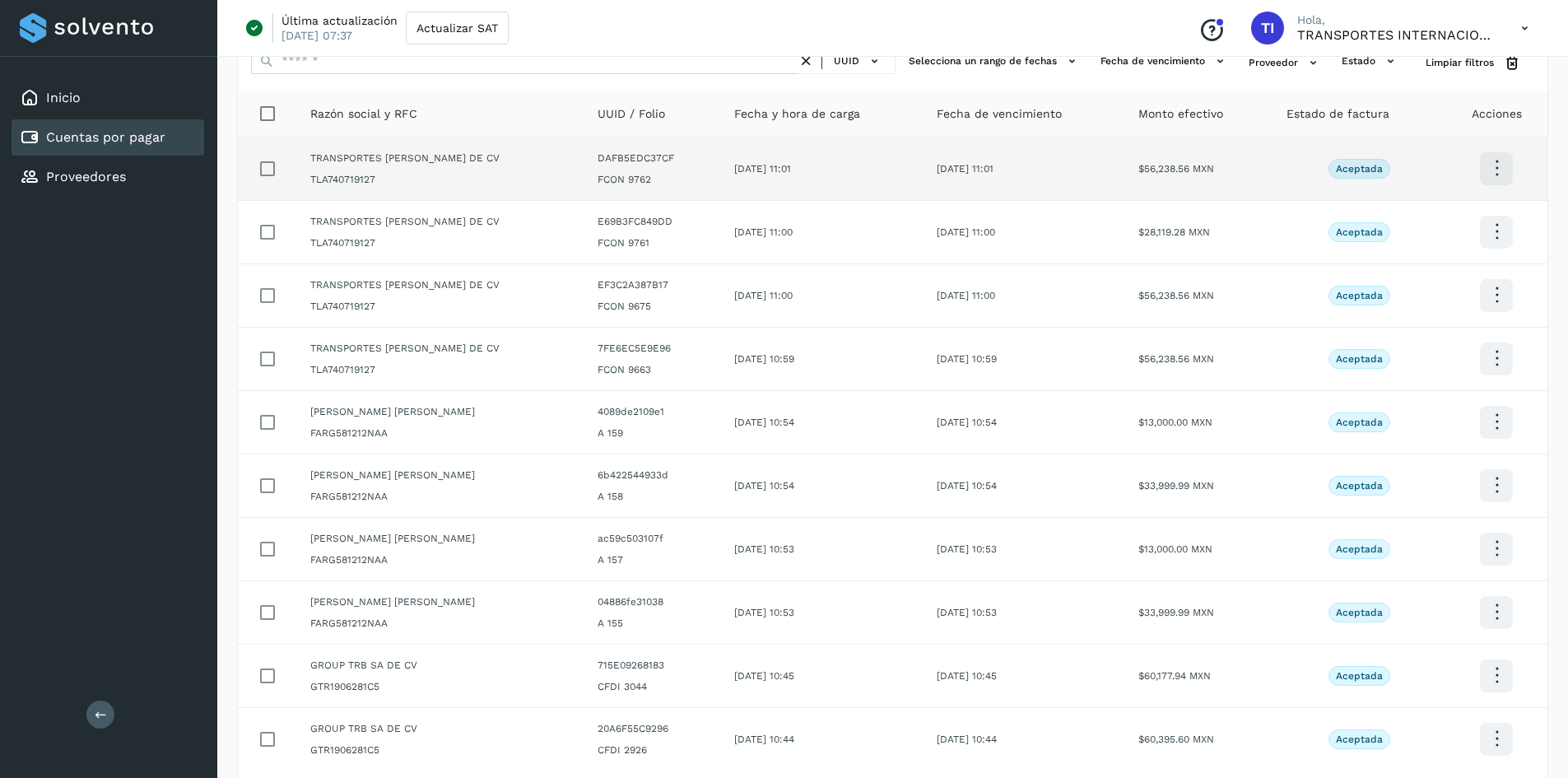 scroll, scrollTop: 164, scrollLeft: 0, axis: vertical 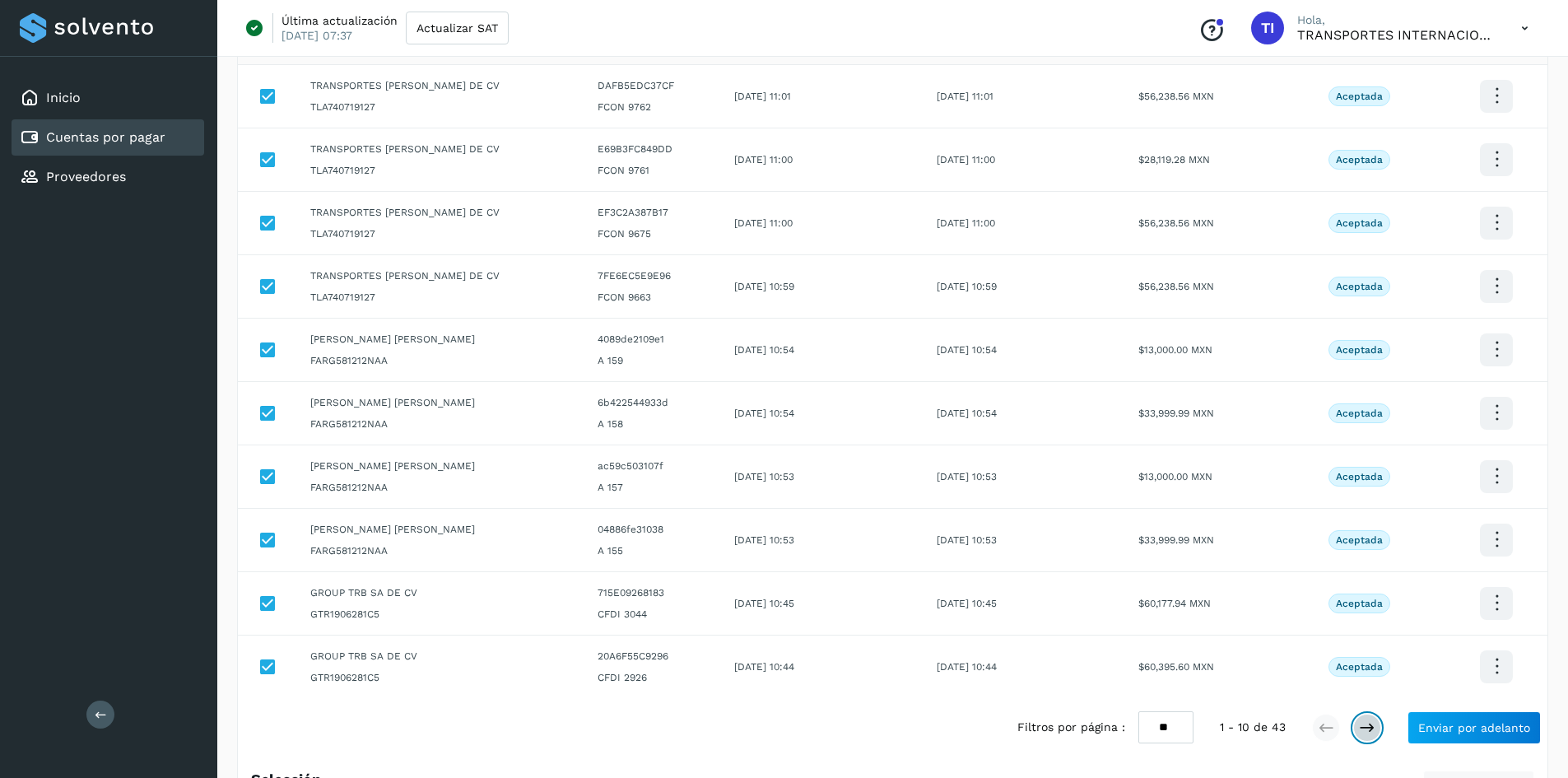click at bounding box center [1367, 728] 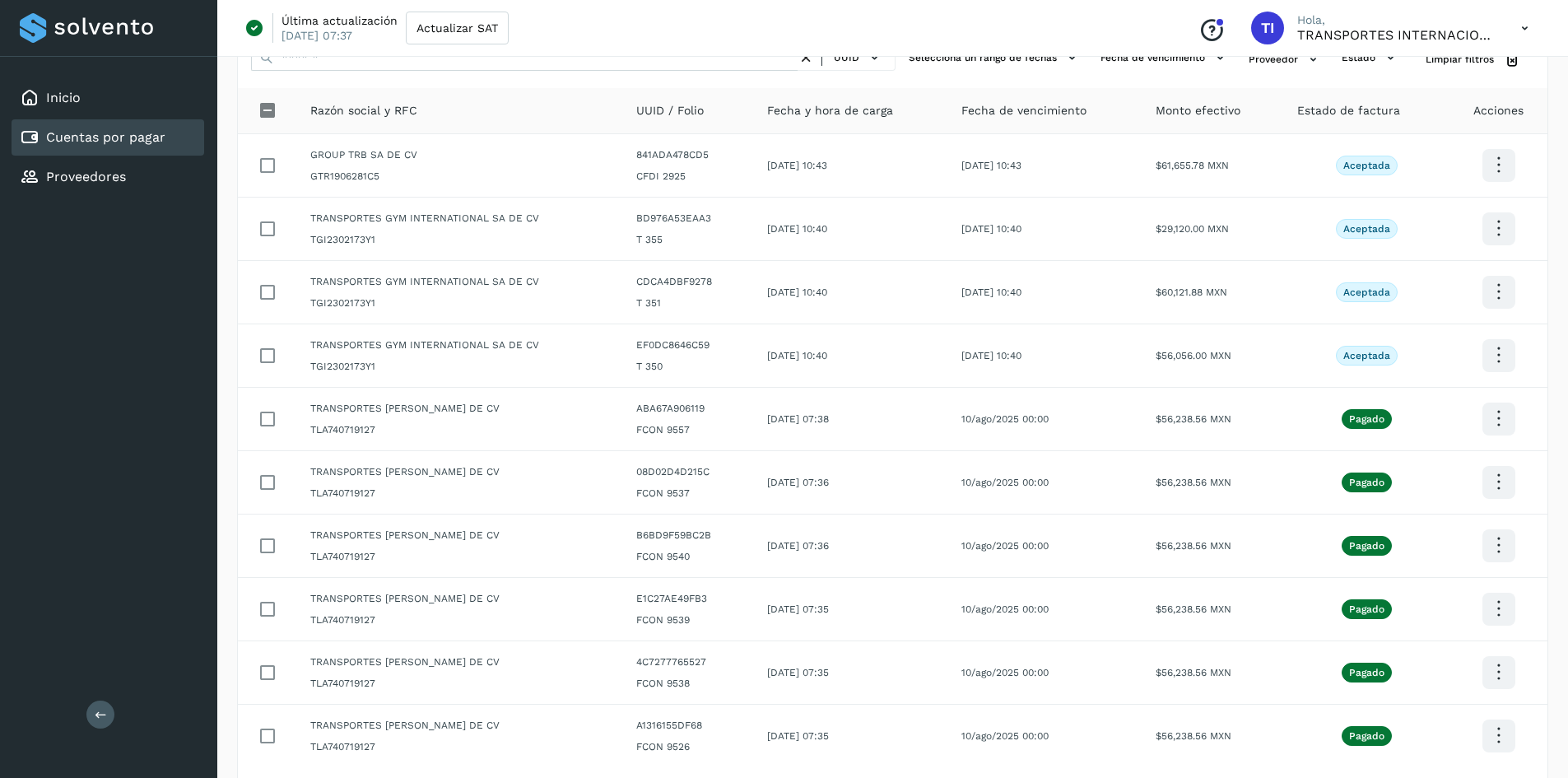 scroll, scrollTop: 0, scrollLeft: 0, axis: both 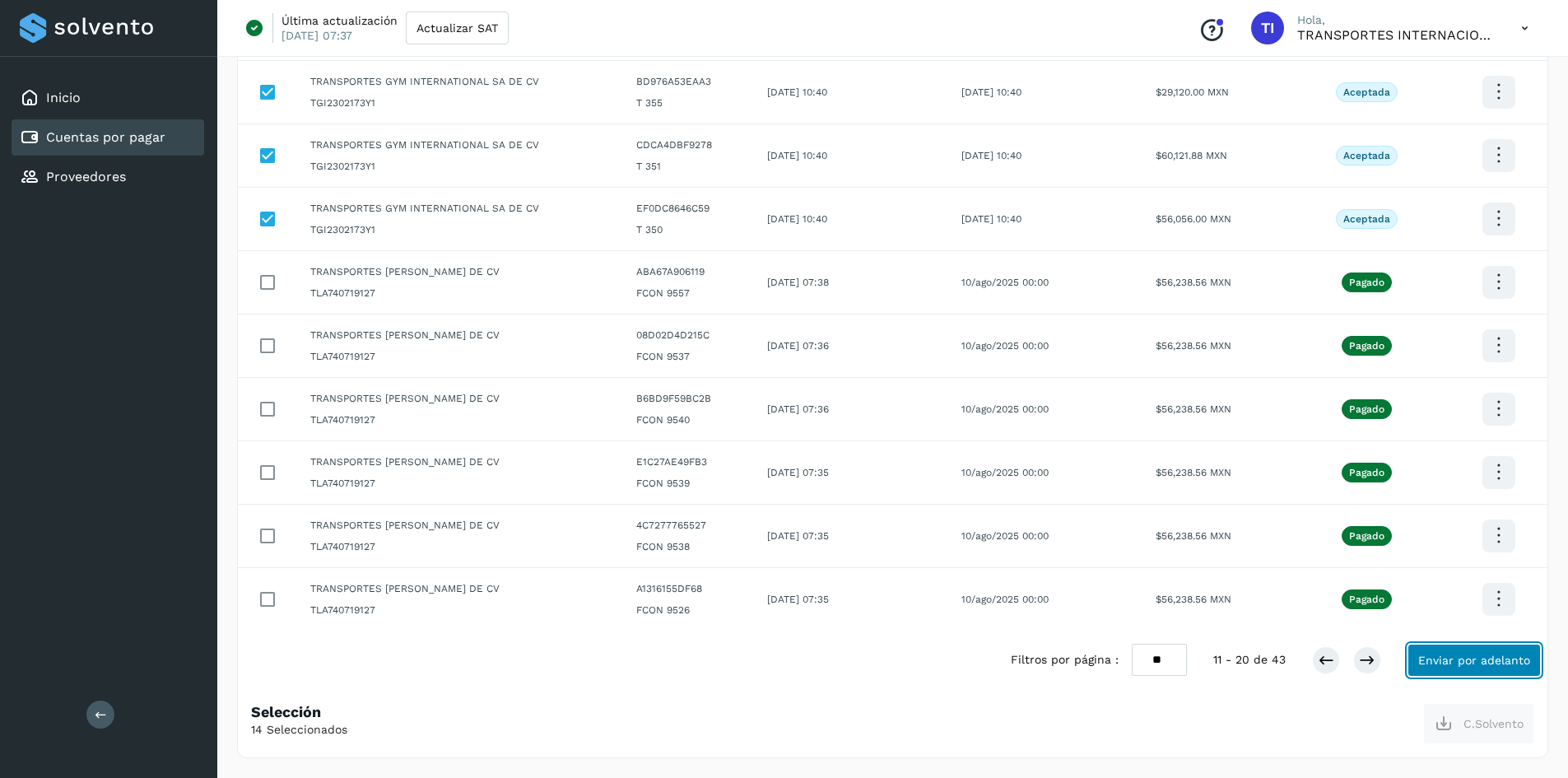 click on "Enviar por adelanto" 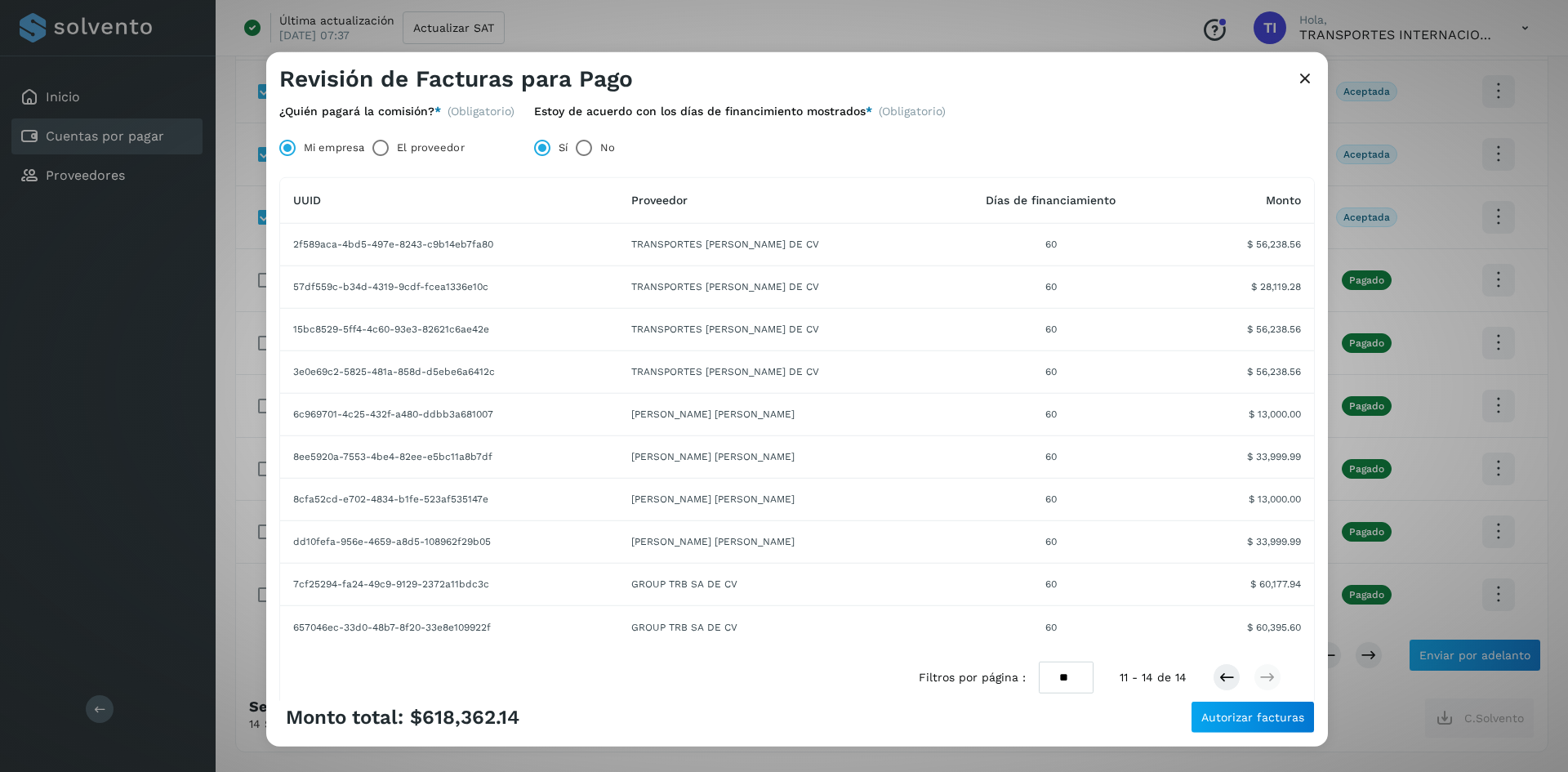 scroll, scrollTop: 135, scrollLeft: 0, axis: vertical 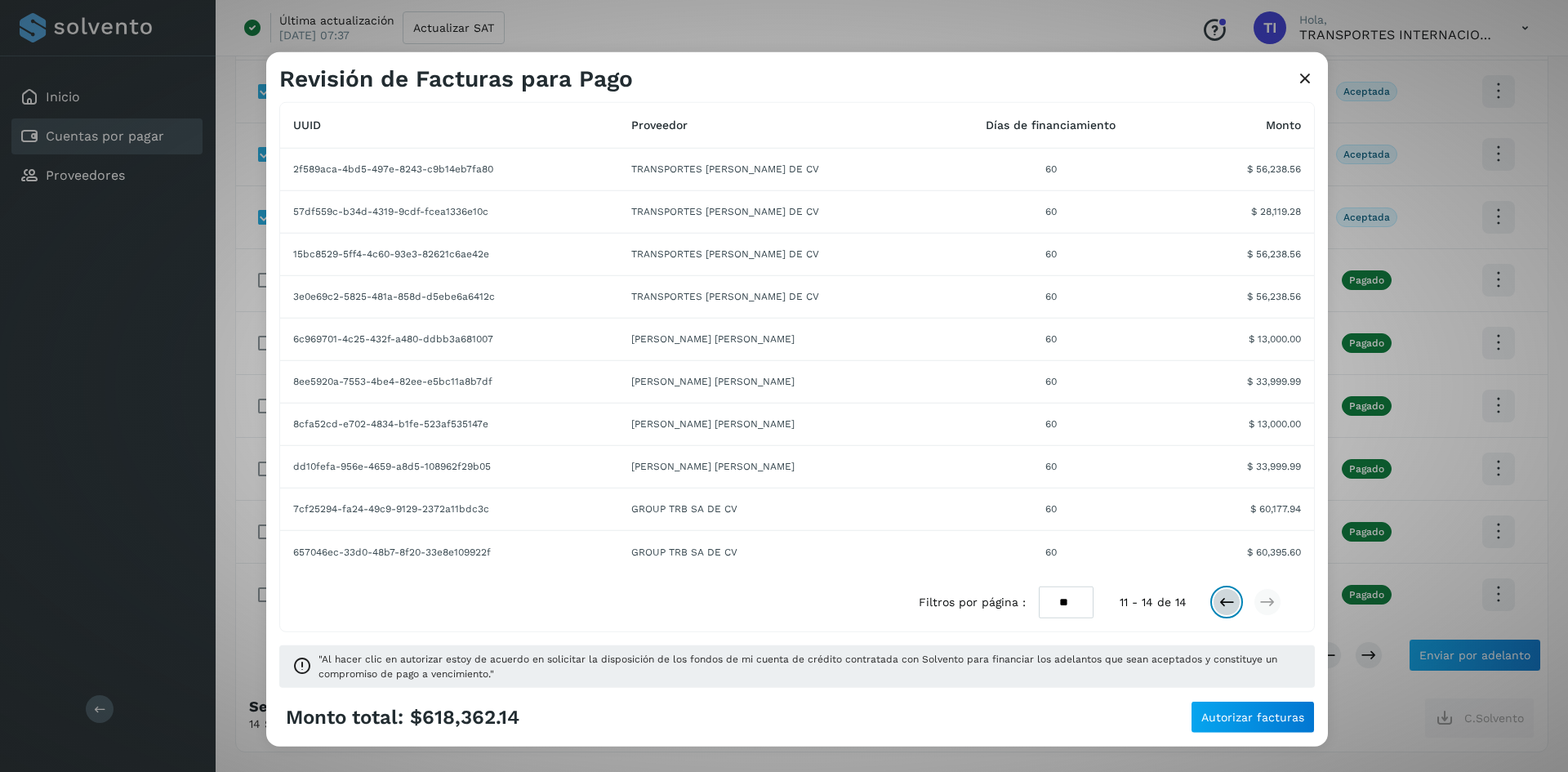 click at bounding box center [1227, 602] 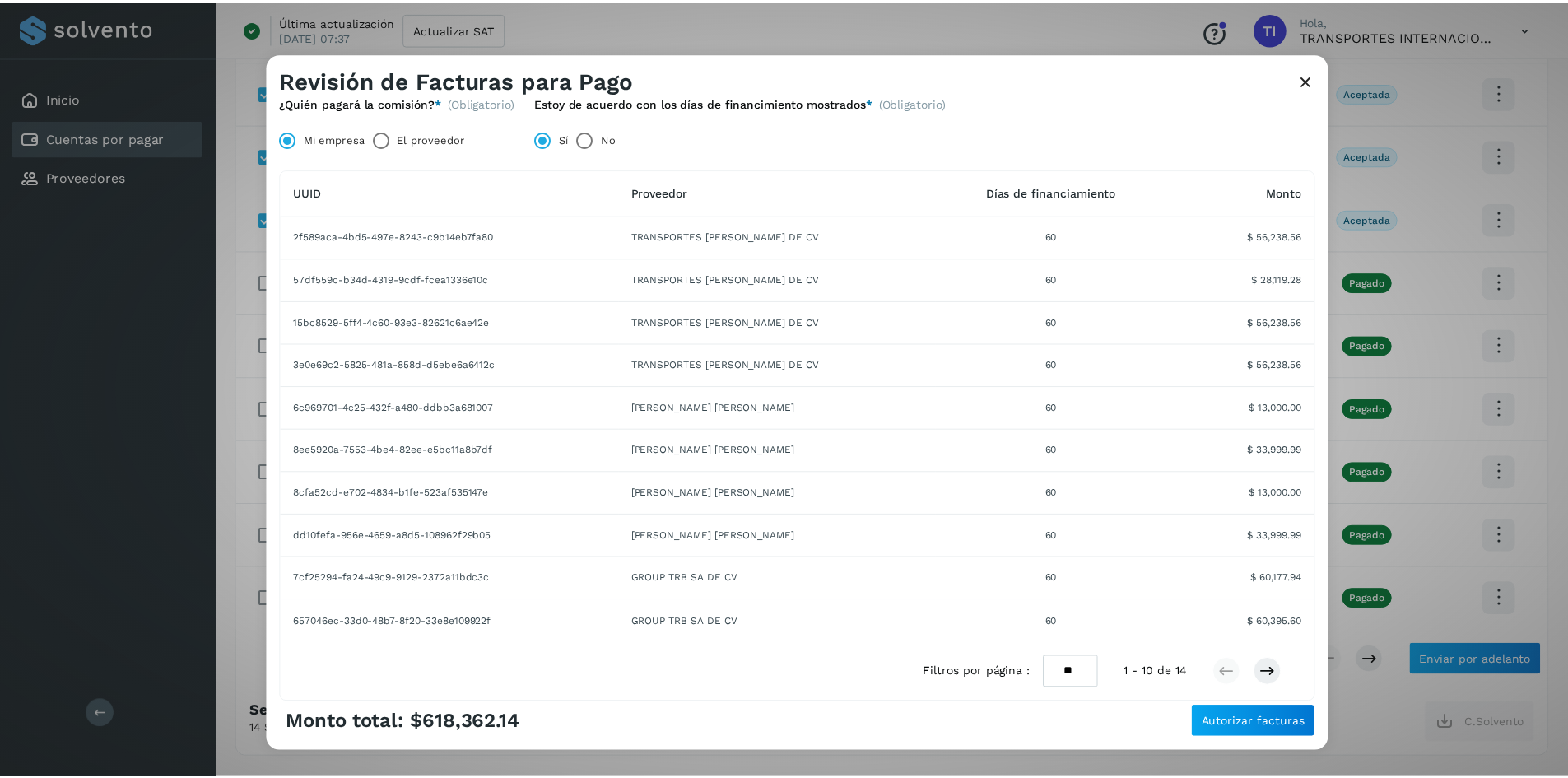 scroll, scrollTop: 136, scrollLeft: 0, axis: vertical 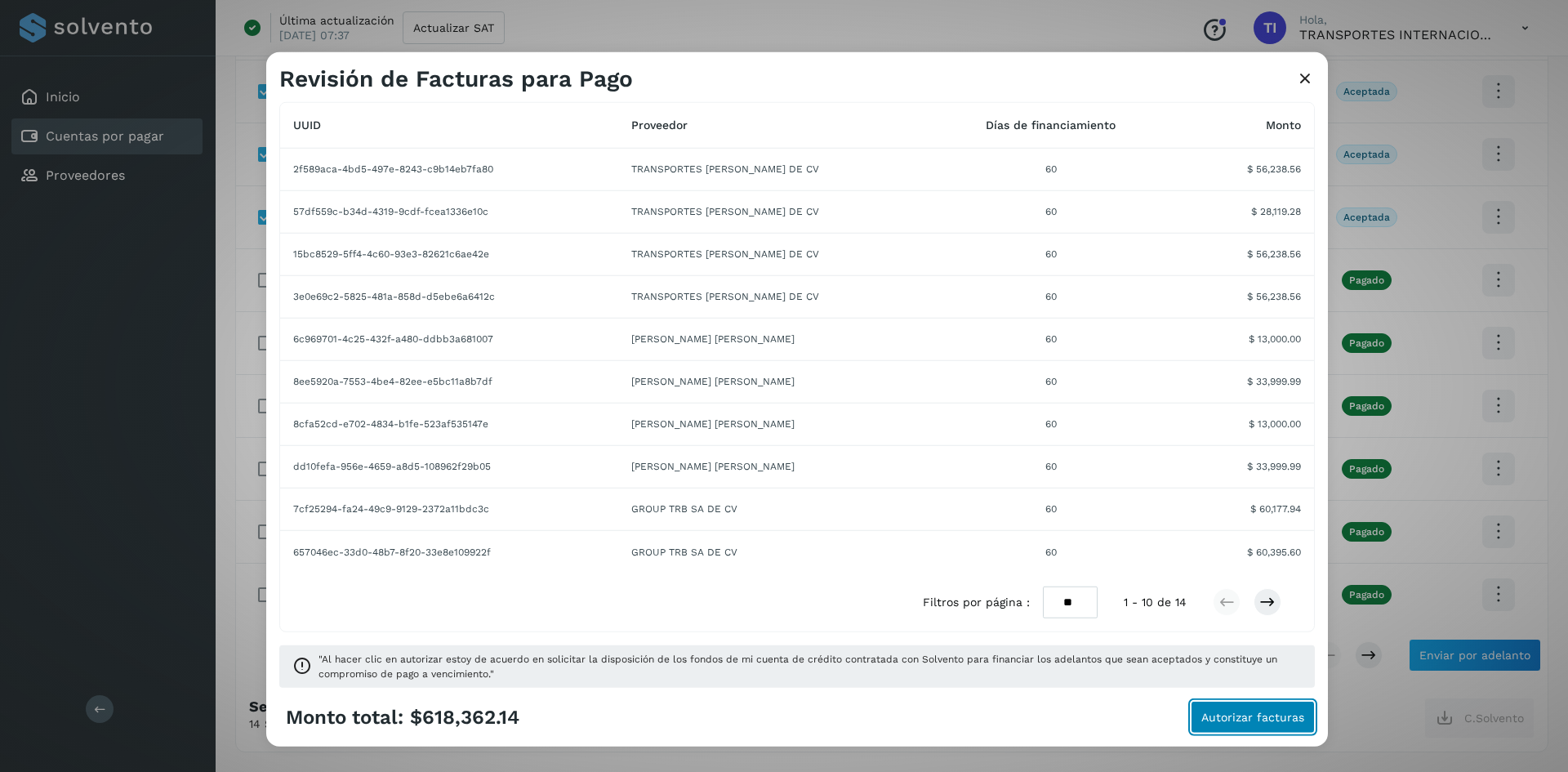 click on "Autorizar facturas" 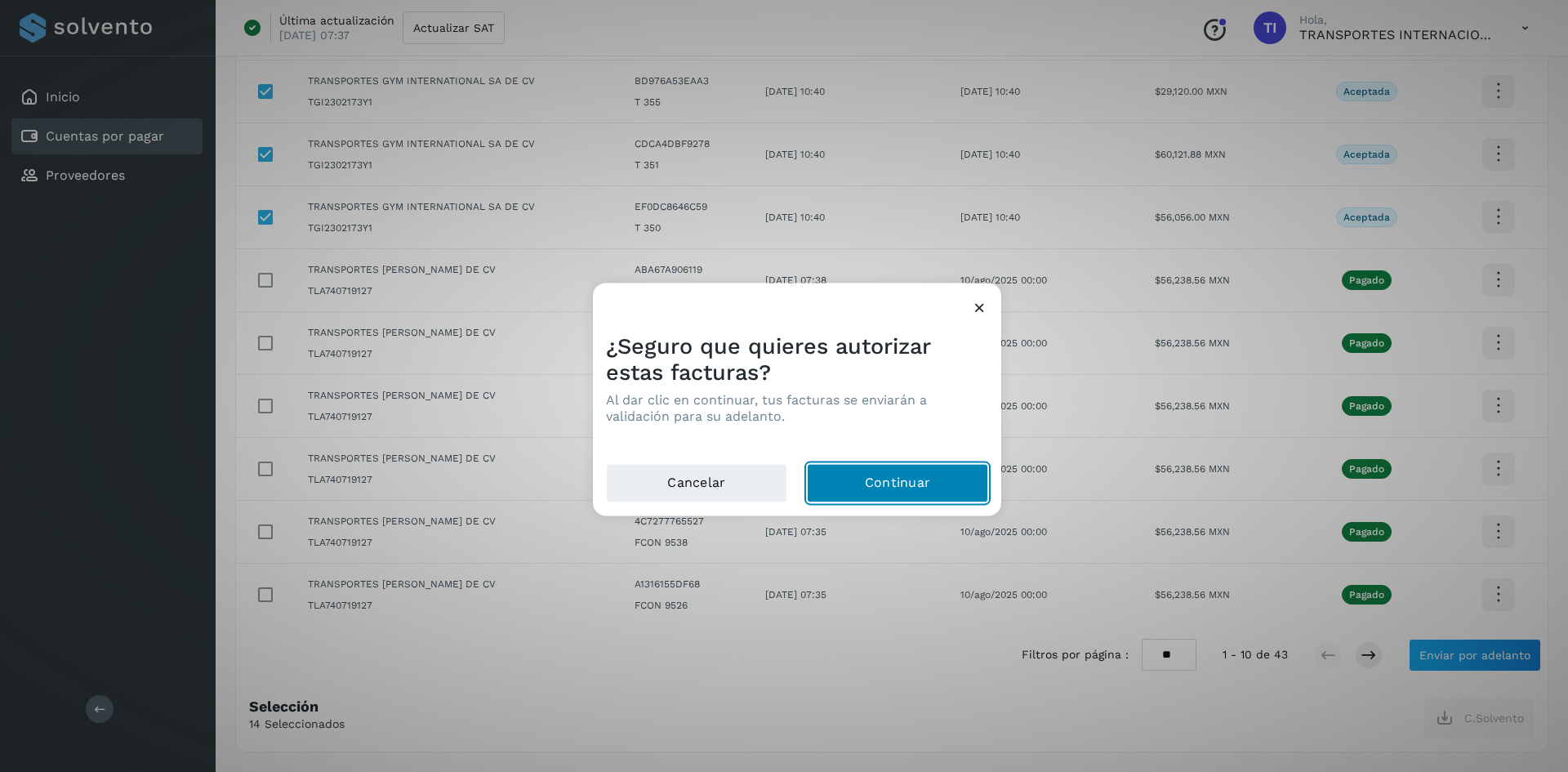 click on "Continuar" 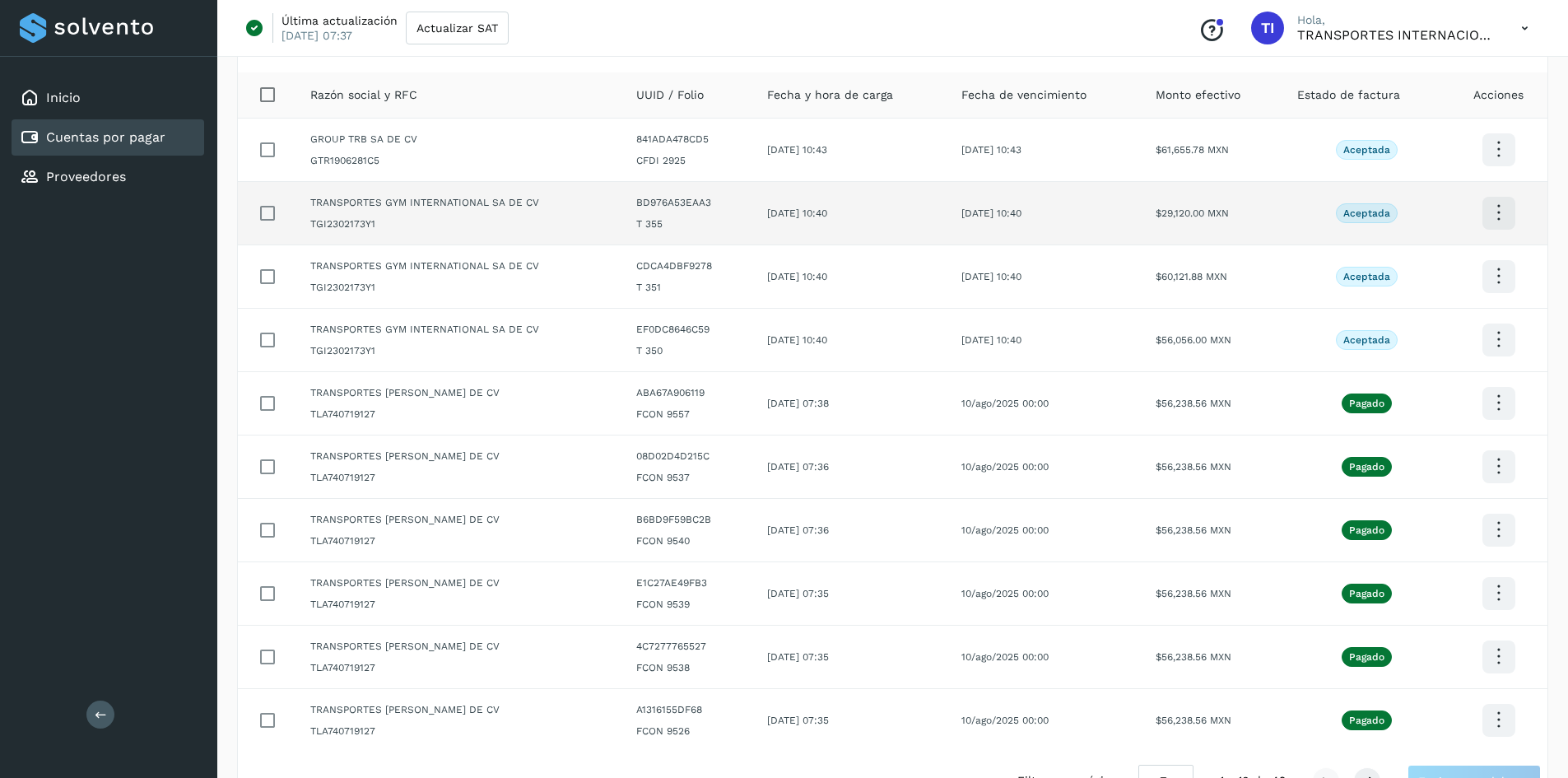 scroll, scrollTop: 82, scrollLeft: 0, axis: vertical 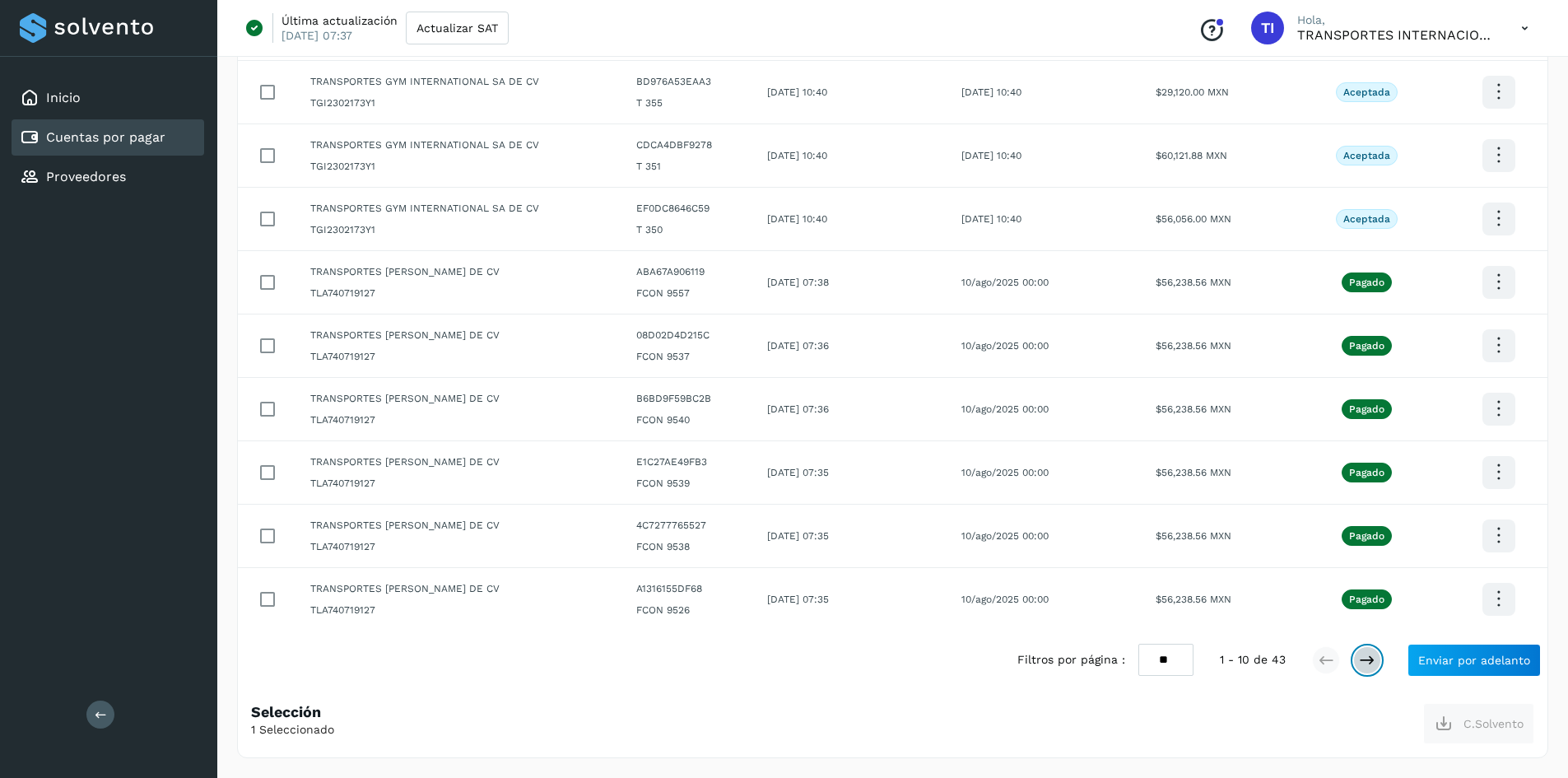 click at bounding box center [1367, 660] 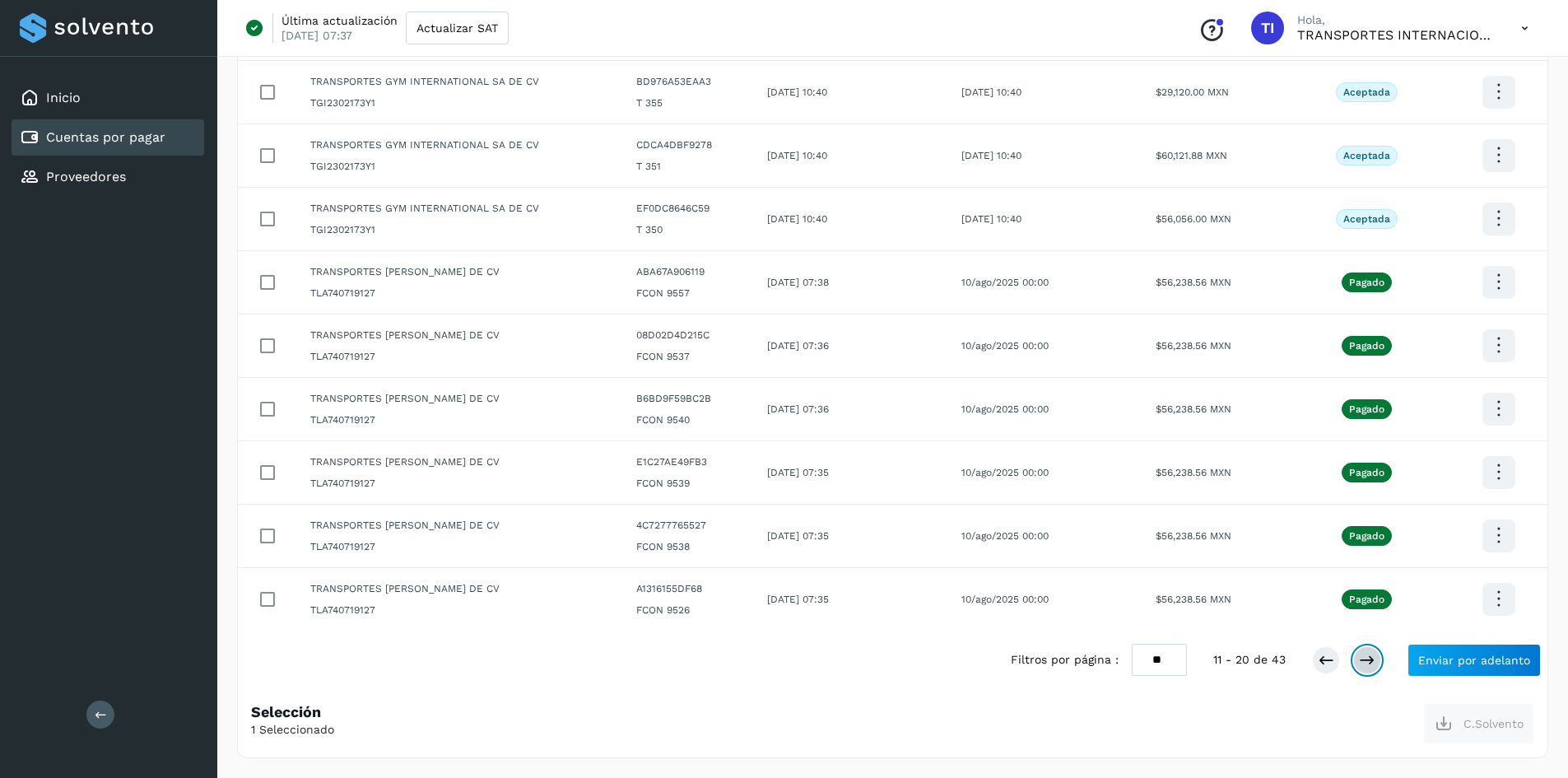 scroll, scrollTop: 231, scrollLeft: 0, axis: vertical 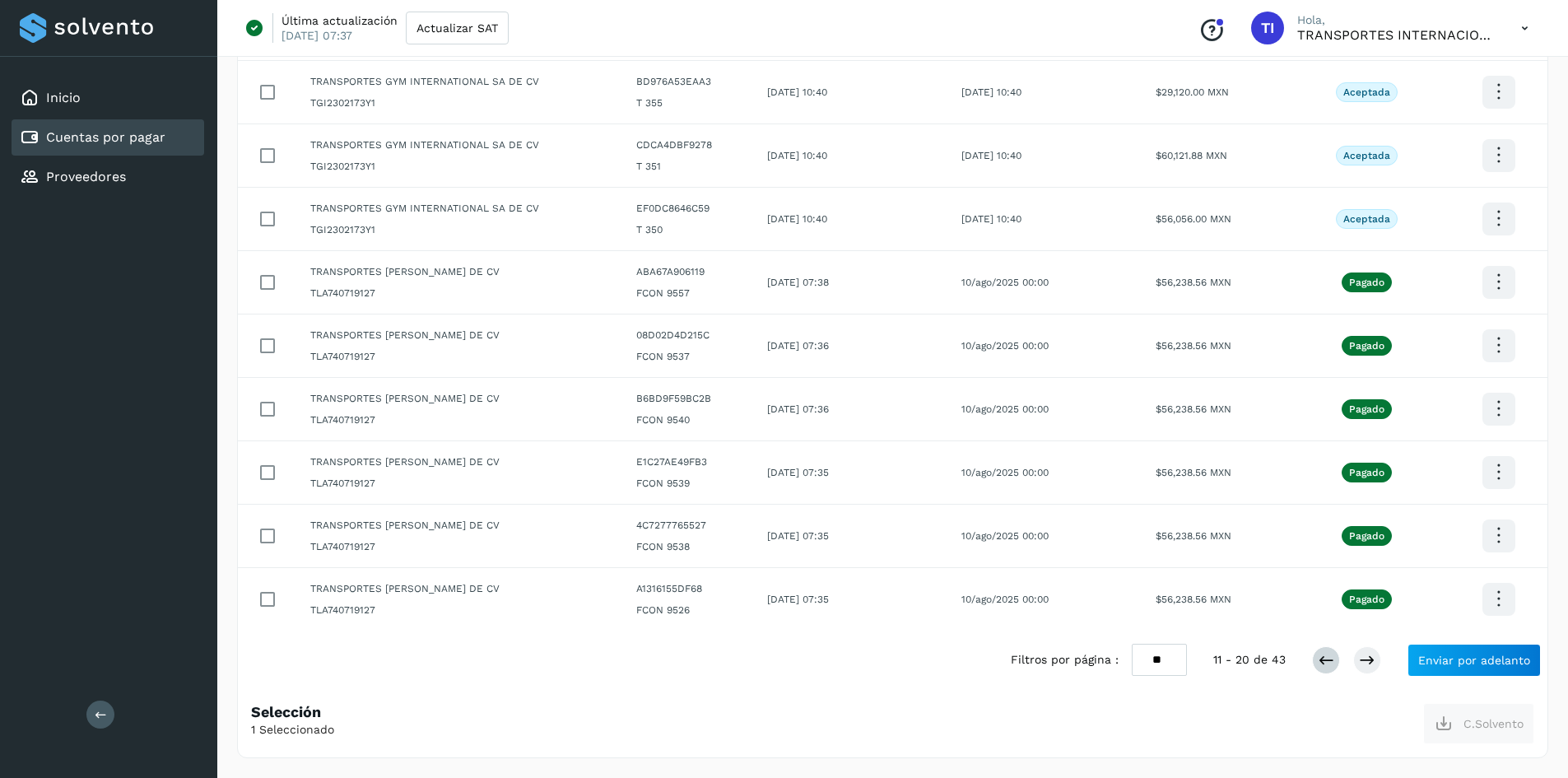 click on "Filtros por página : ** ** ** 11 - 20 de 43 Enviar por adelanto" at bounding box center [1276, 660] 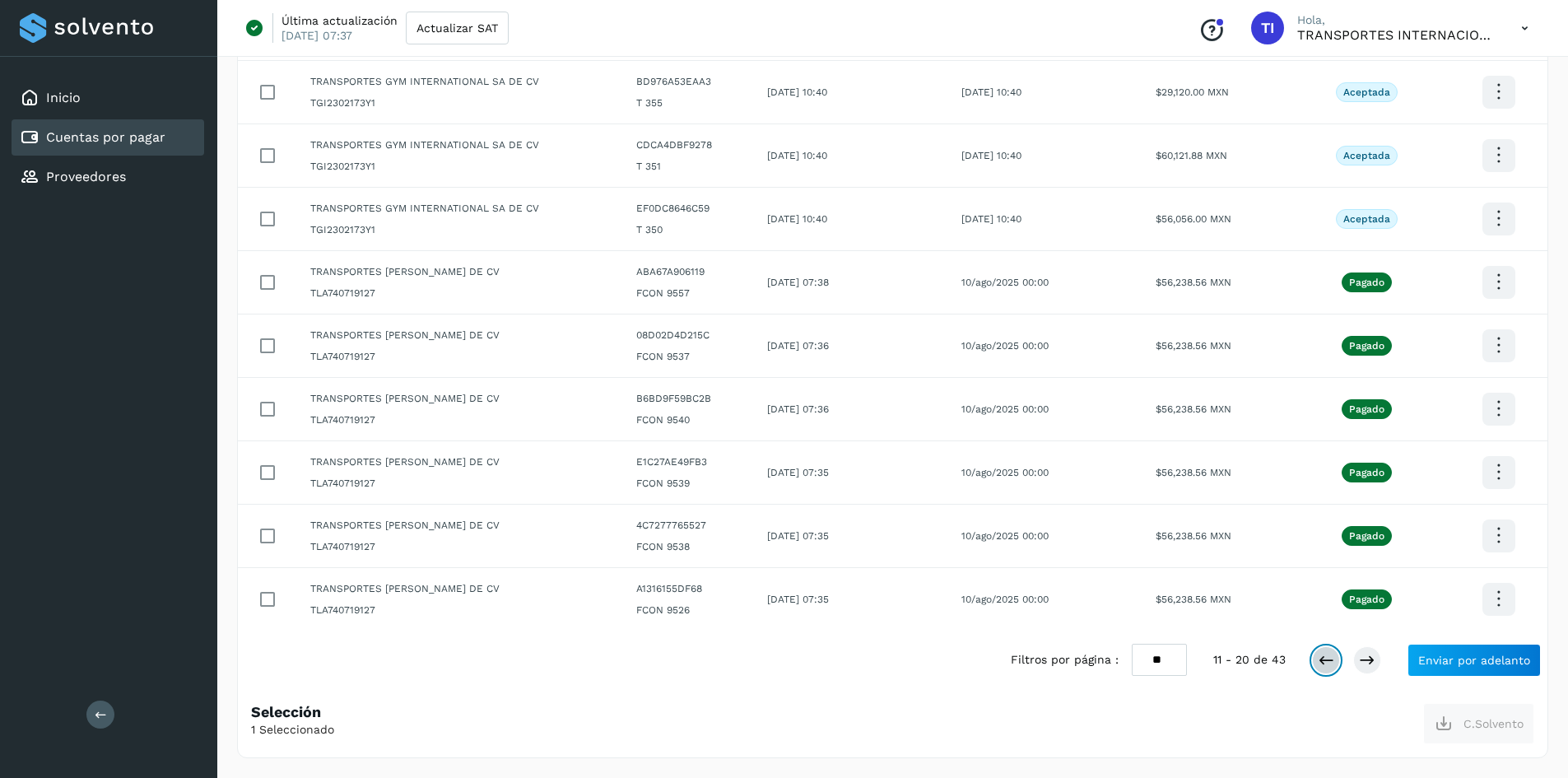 click at bounding box center (1326, 660) 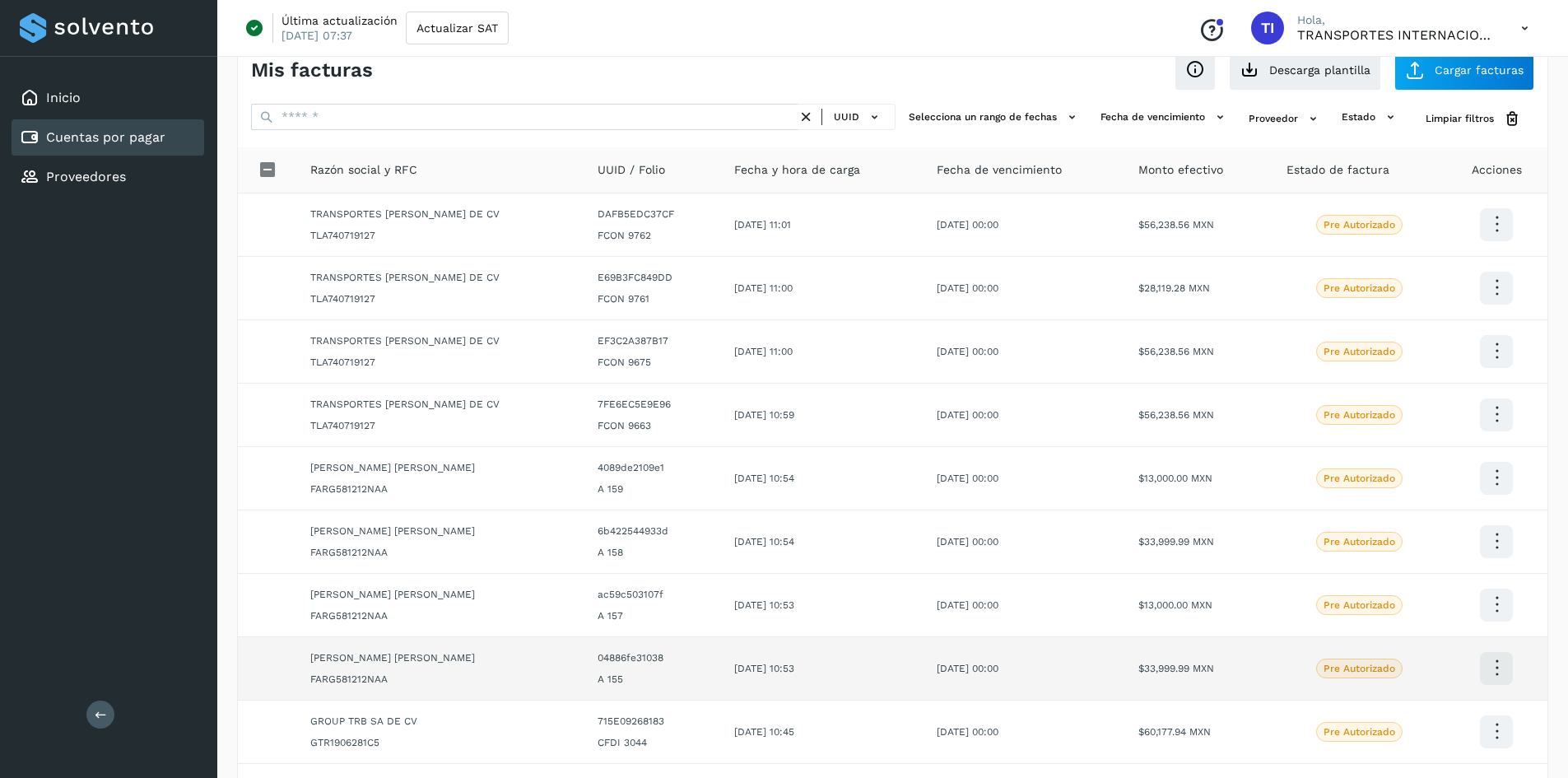 scroll, scrollTop: 0, scrollLeft: 0, axis: both 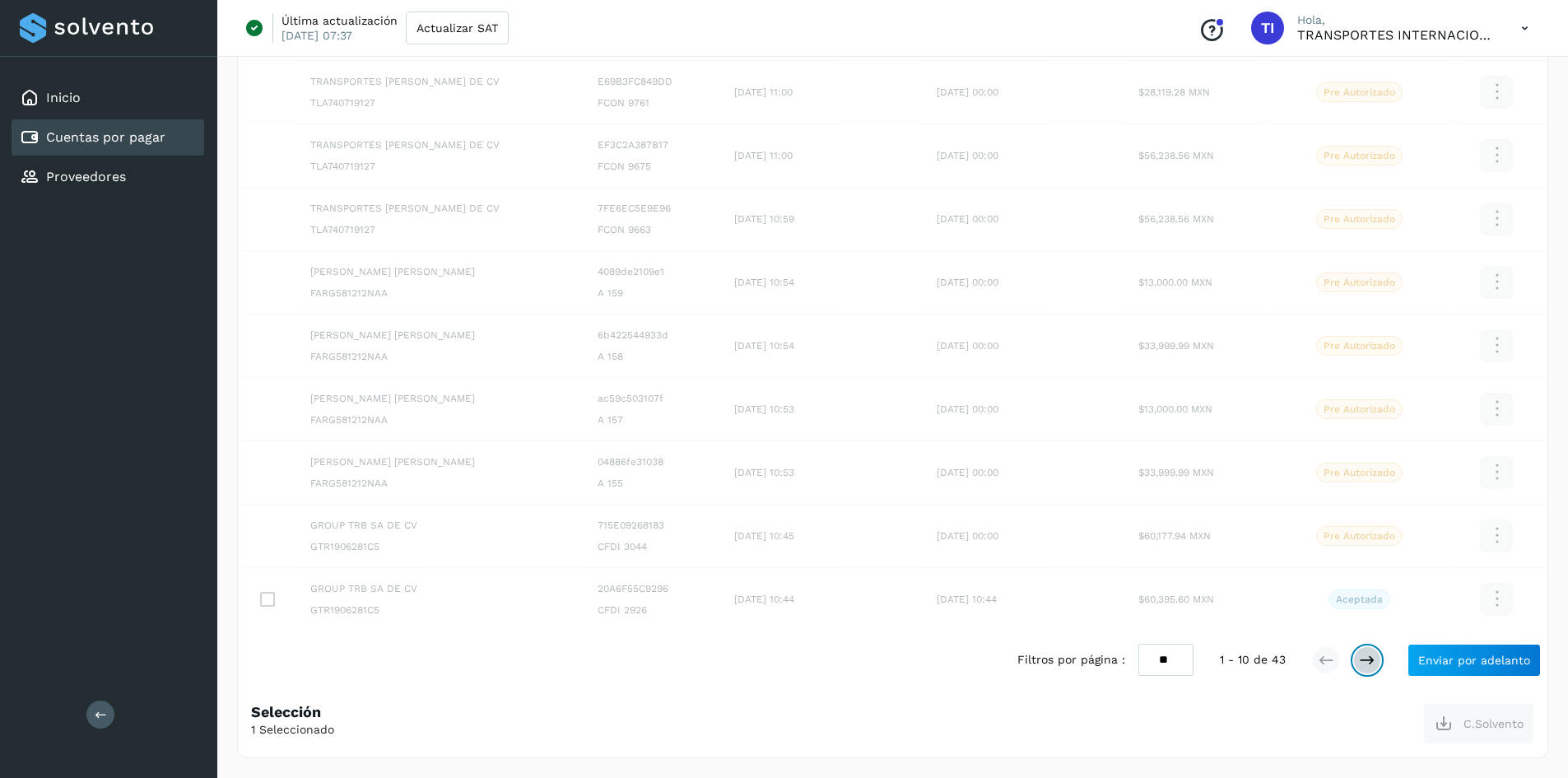 click at bounding box center (1367, 660) 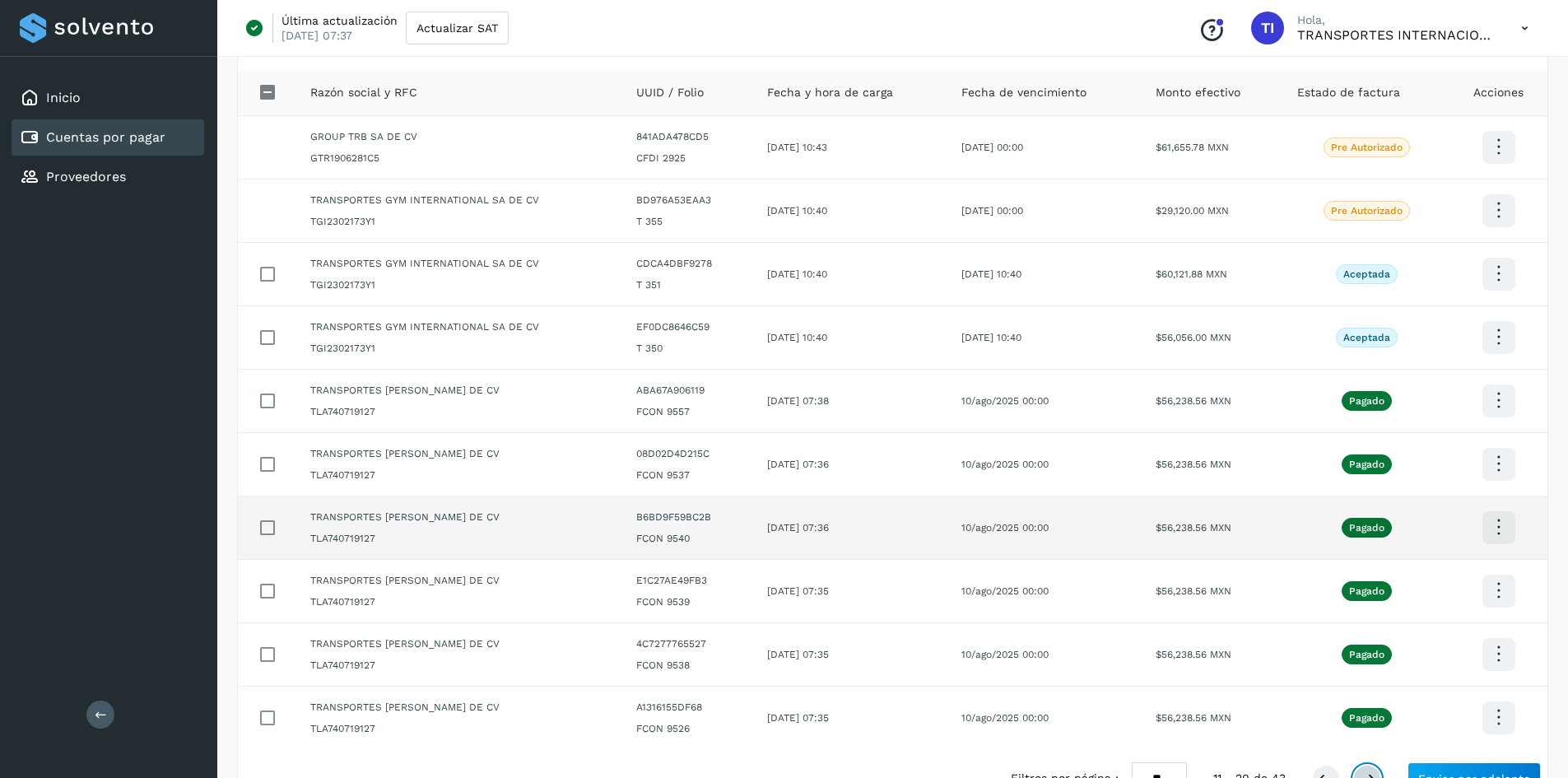 scroll, scrollTop: 0, scrollLeft: 0, axis: both 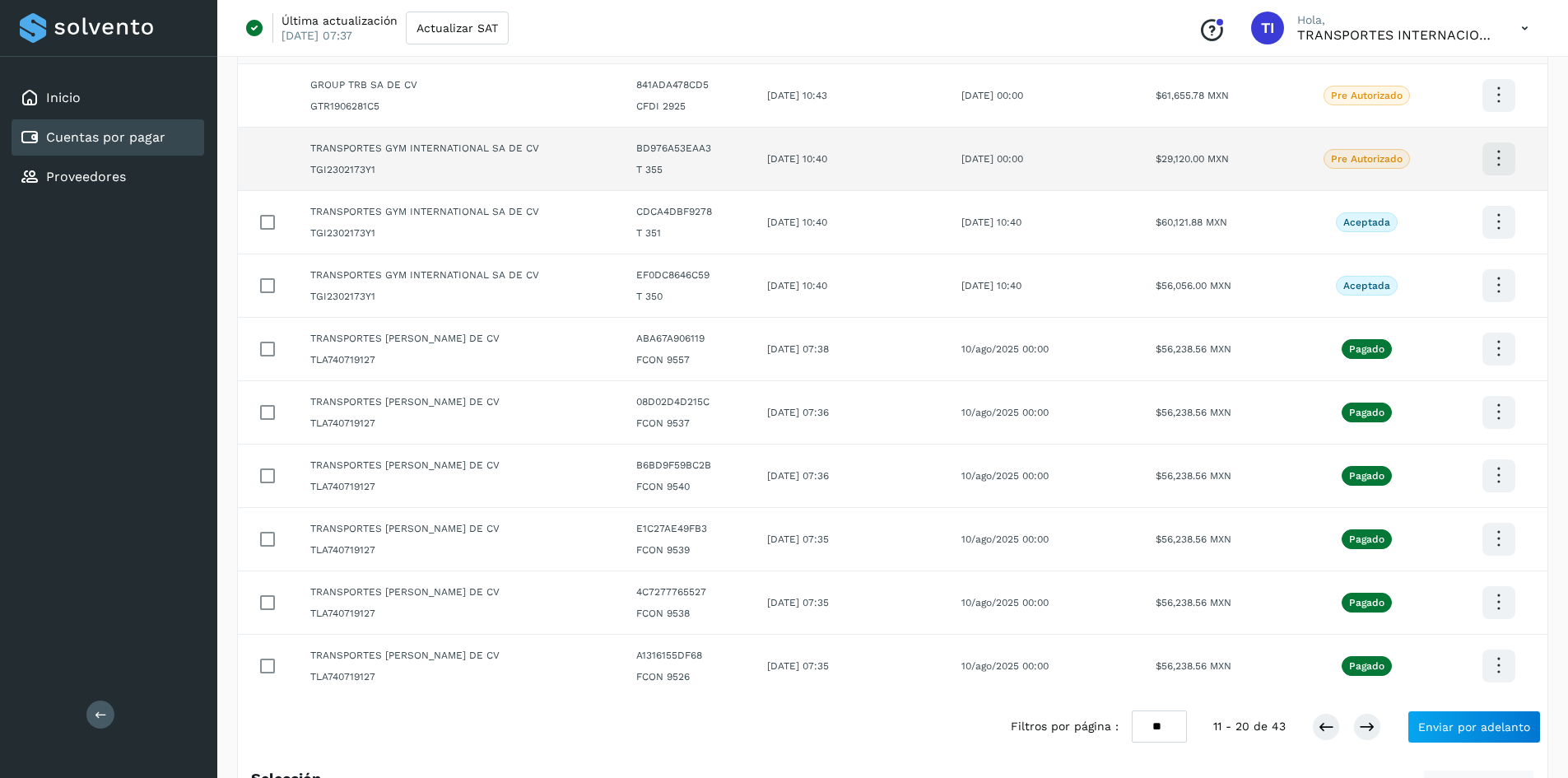 click on "TGI2302173Y1" at bounding box center (460, 170) 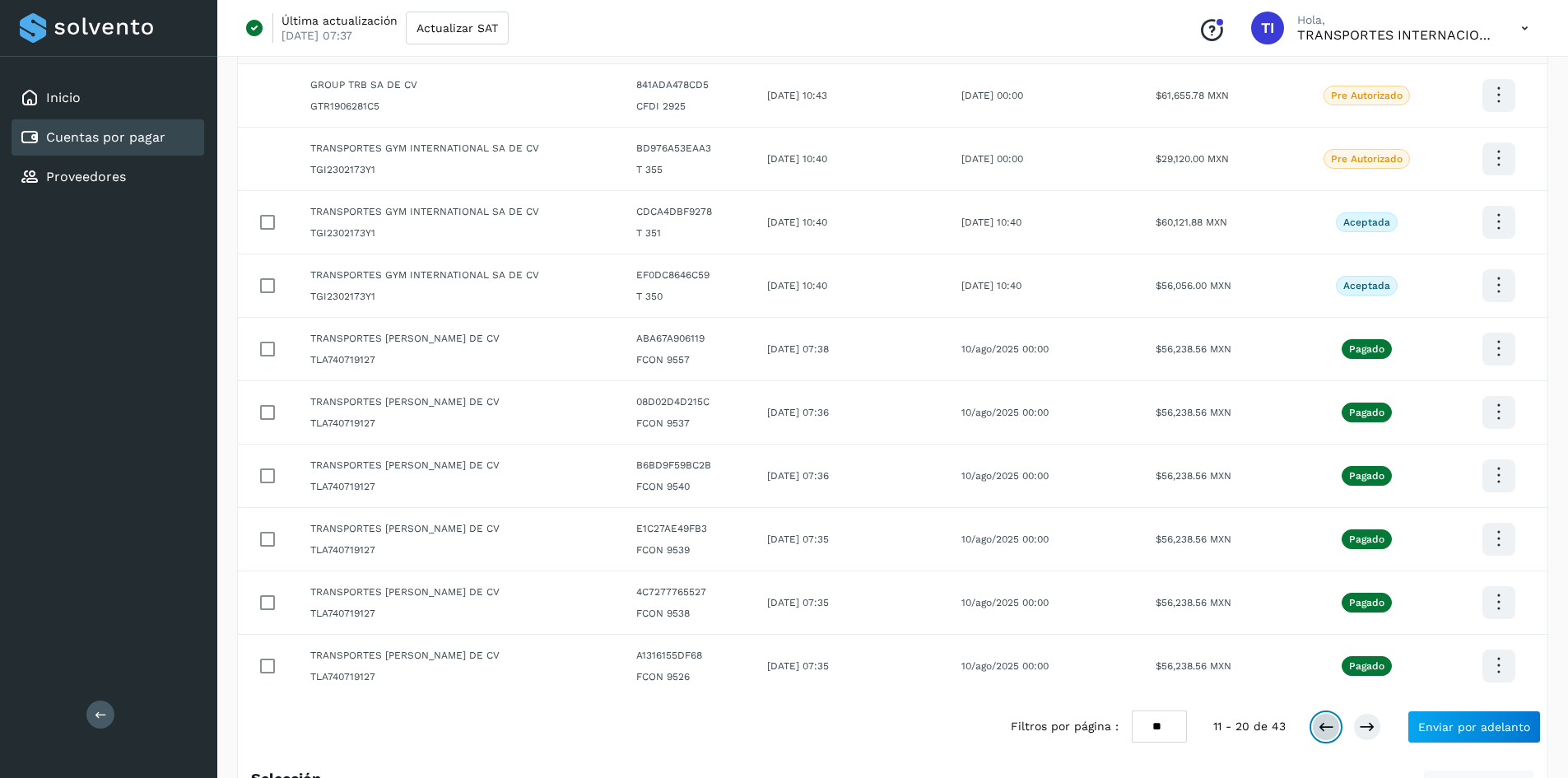 click at bounding box center (1326, 727) 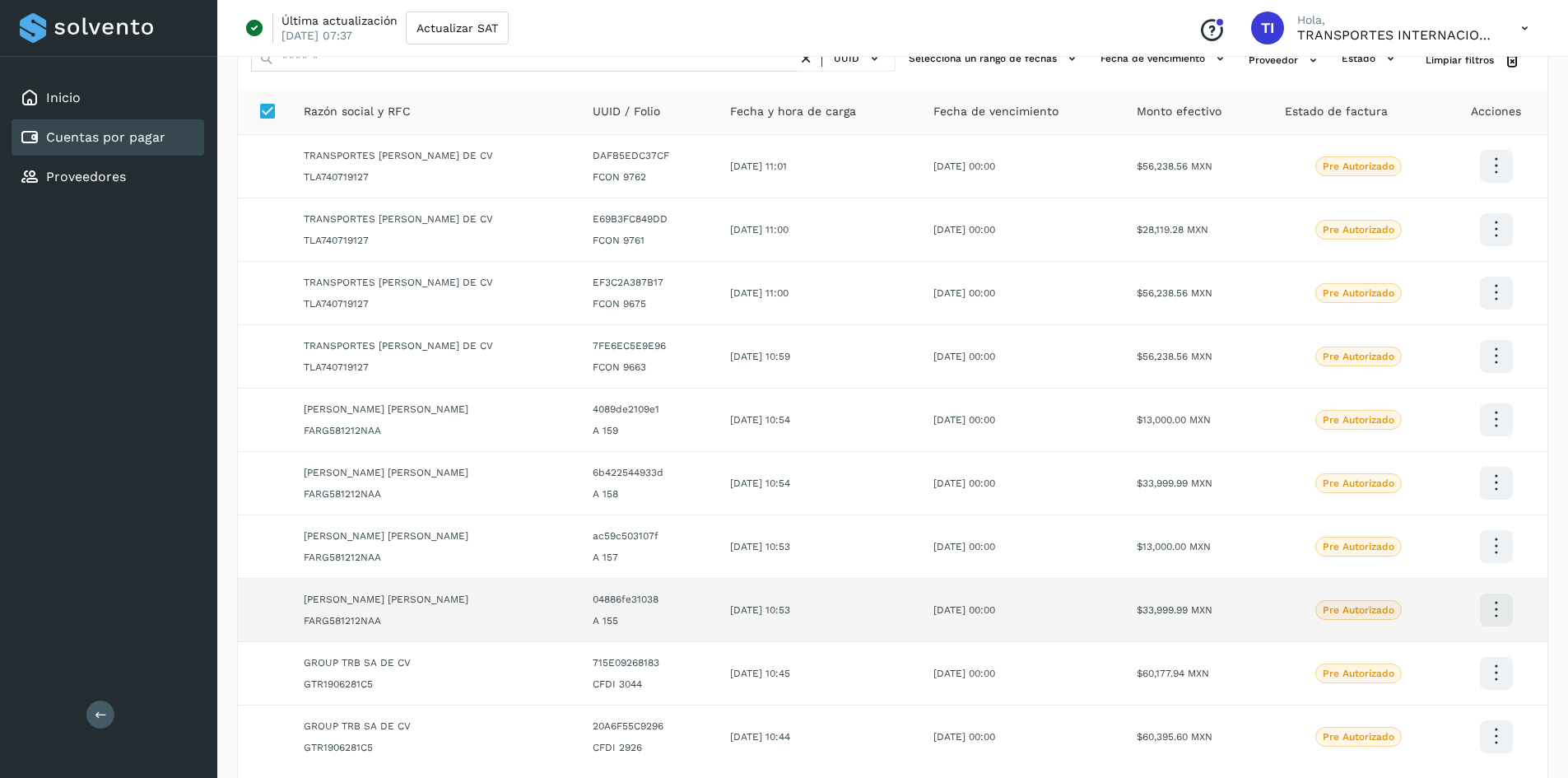 scroll, scrollTop: 164, scrollLeft: 0, axis: vertical 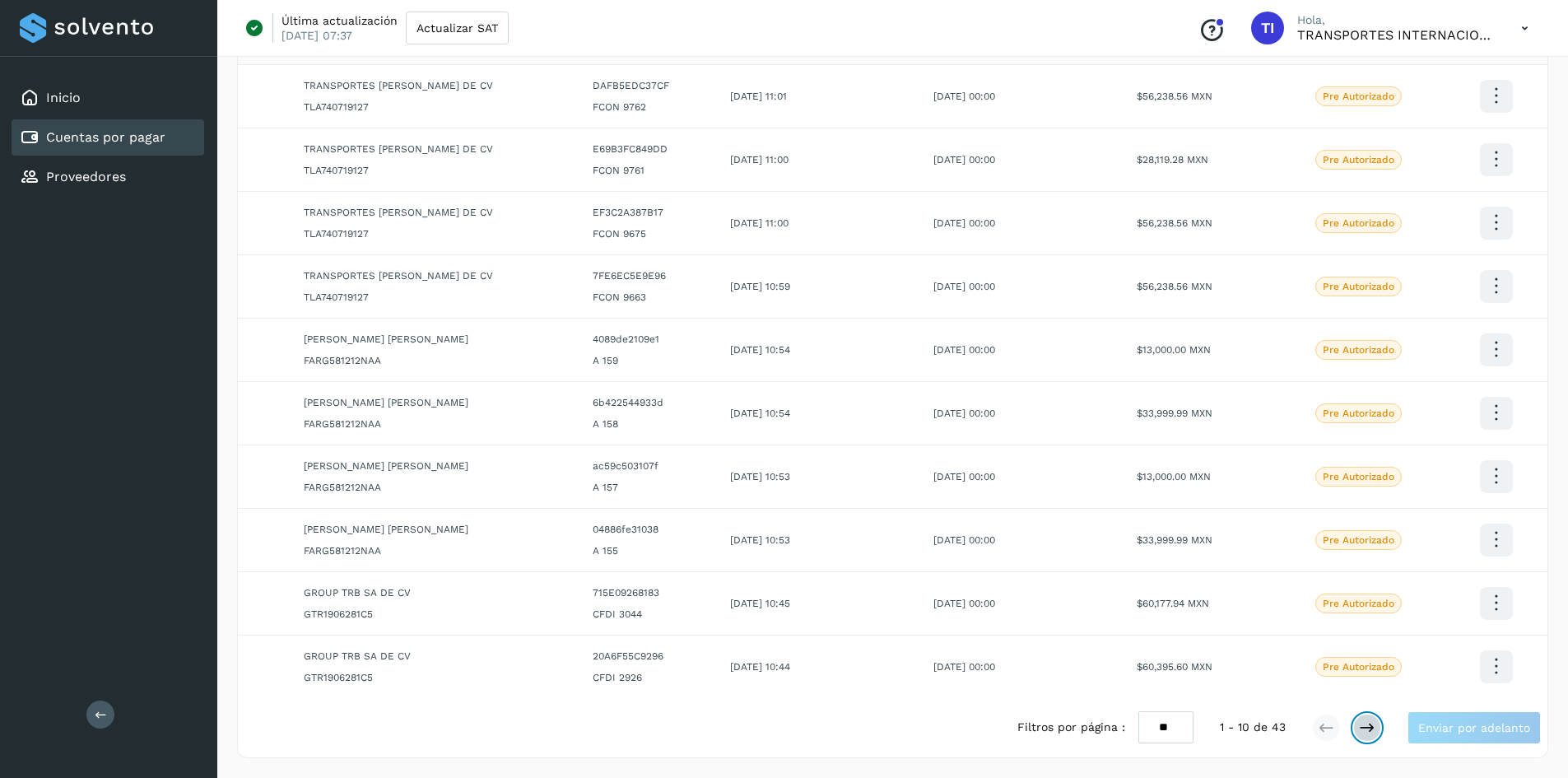 click at bounding box center (1367, 728) 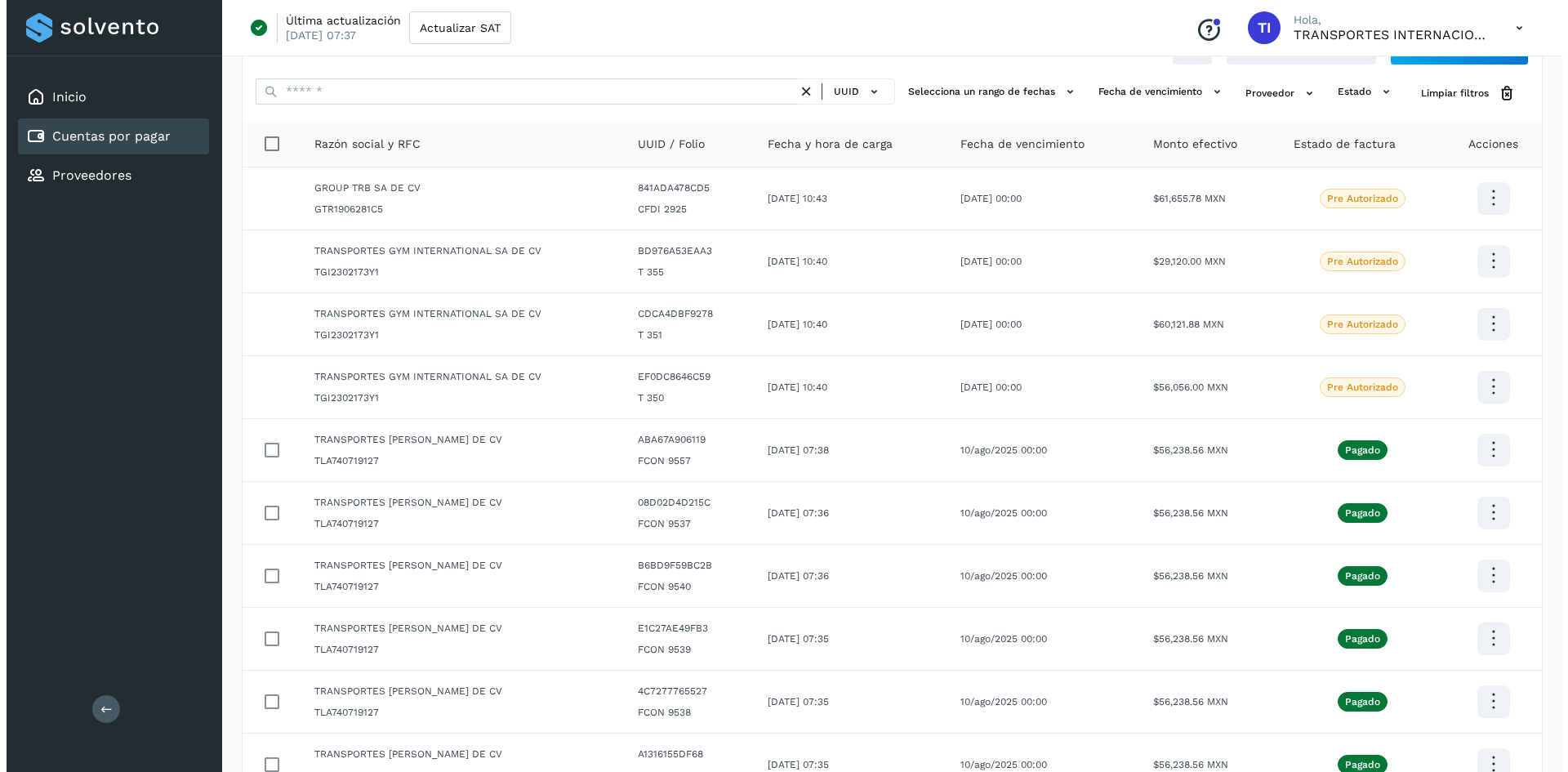 scroll, scrollTop: 0, scrollLeft: 0, axis: both 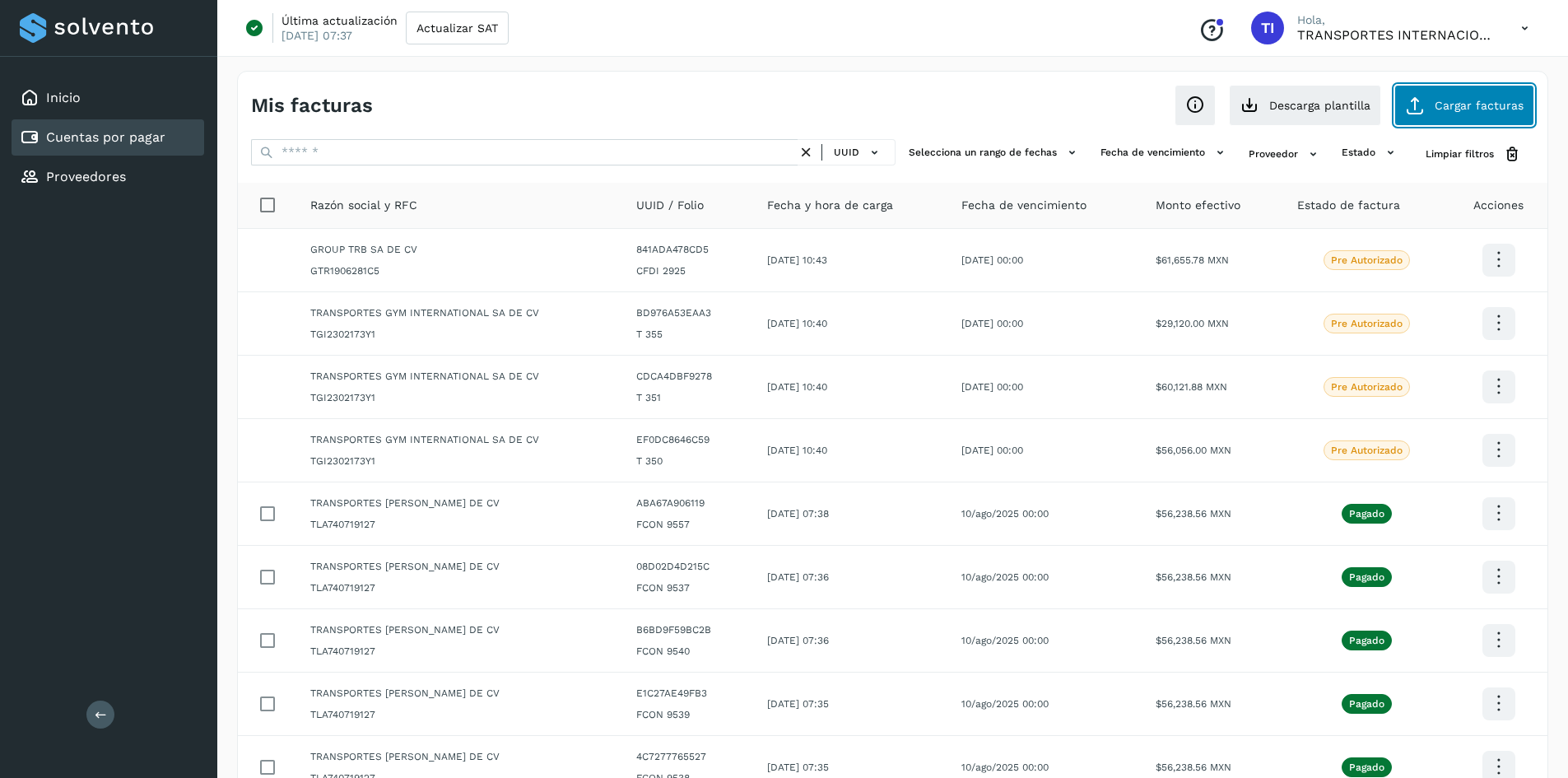 click on "Cargar facturas" 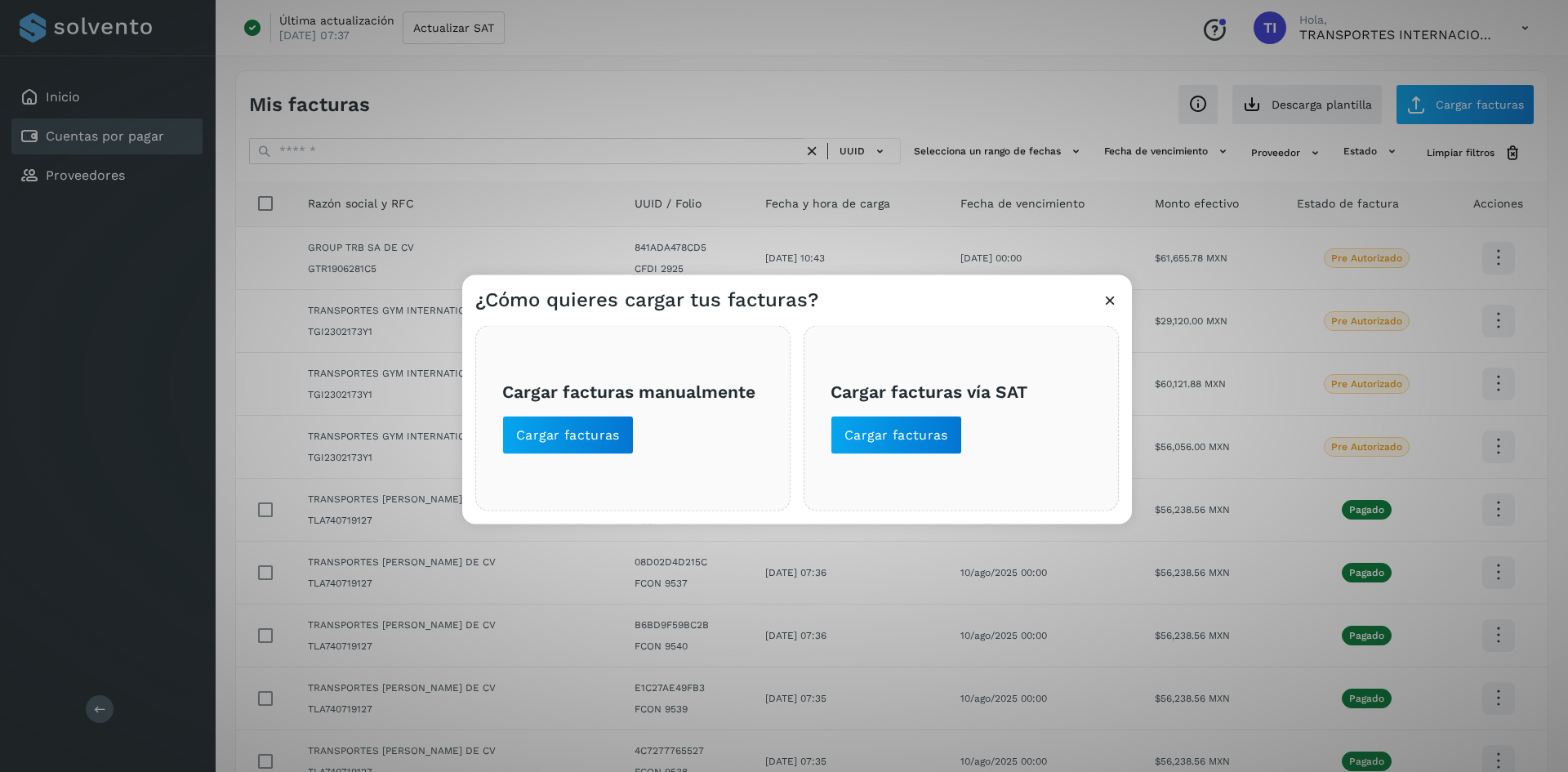 click on "¿Cómo quieres cargar tus facturas?" at bounding box center [797, 293] 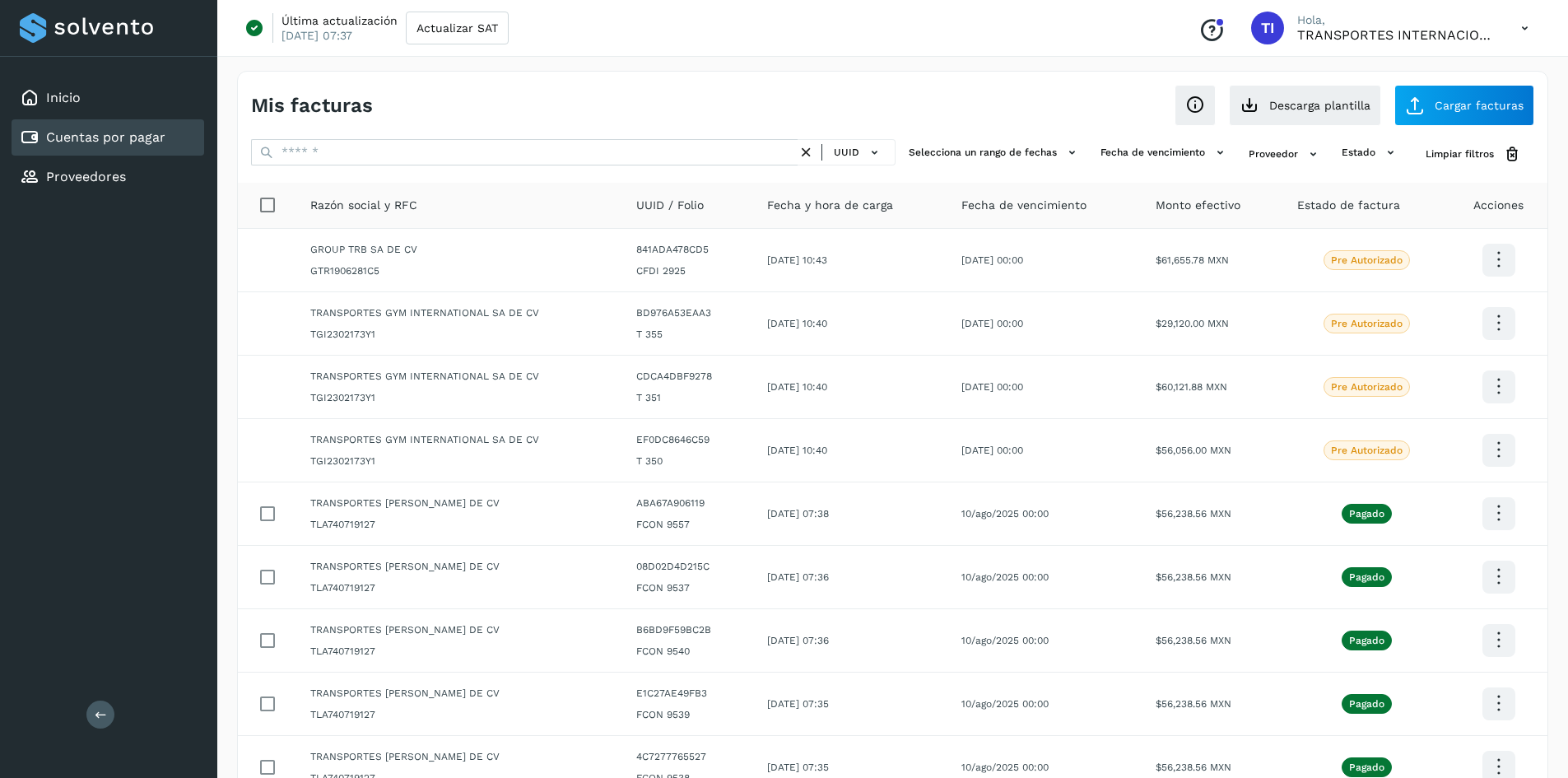 click on "TRANSPORTES INTERNACIONALES GMX SA DE CV" at bounding box center [1396, 35] 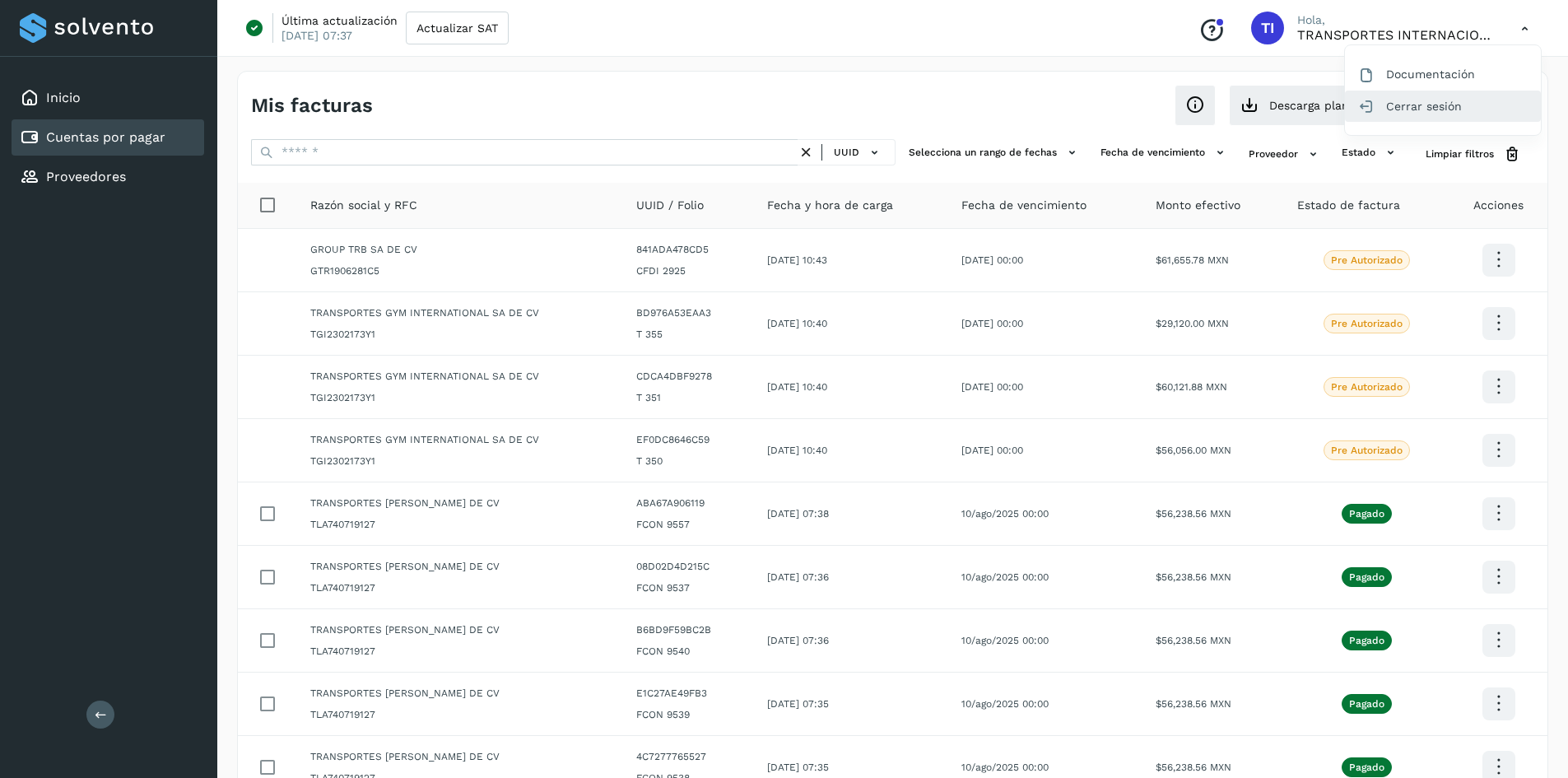 click on "Cerrar sesión" 